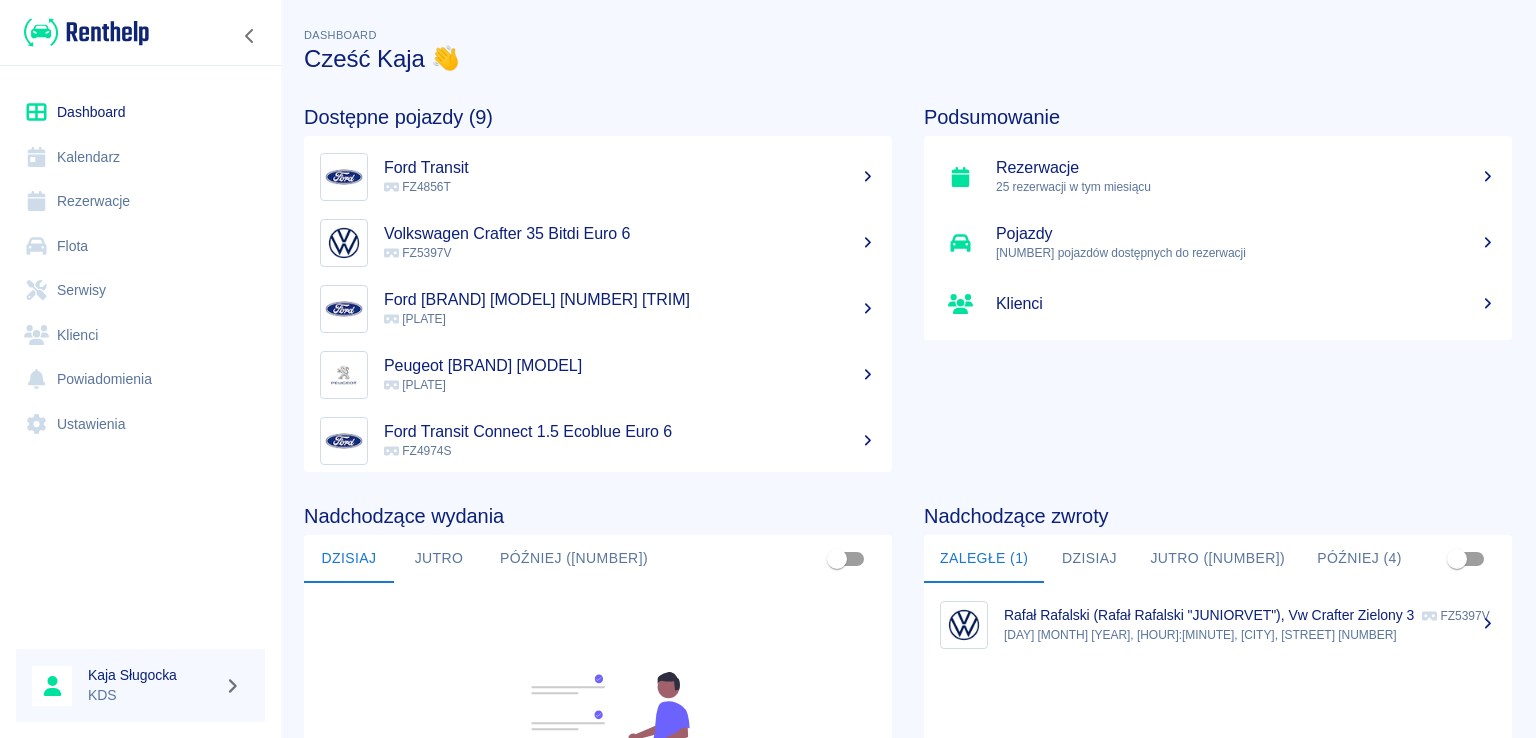 scroll, scrollTop: 0, scrollLeft: 0, axis: both 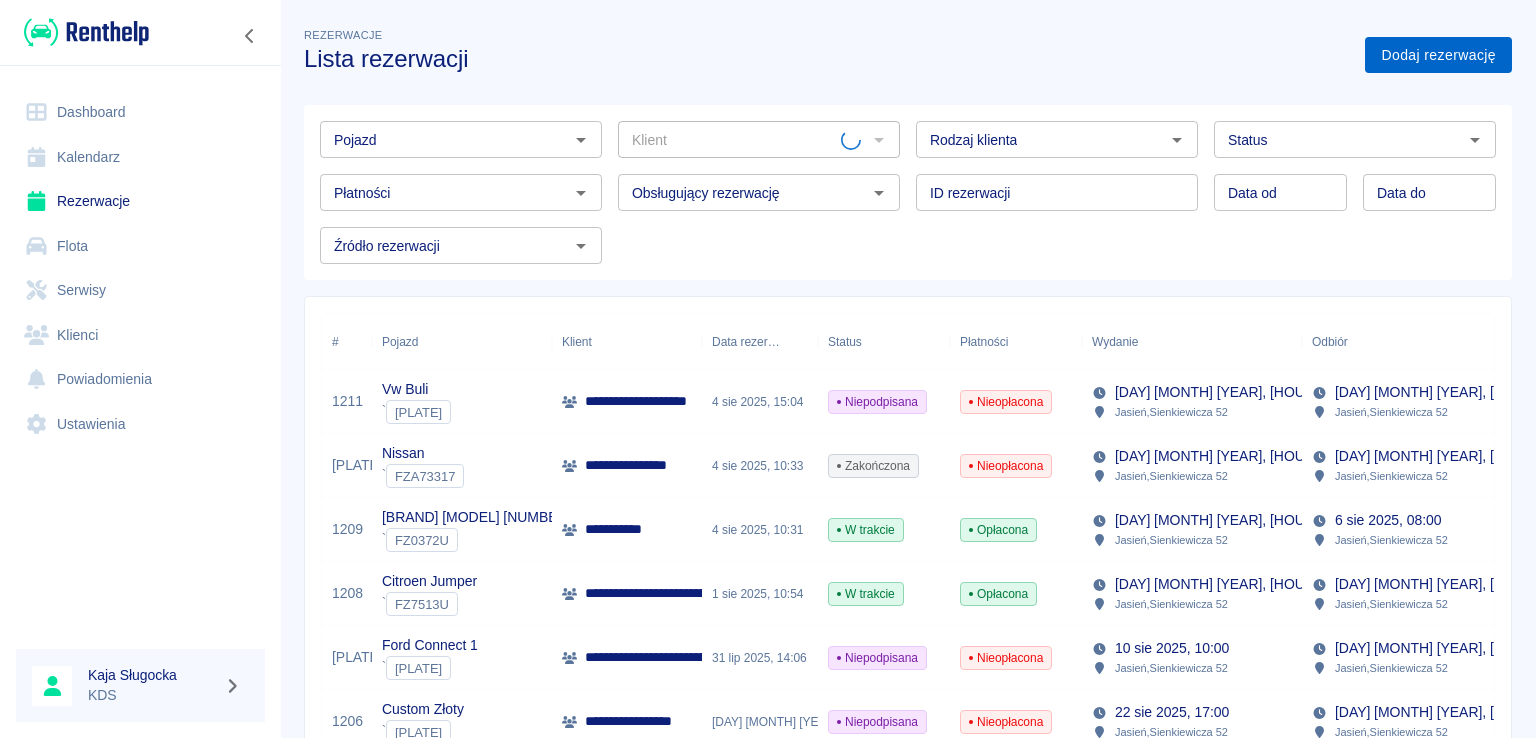 click on "Dodaj rezerwację" at bounding box center [1438, 55] 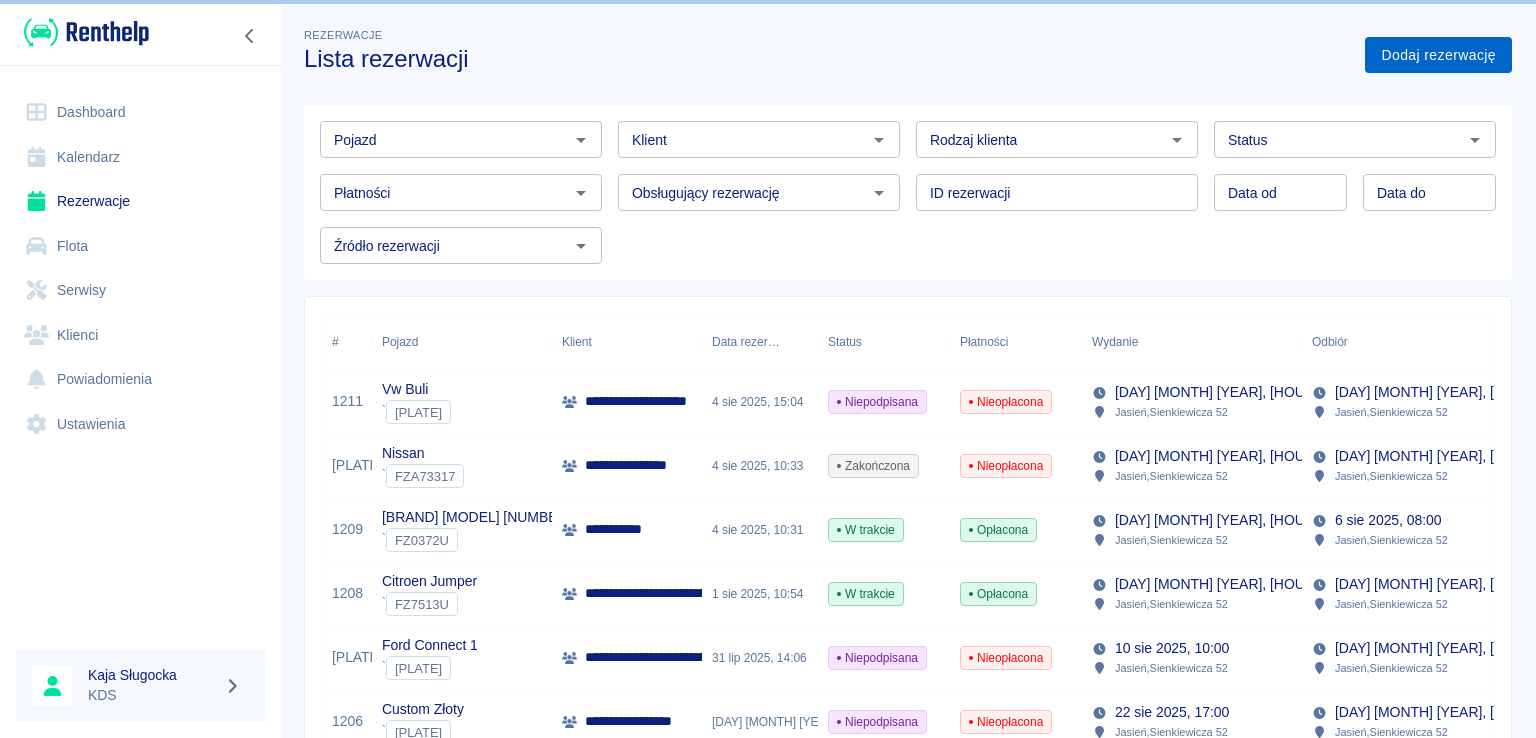 click on "Dodaj rezerwację" at bounding box center (1438, 55) 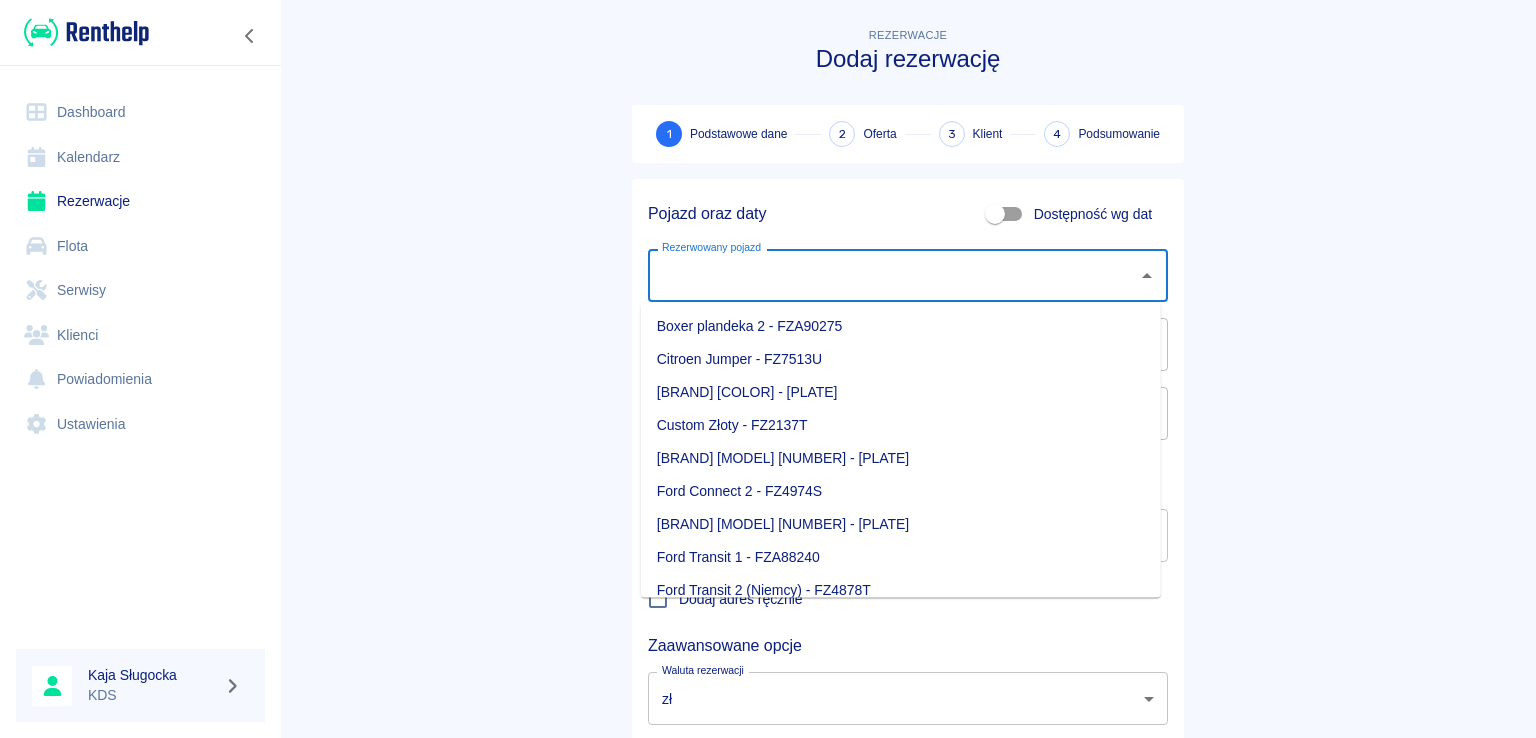 click on "Rezerwowany pojazd" at bounding box center (893, 275) 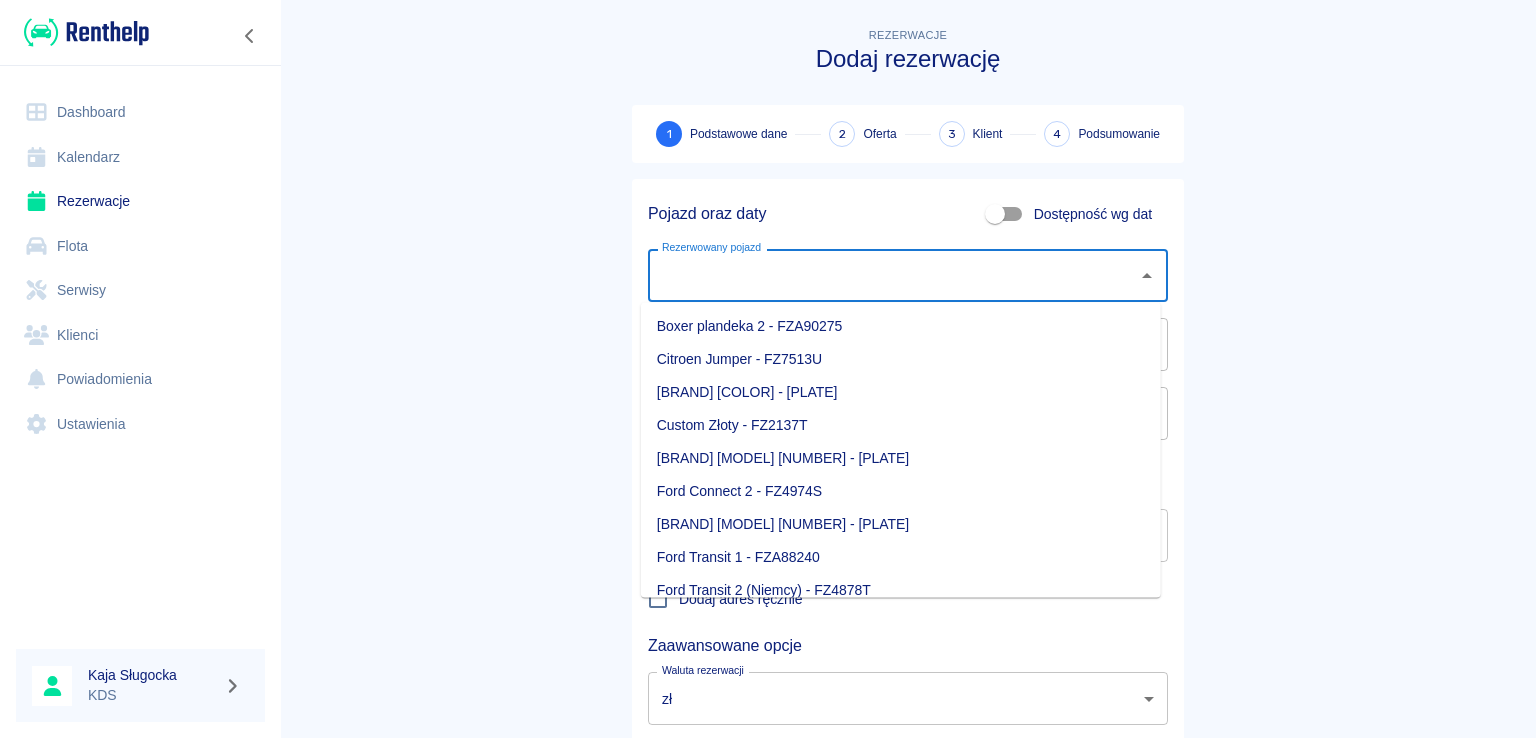 click on "Boxer plandeka 2 - FZA90275" at bounding box center (901, 326) 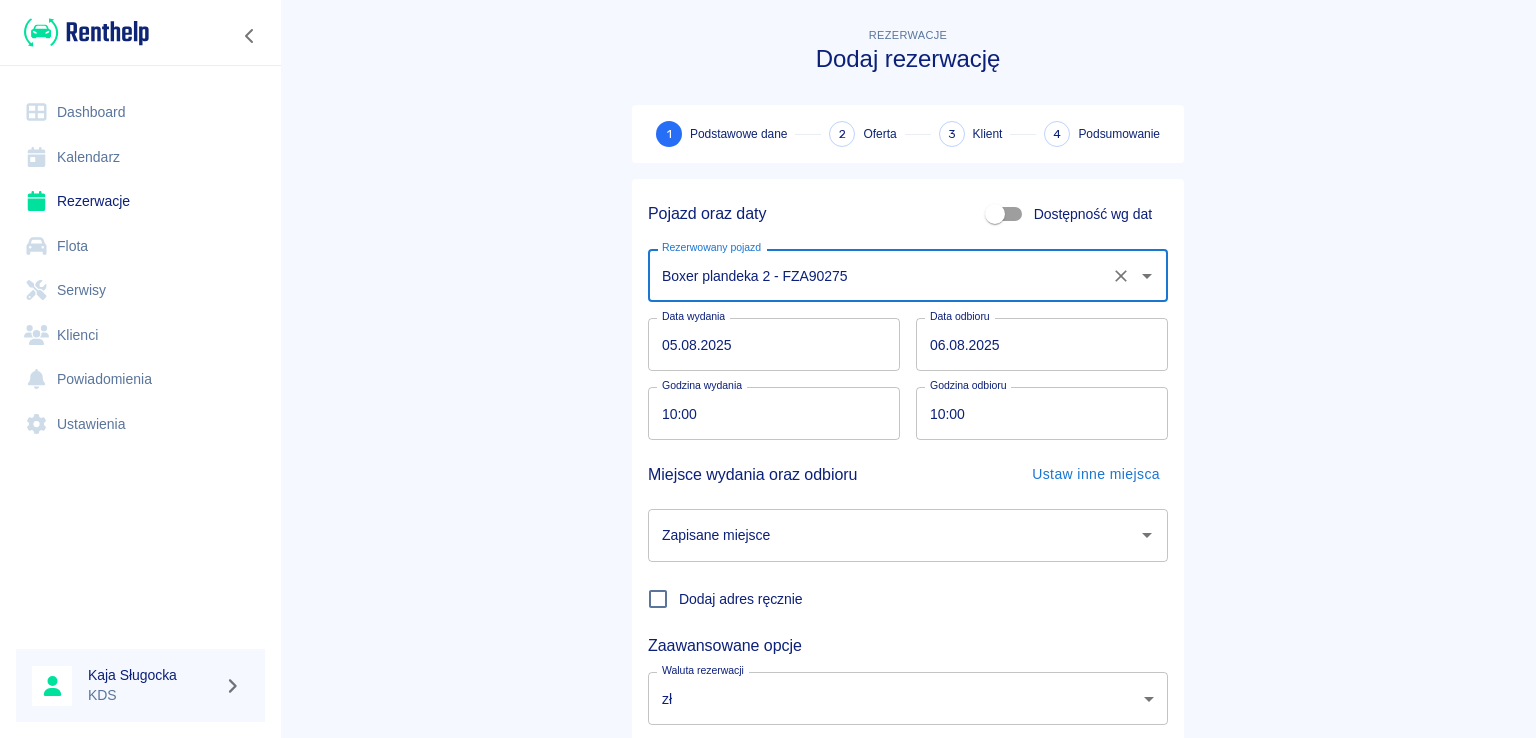 type on "Boxer plandeka 2 - FZA90275" 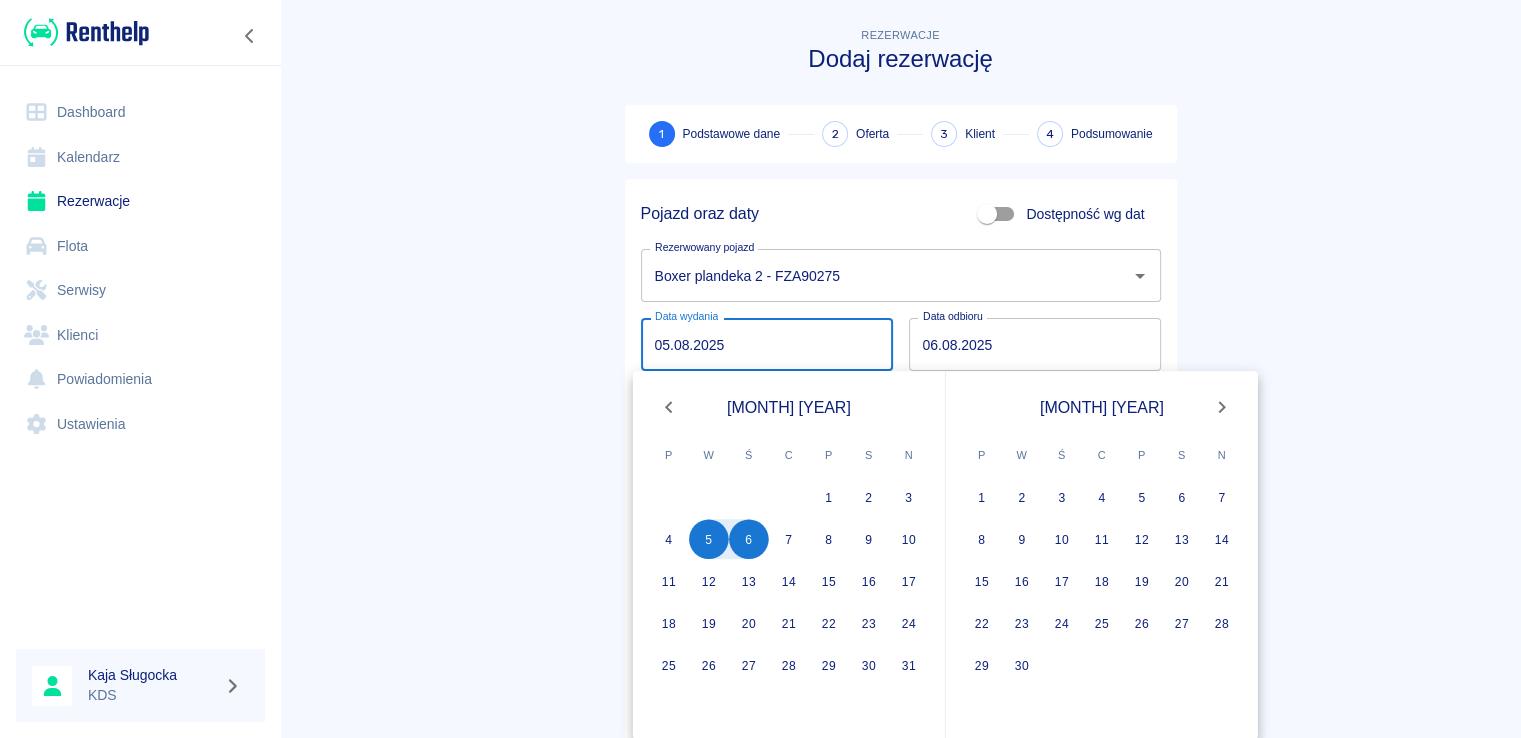 click on "Rezerwowany pojazd [BRAND] [MODEL] [NUMBER] - [PLATE] Rezerwowany pojazd Data wydania [DAY].[MONTH].[YEAR] Data wydania Data odbioru [DAY].[MONTH].[YEAR] Data odbioru Godzina wydania [HOUR]:[MINUTE] Godzina wydania Godzina odbioru [HOUR]:[MINUTE] Godzina odbioru Miejsce wydania oraz odbioru Ustaw inne miejsca Zapisane miejsce Zapisane miejsce Dodaj adres ręcznie Zaawansowane opcje Waluta rezerwacji [CURRENCY] [CURRENCY] Waluta rezerwacji Następny krok" at bounding box center (900, 417) 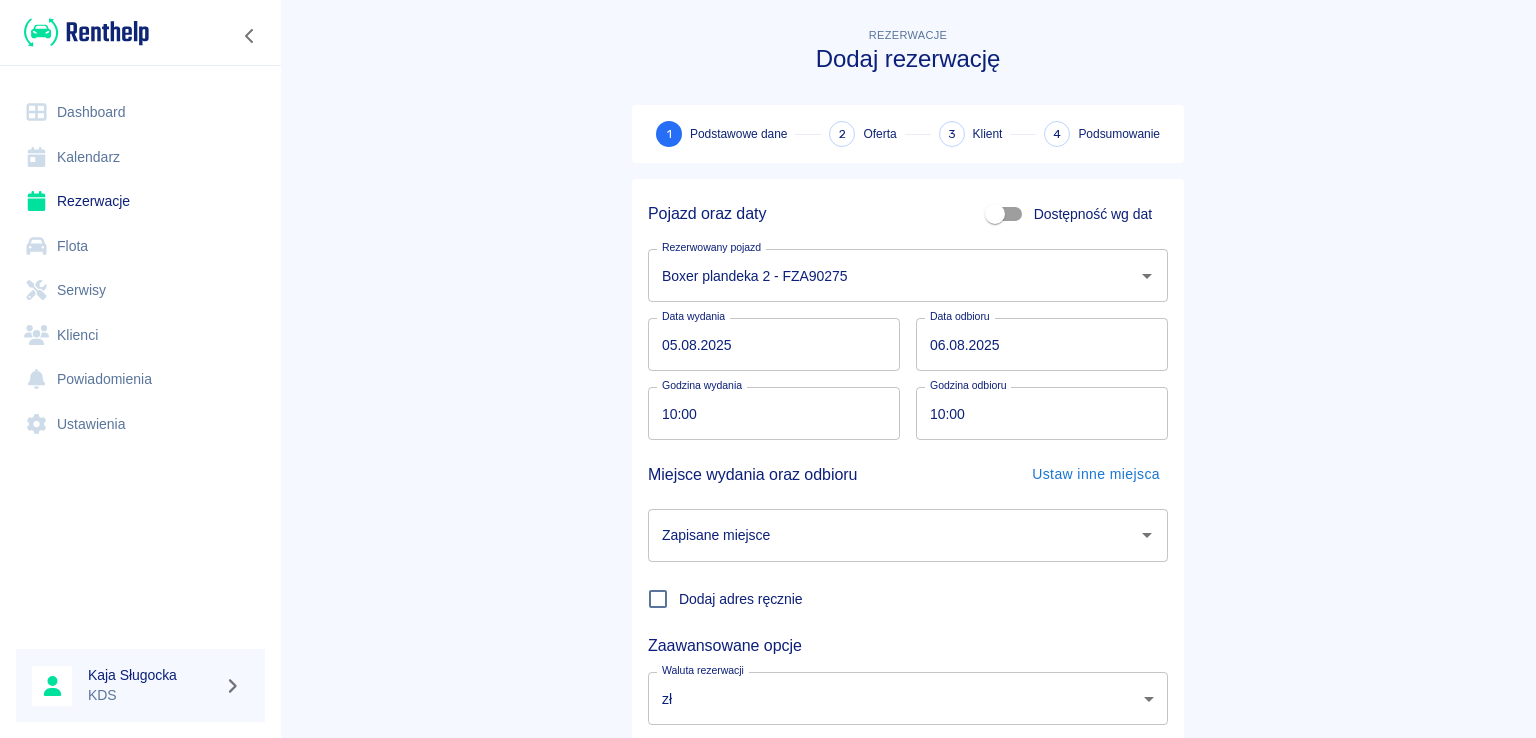 click on "10:00" at bounding box center [767, 413] 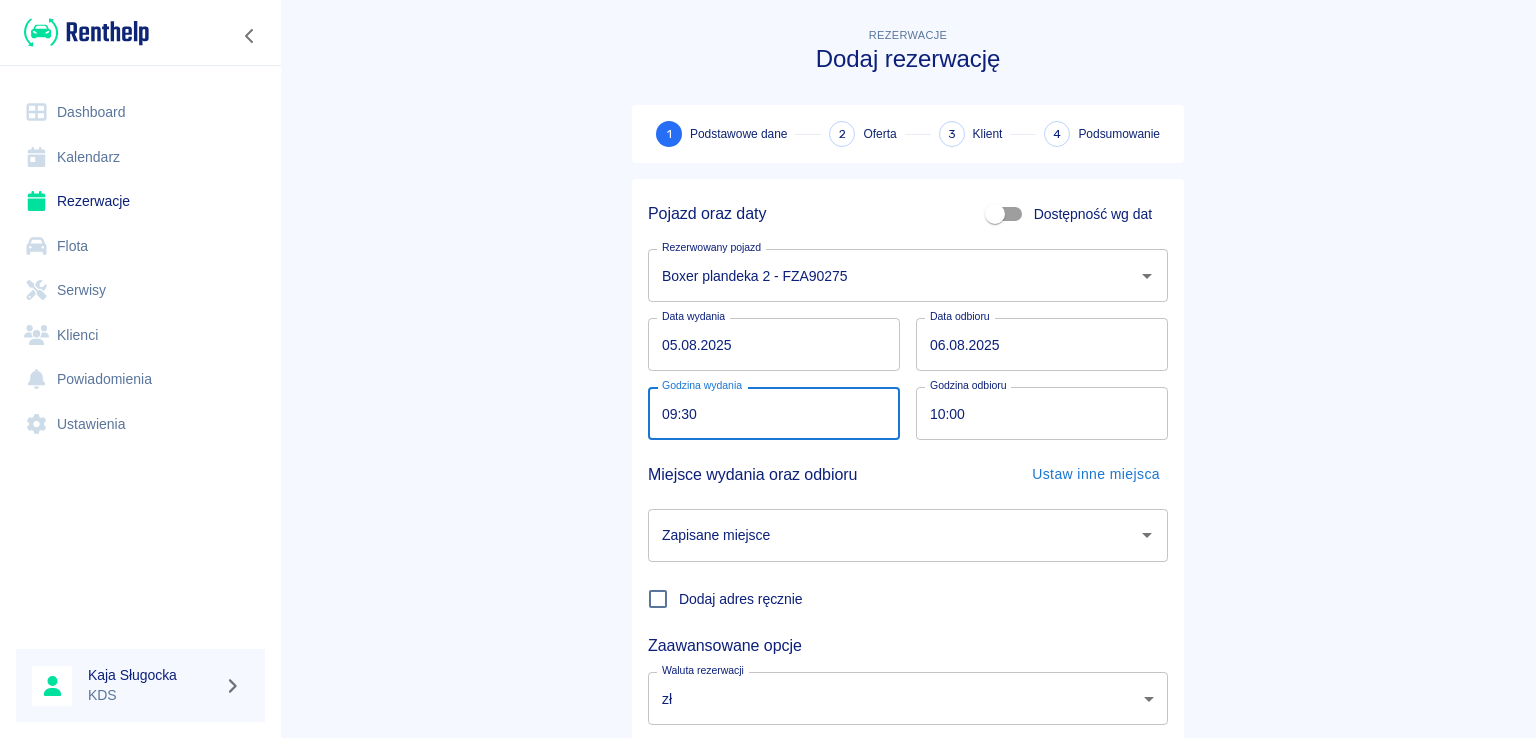 type on "09:30" 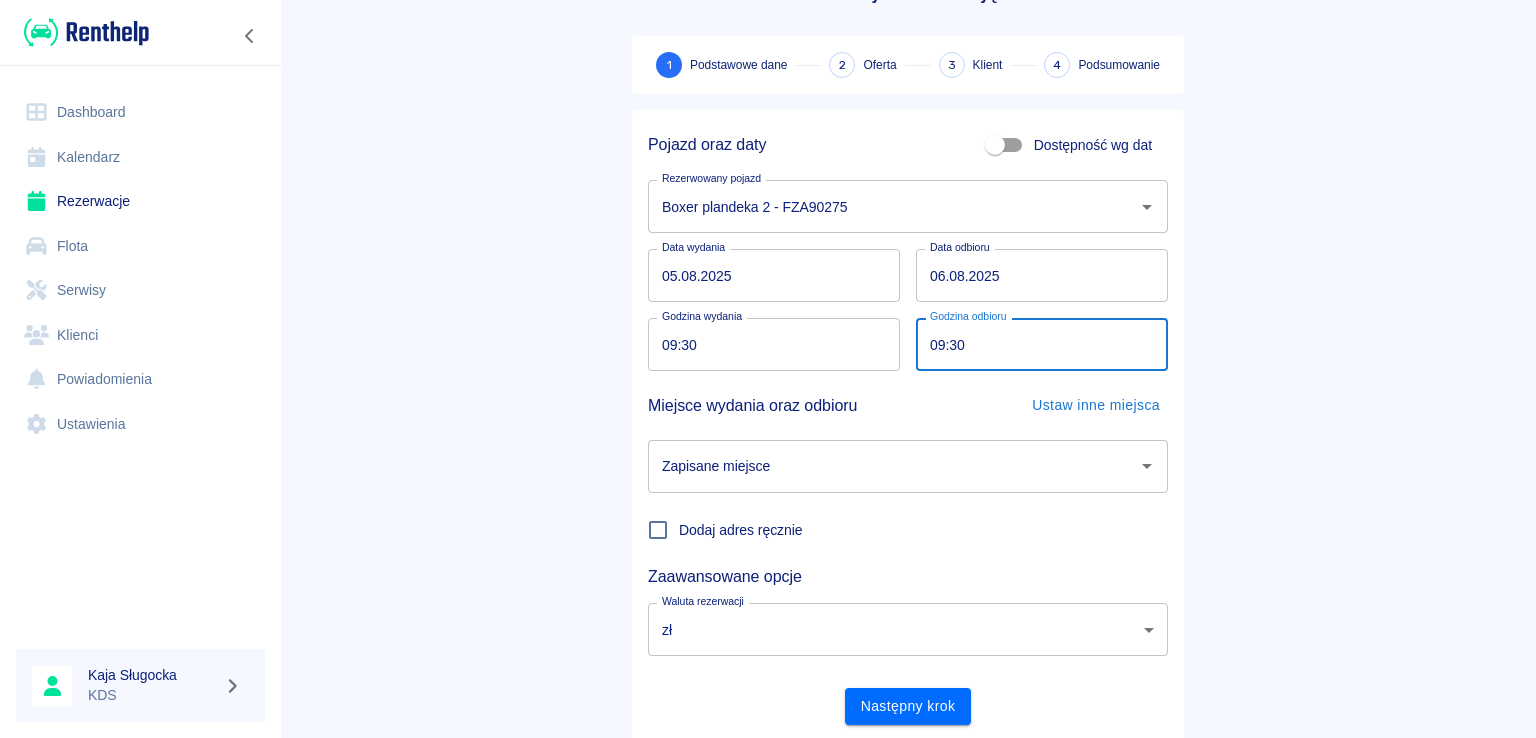 scroll, scrollTop: 130, scrollLeft: 0, axis: vertical 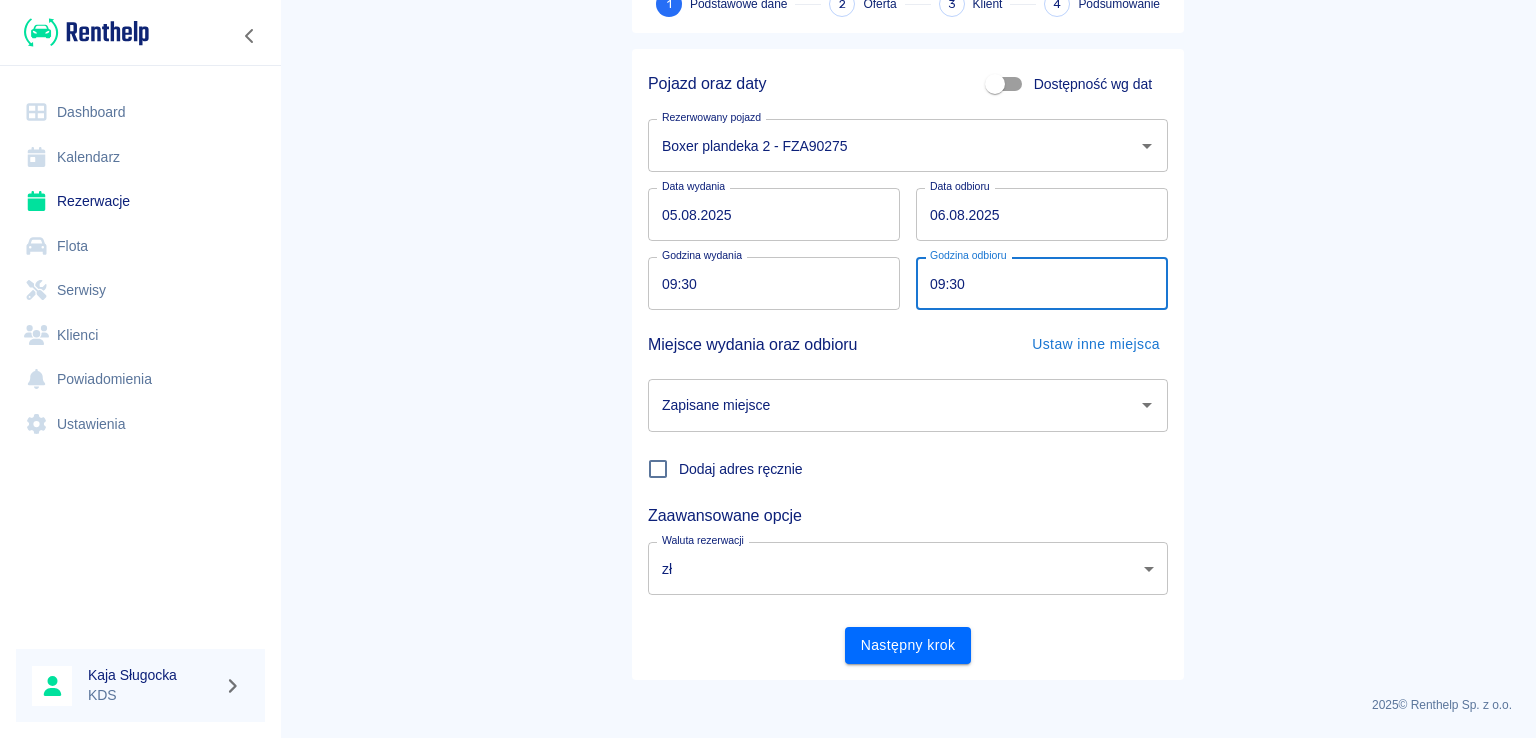 click on "Zapisane miejsce" at bounding box center (908, 405) 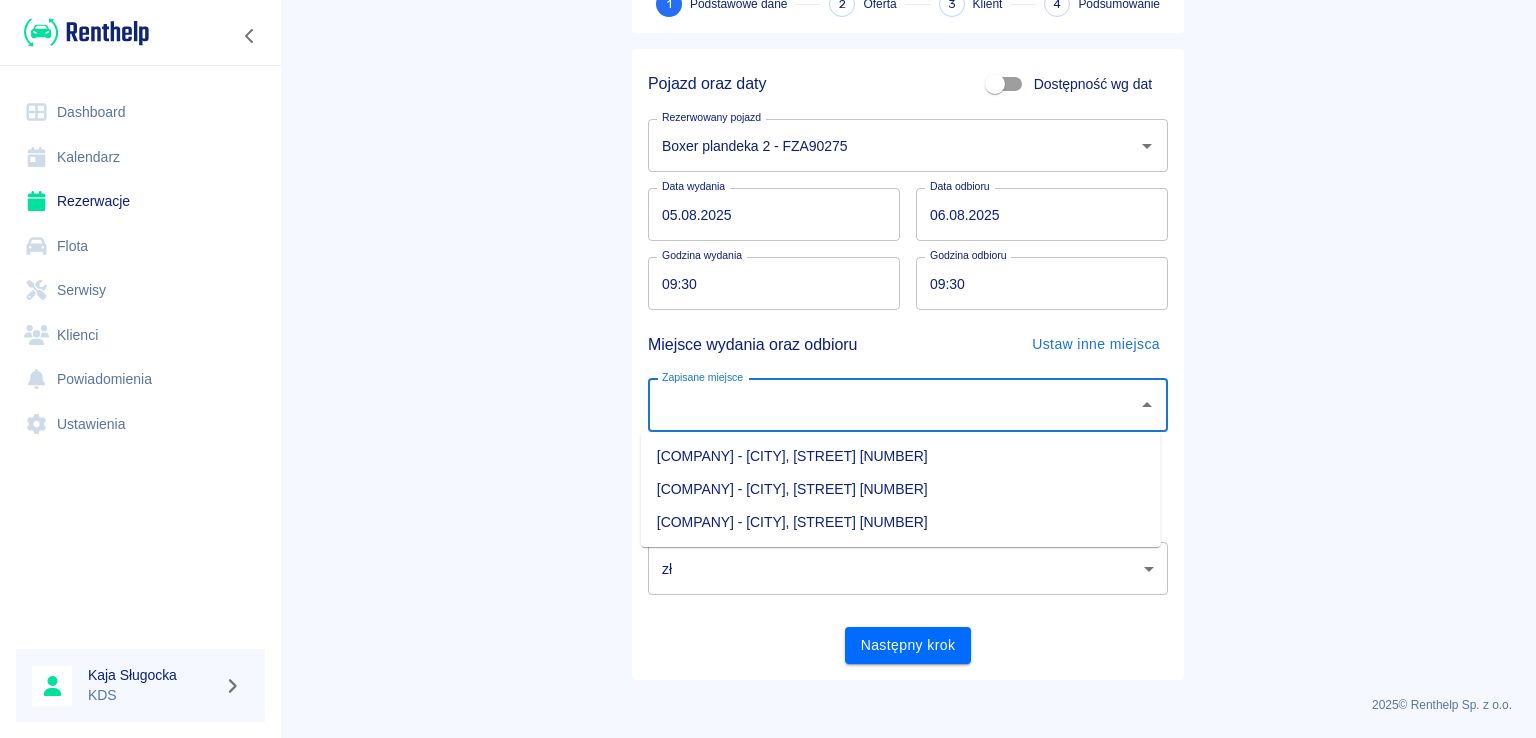 click on "KDS SP. Z O. O. - [CITY], [STREET] [NUMBER]" at bounding box center [901, 456] 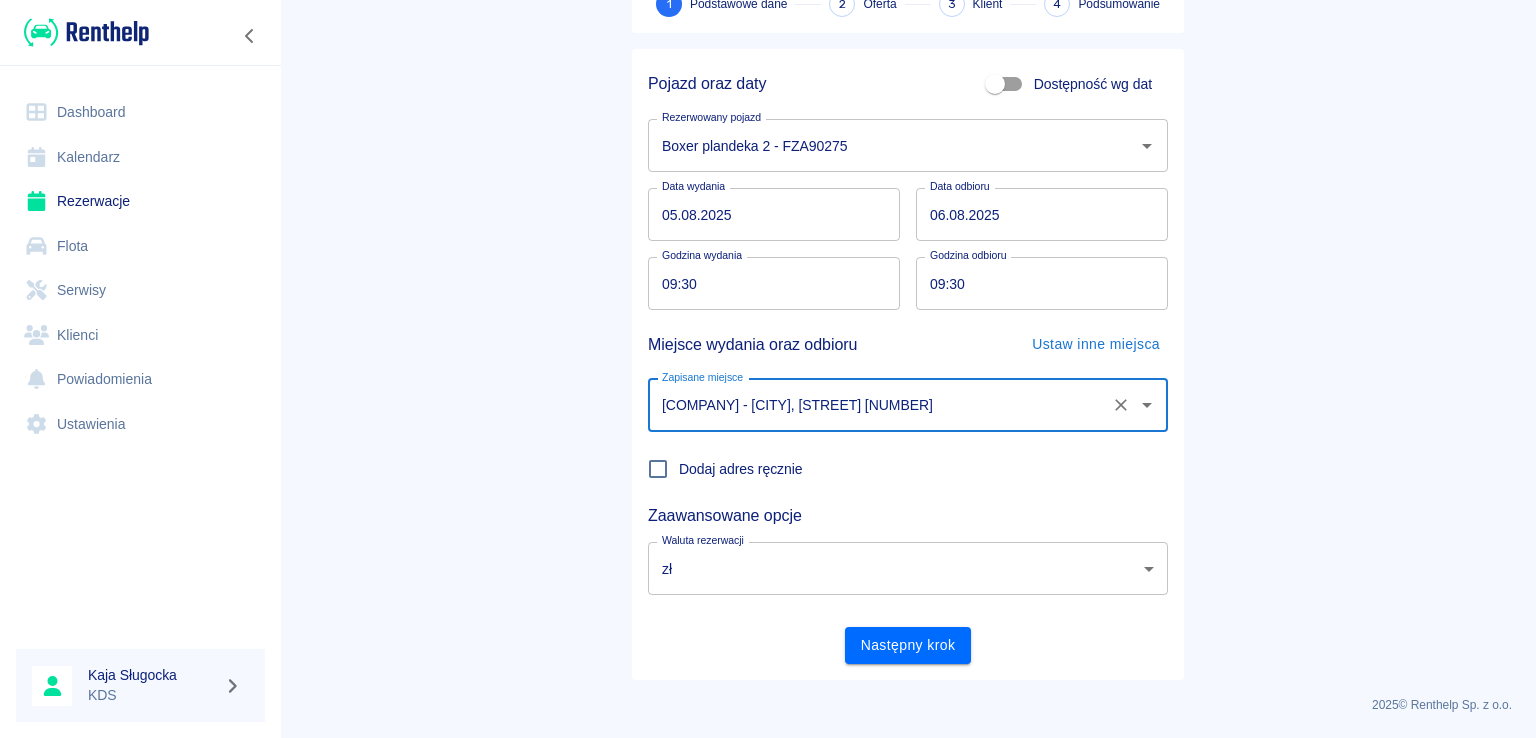 click 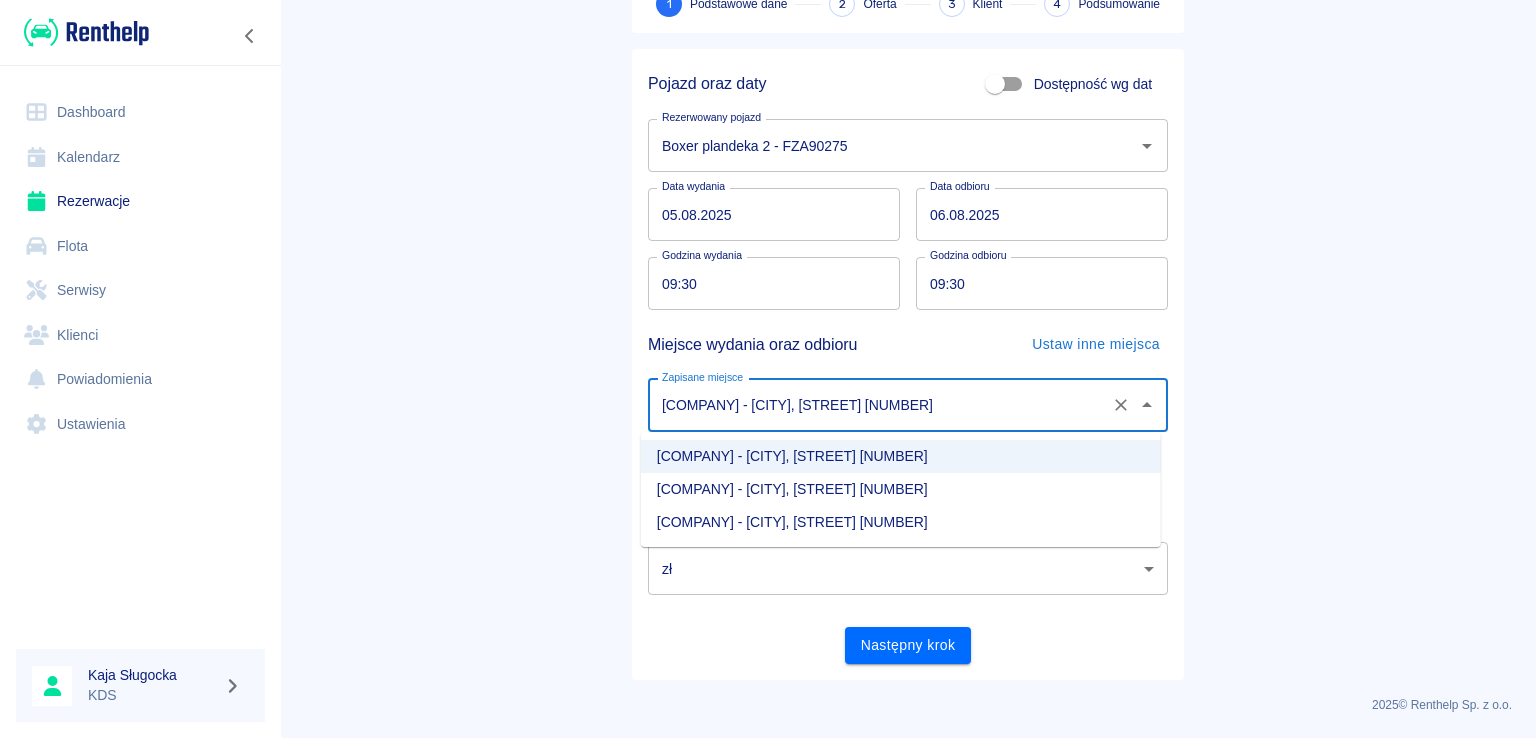 click on "KDS SP. Z O. O. - [CITY], [STREET] [NUMBER]" at bounding box center (901, 522) 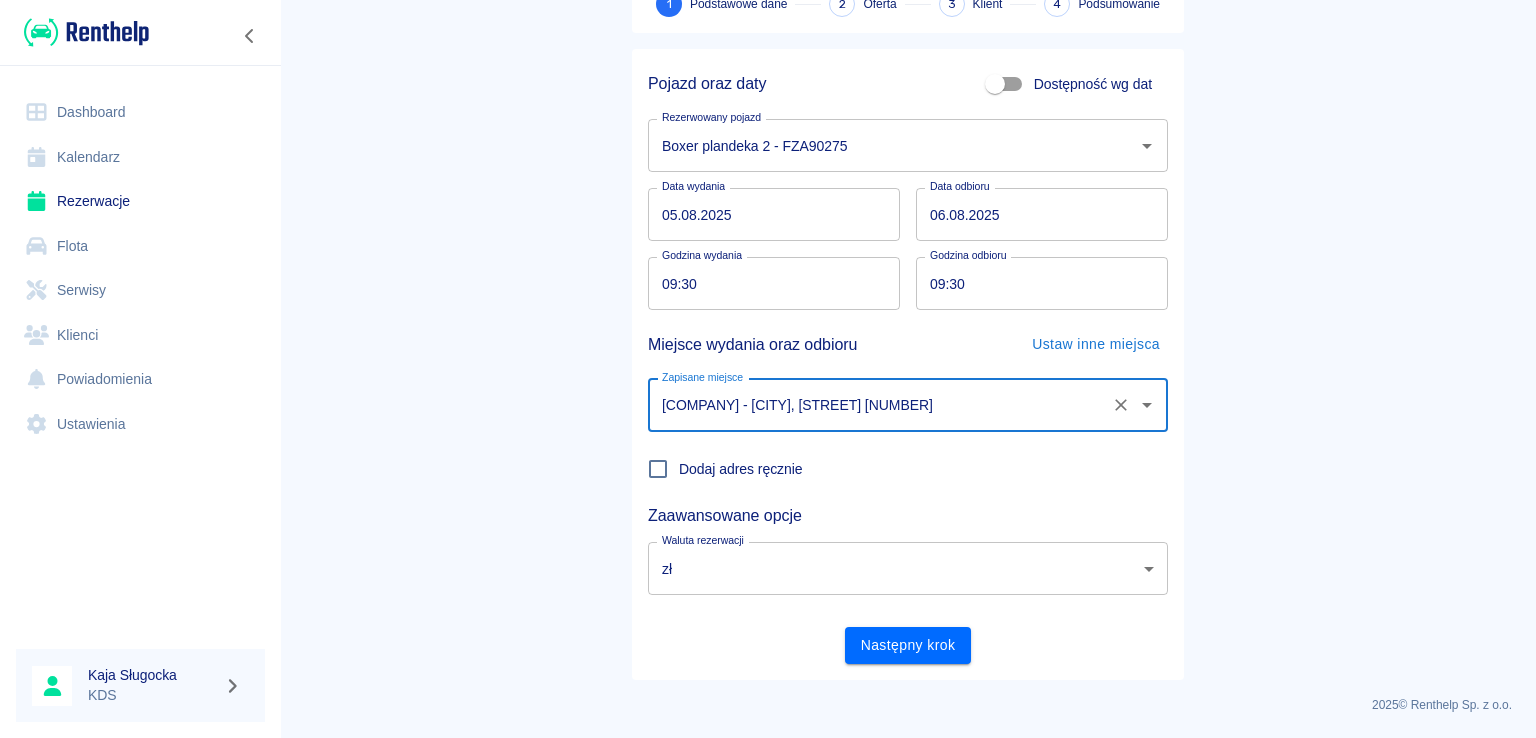 click on "Następny krok" at bounding box center [908, 645] 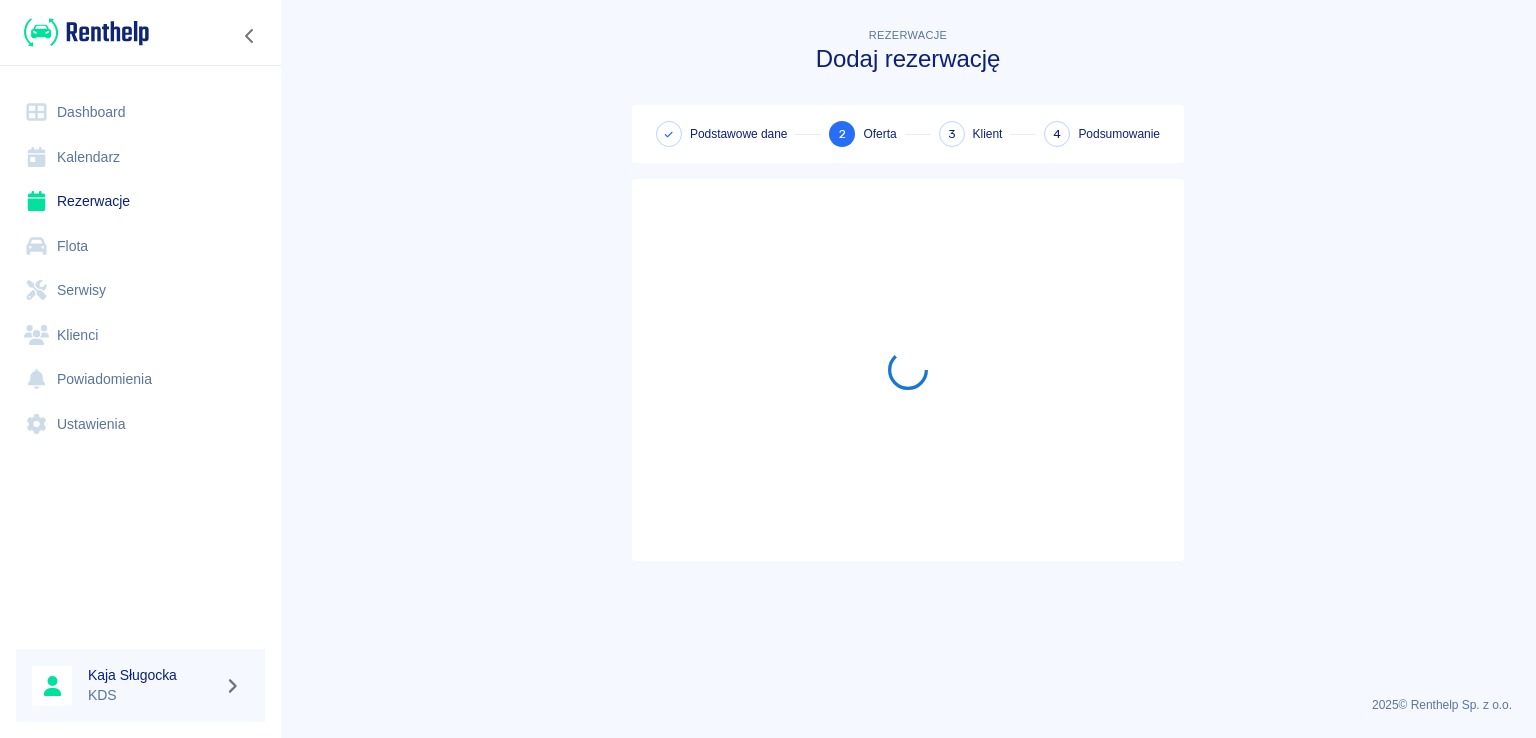 scroll, scrollTop: 0, scrollLeft: 0, axis: both 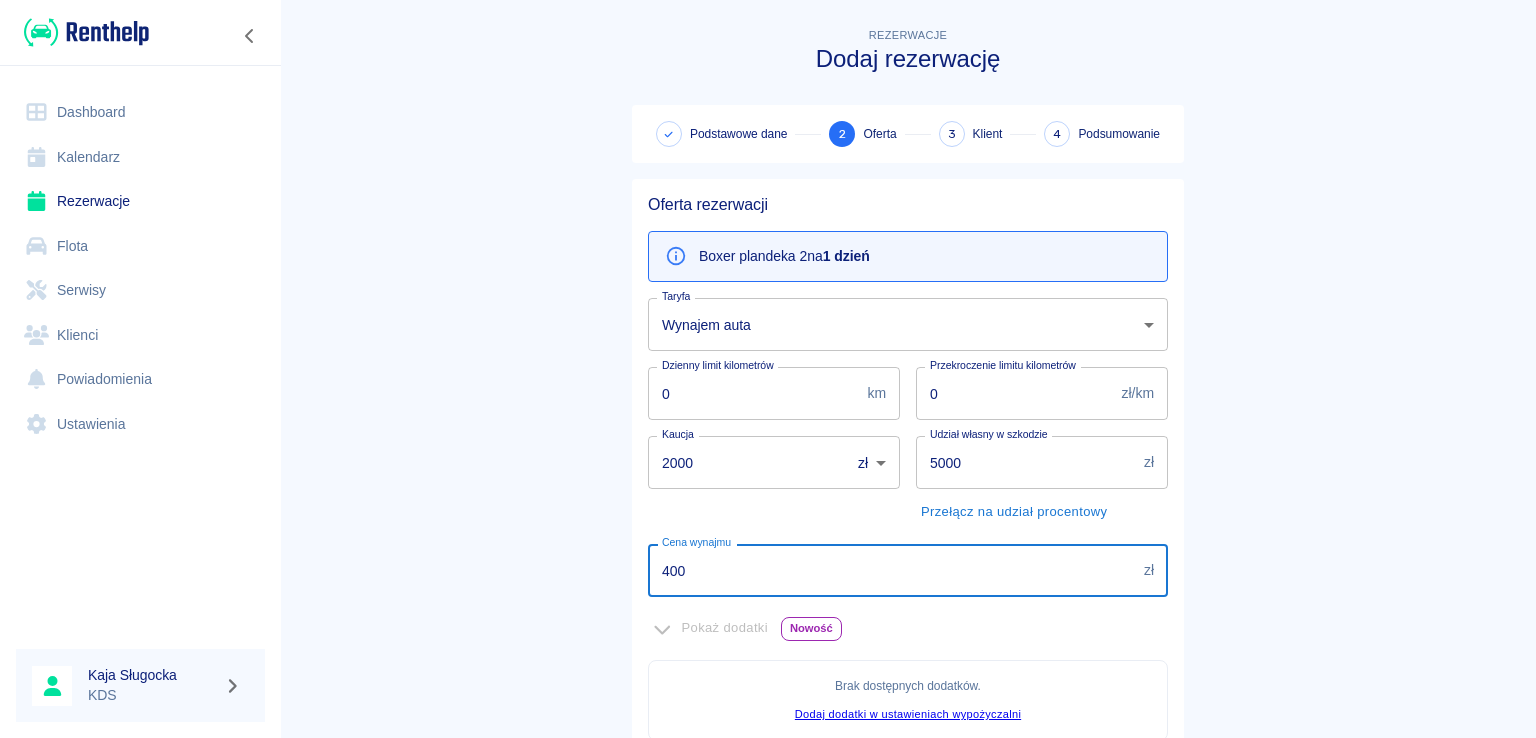 click on "400" at bounding box center (892, 570) 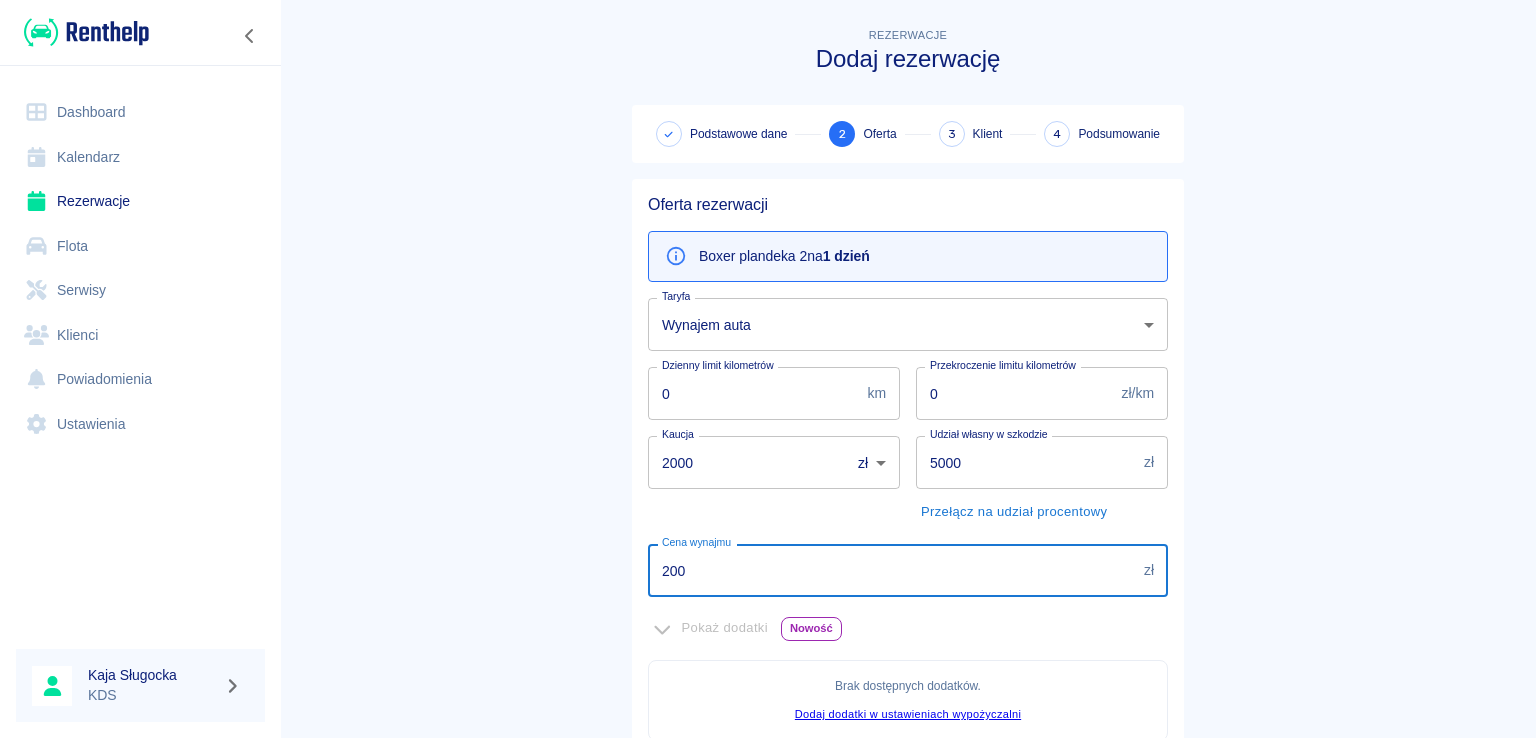 type on "200" 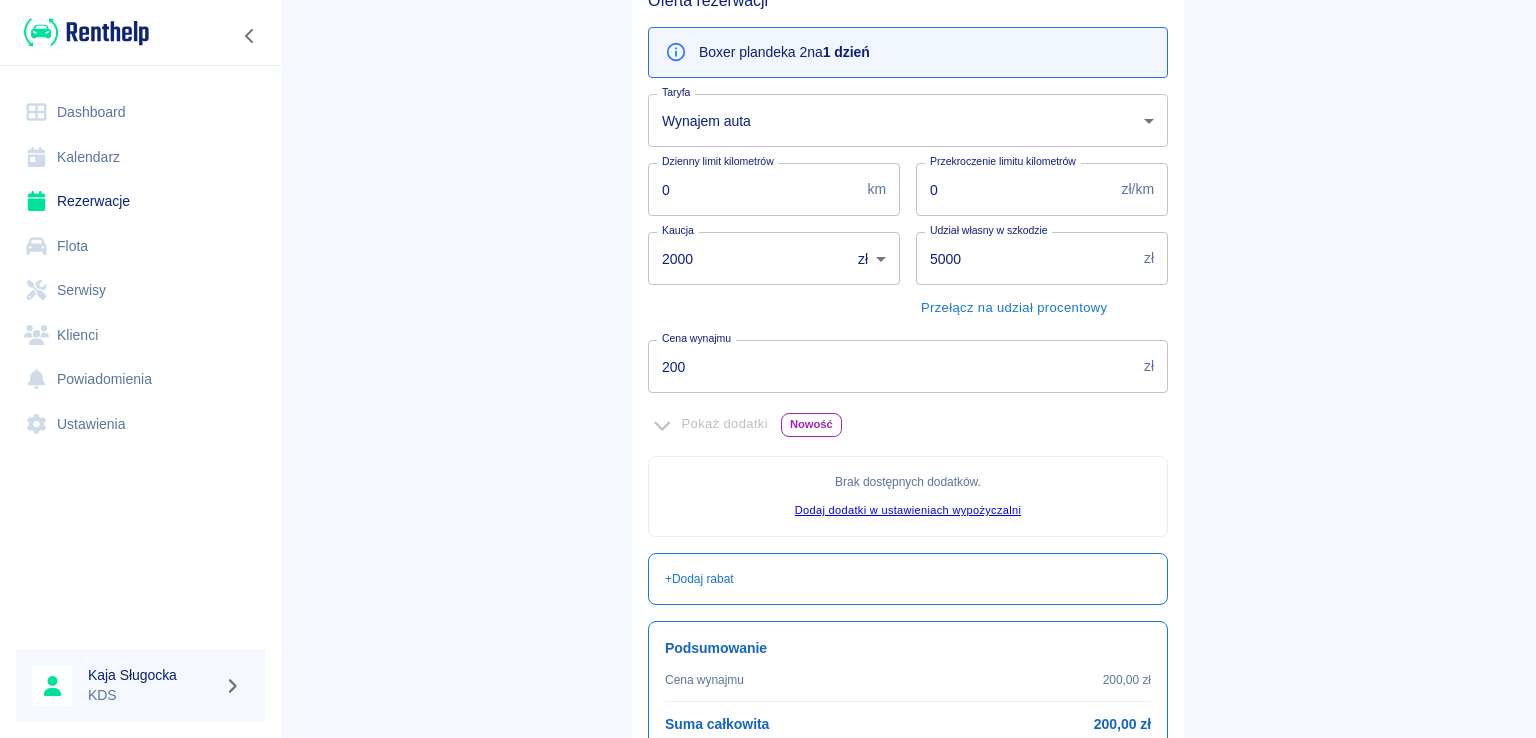 scroll, scrollTop: 389, scrollLeft: 0, axis: vertical 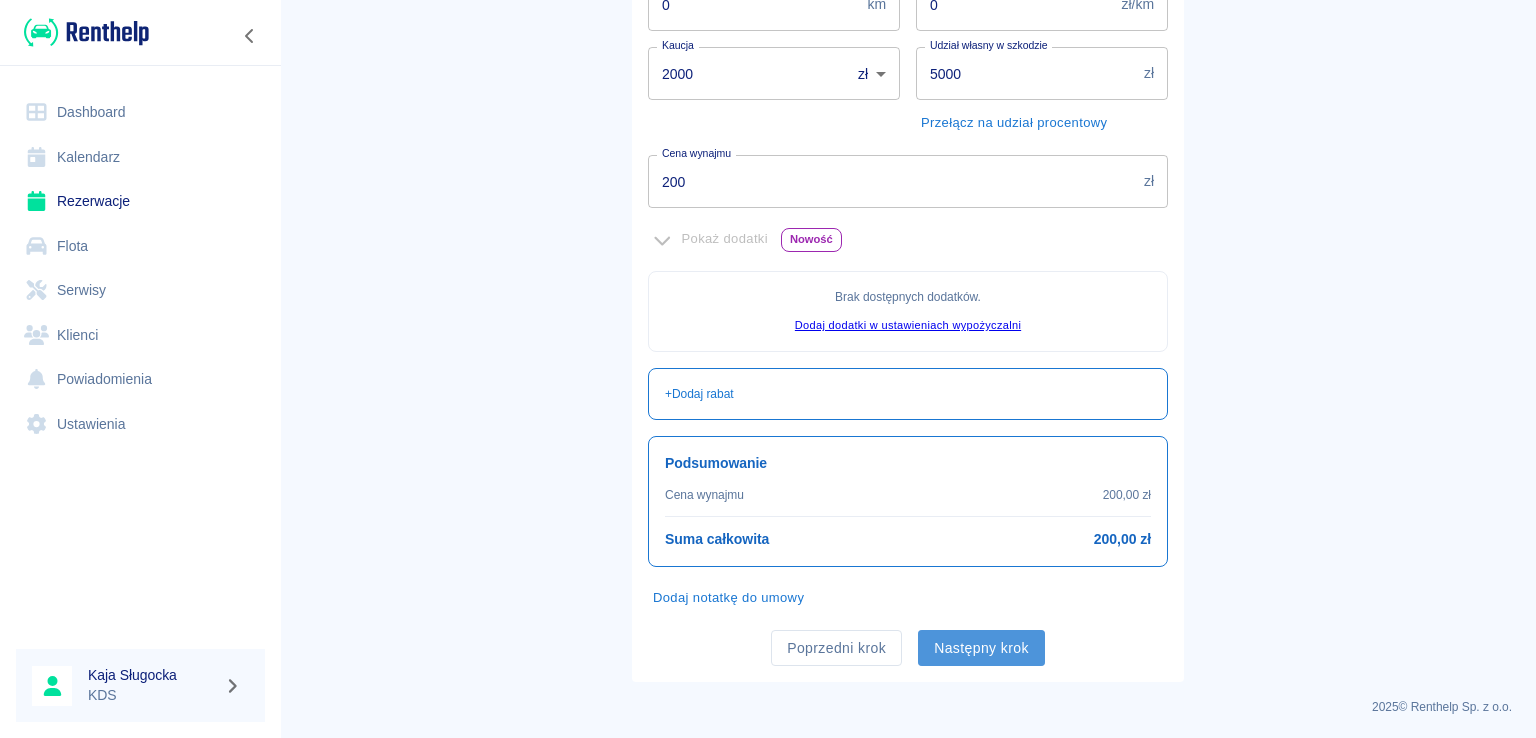 click on "Następny krok" at bounding box center (981, 648) 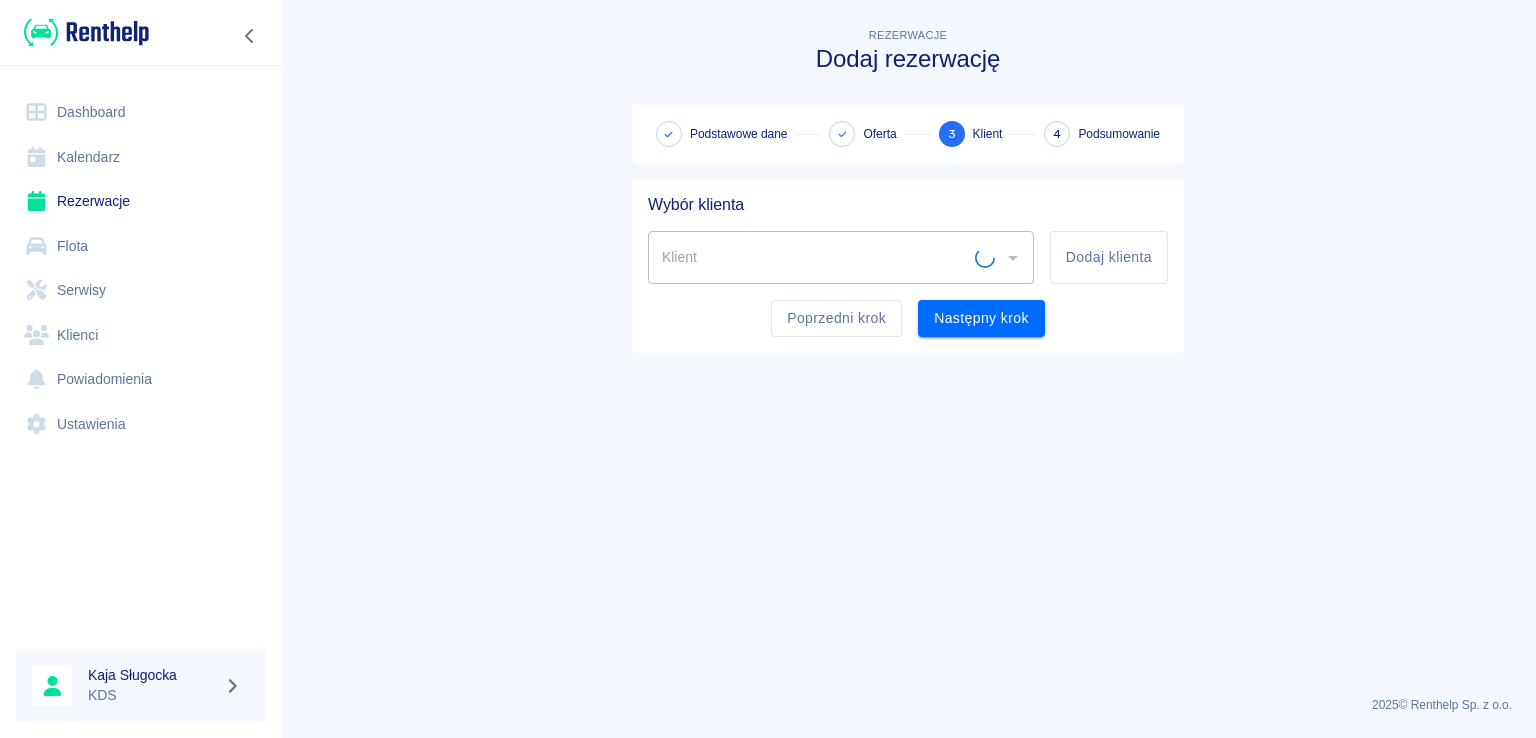 scroll, scrollTop: 0, scrollLeft: 0, axis: both 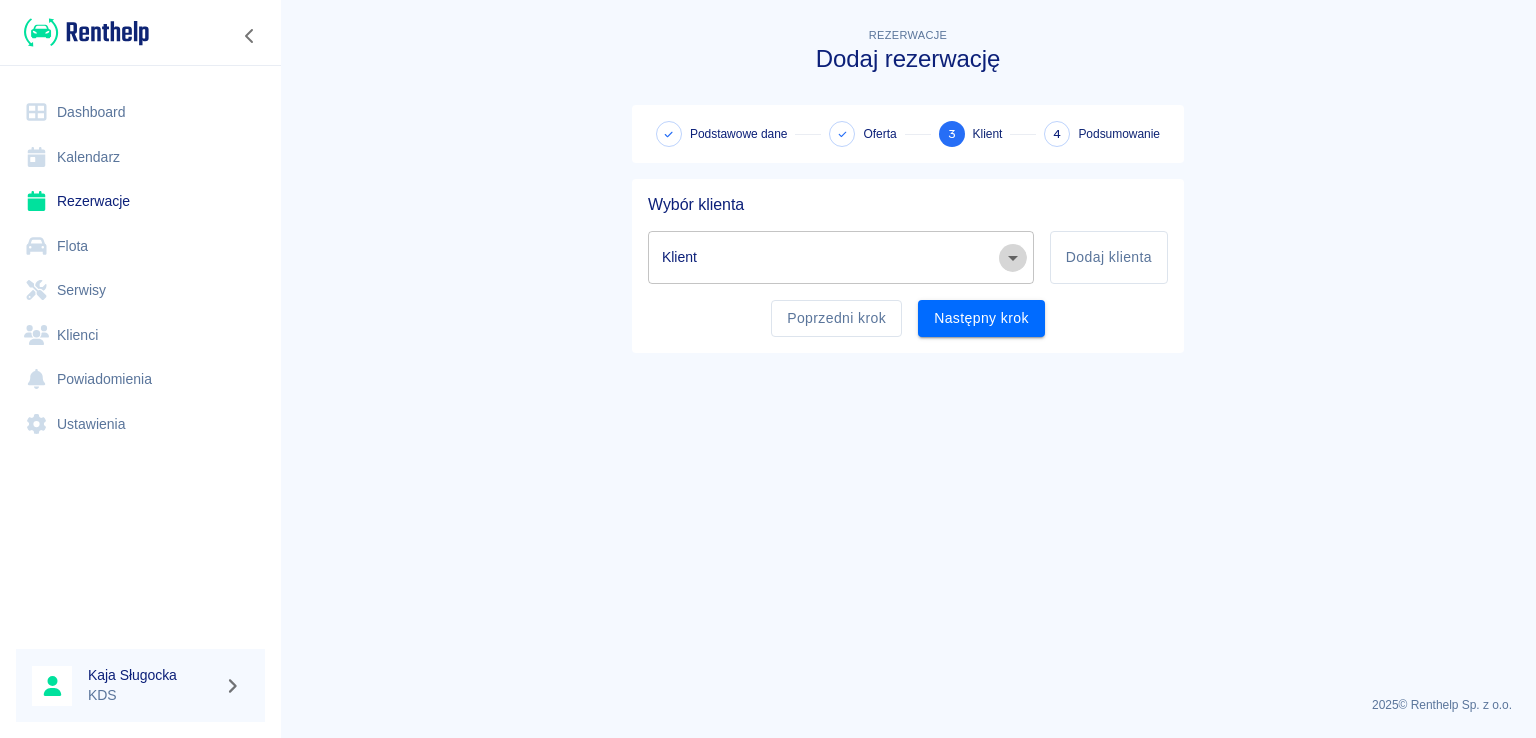 click 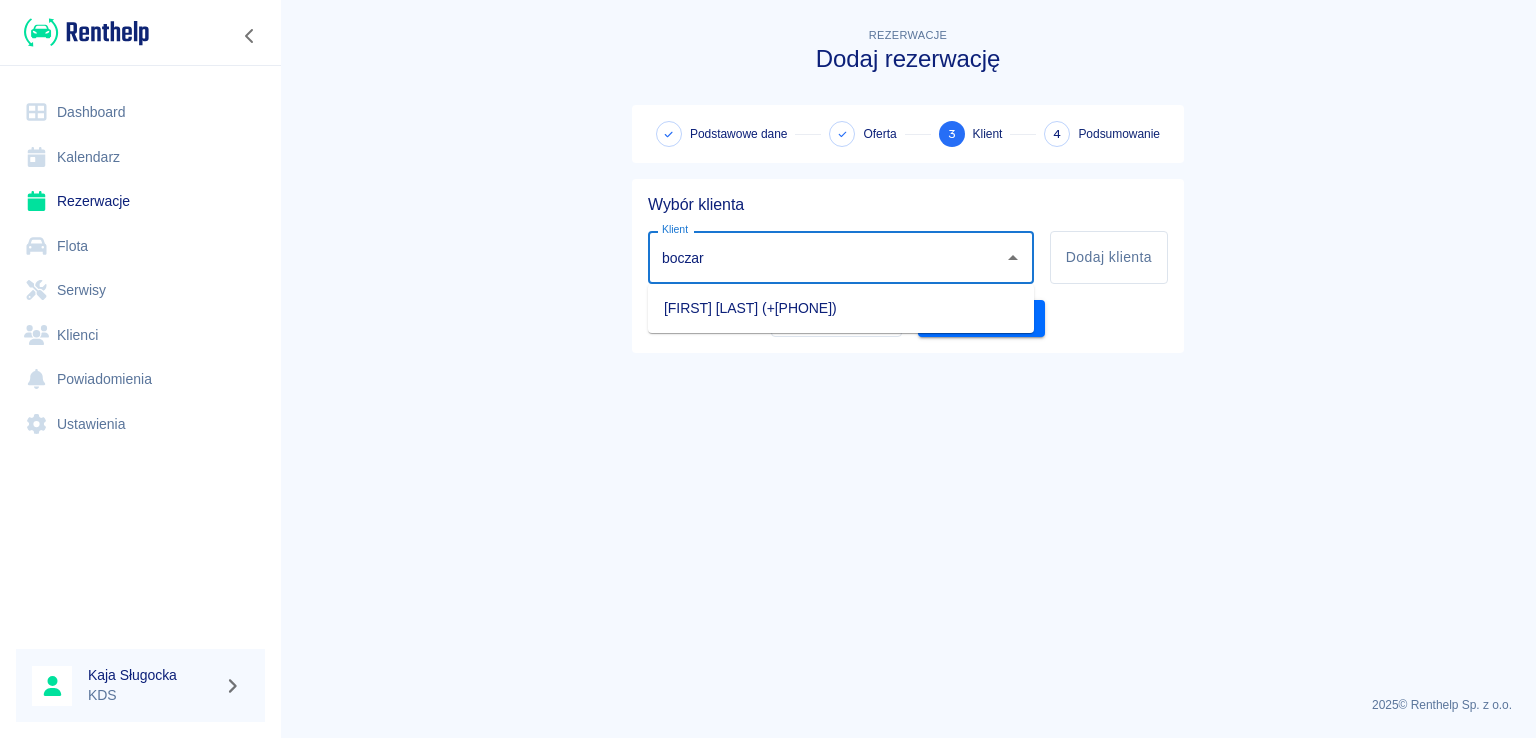 click on "[FIRST]  [LAST] (+[COUNTRY_CODE][PHONE])" at bounding box center [841, 308] 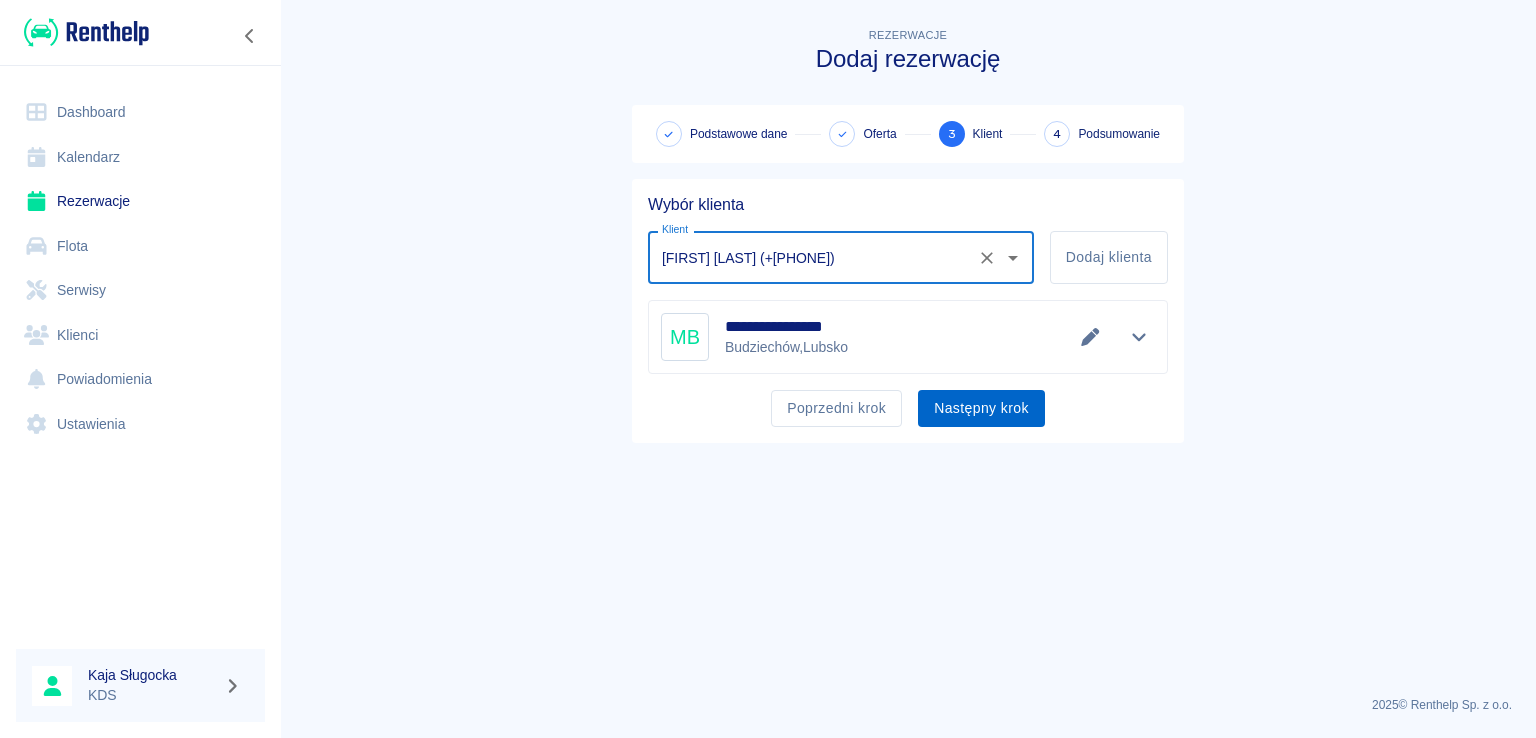 type on "[FIRST]  [LAST] (+[COUNTRY_CODE][PHONE])" 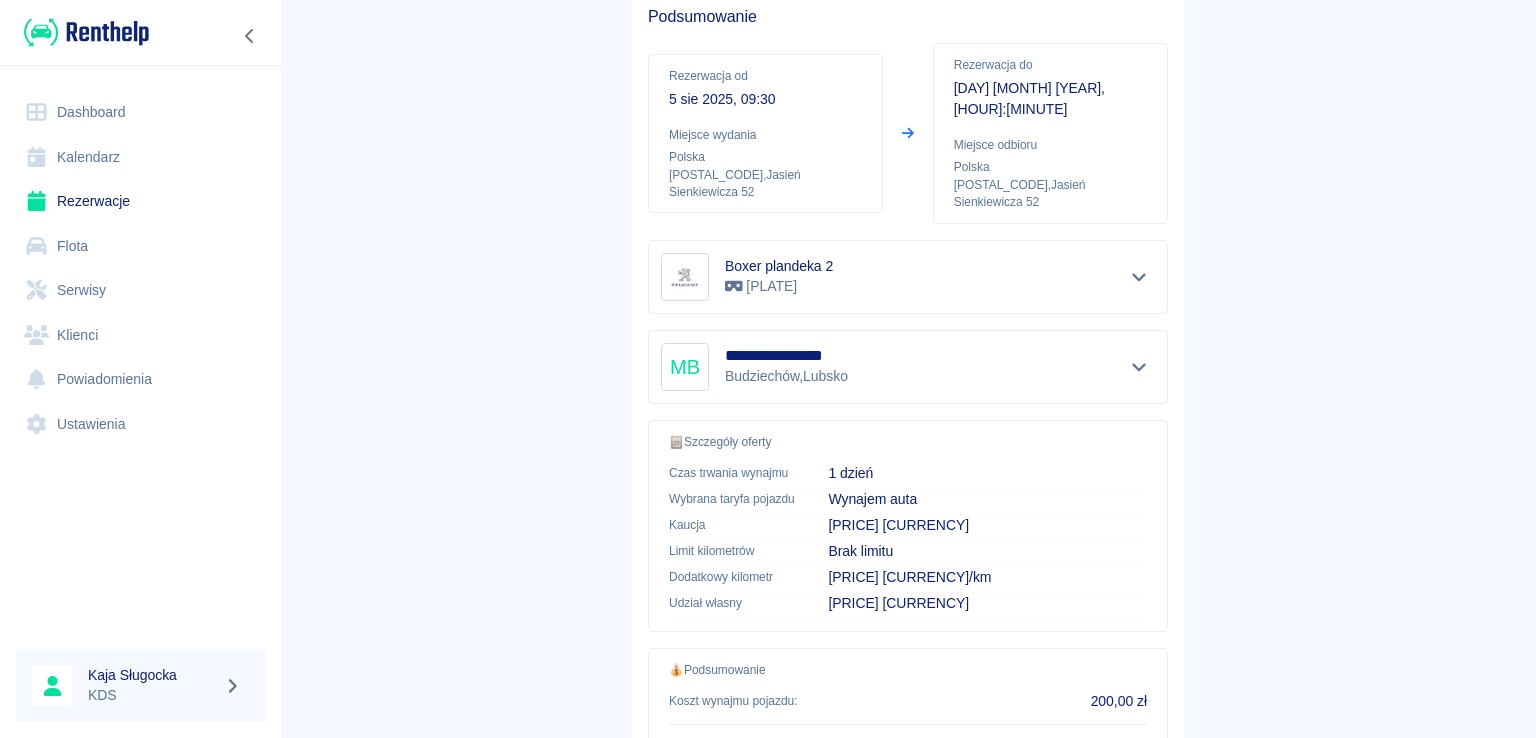 scroll, scrollTop: 338, scrollLeft: 0, axis: vertical 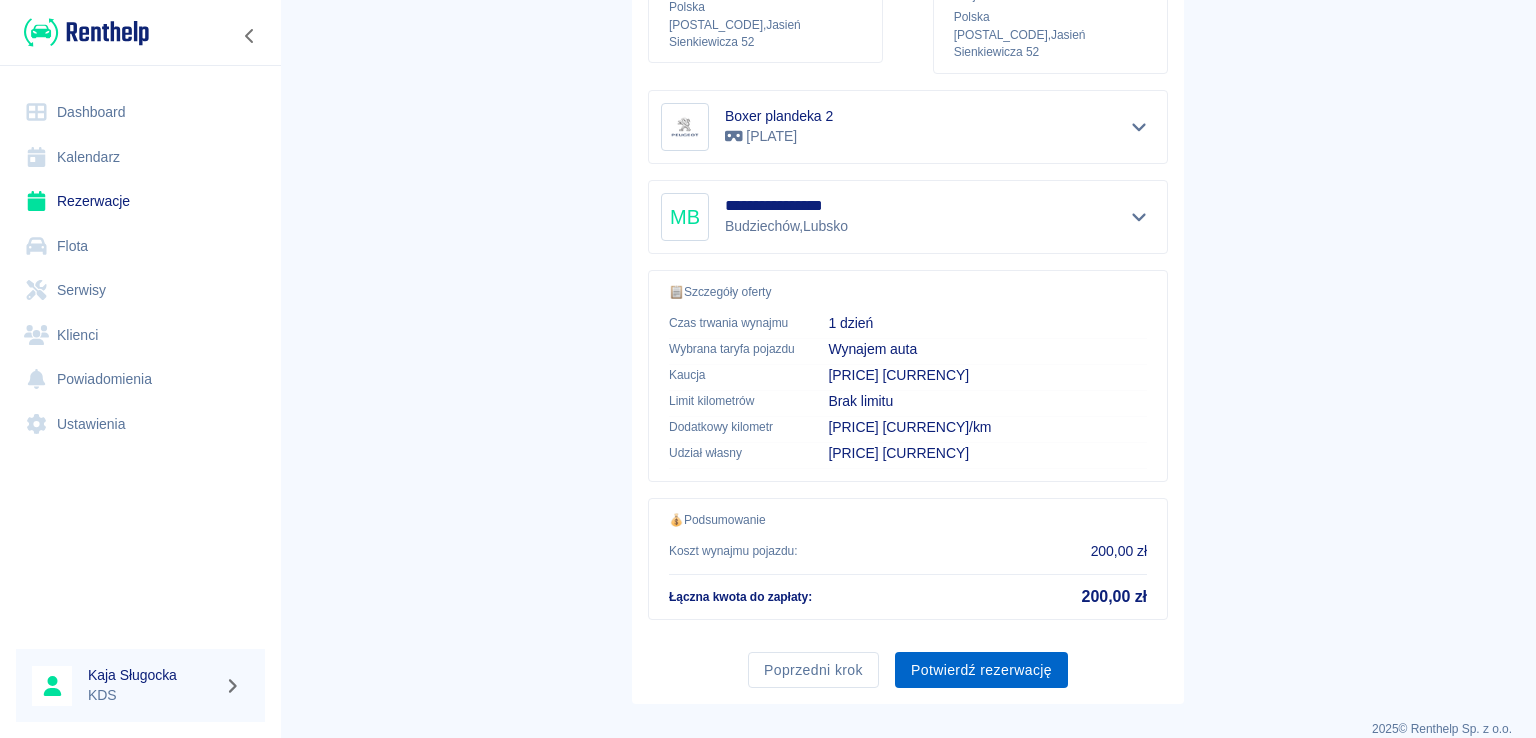 click on "Potwierdź rezerwację" at bounding box center (981, 670) 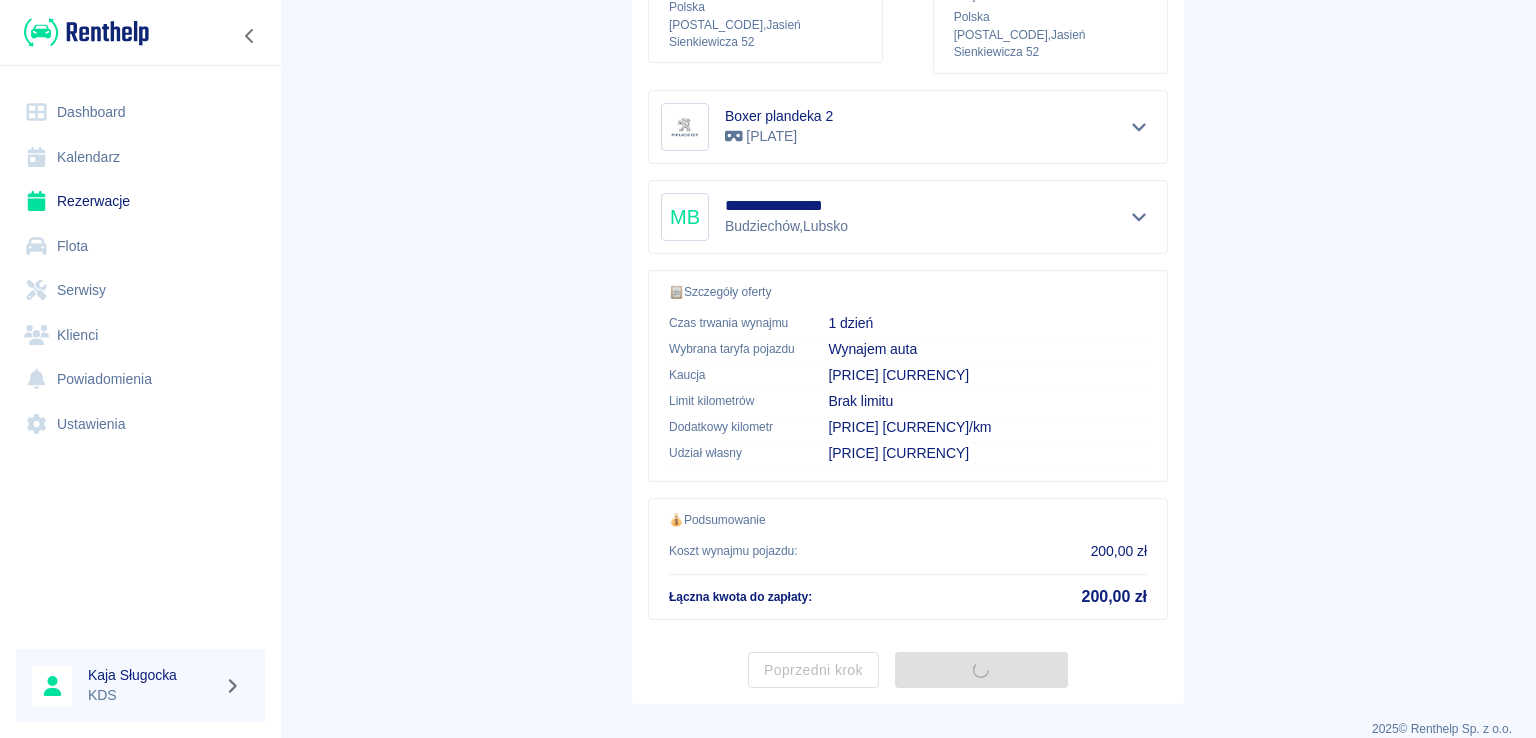 scroll, scrollTop: 0, scrollLeft: 0, axis: both 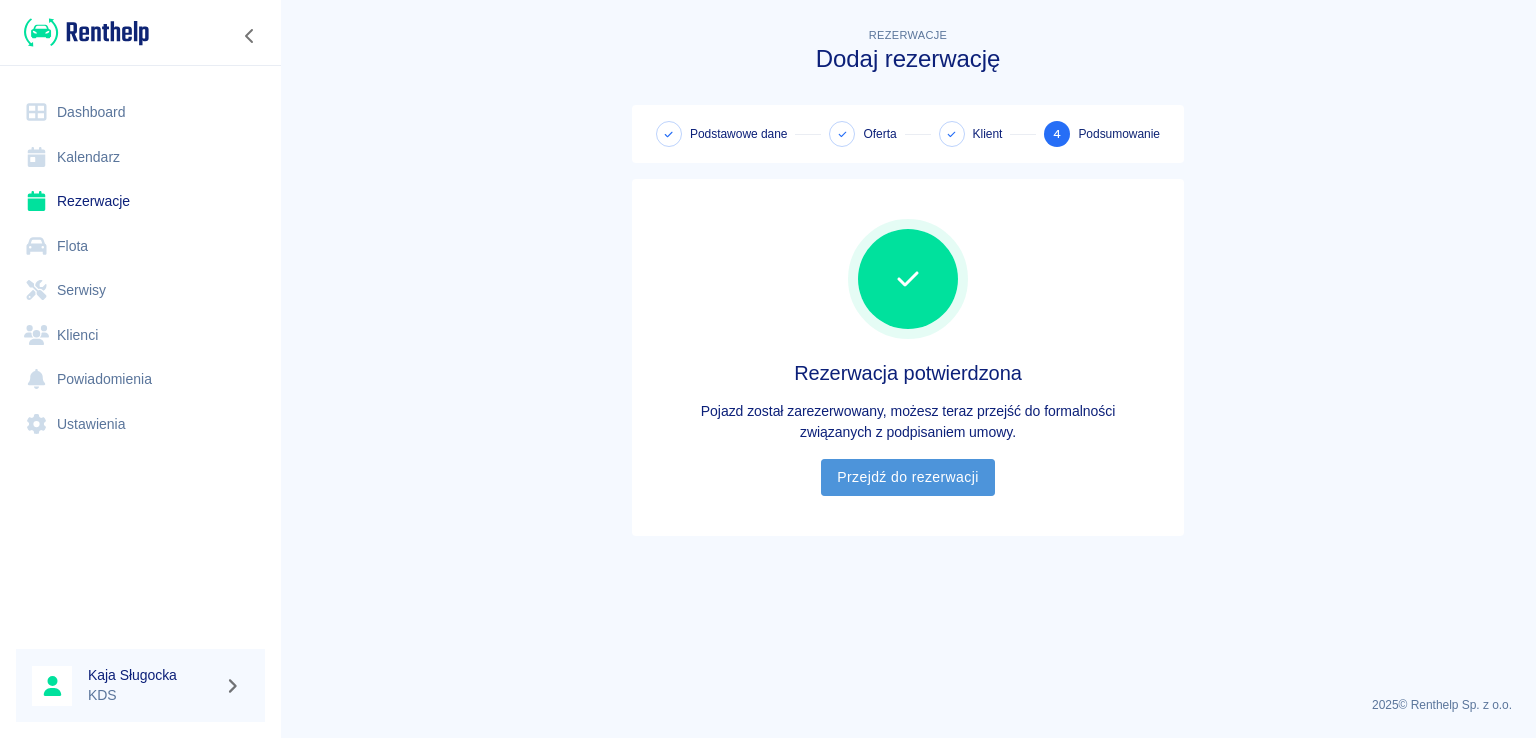click on "Przejdź do rezerwacji" at bounding box center (907, 477) 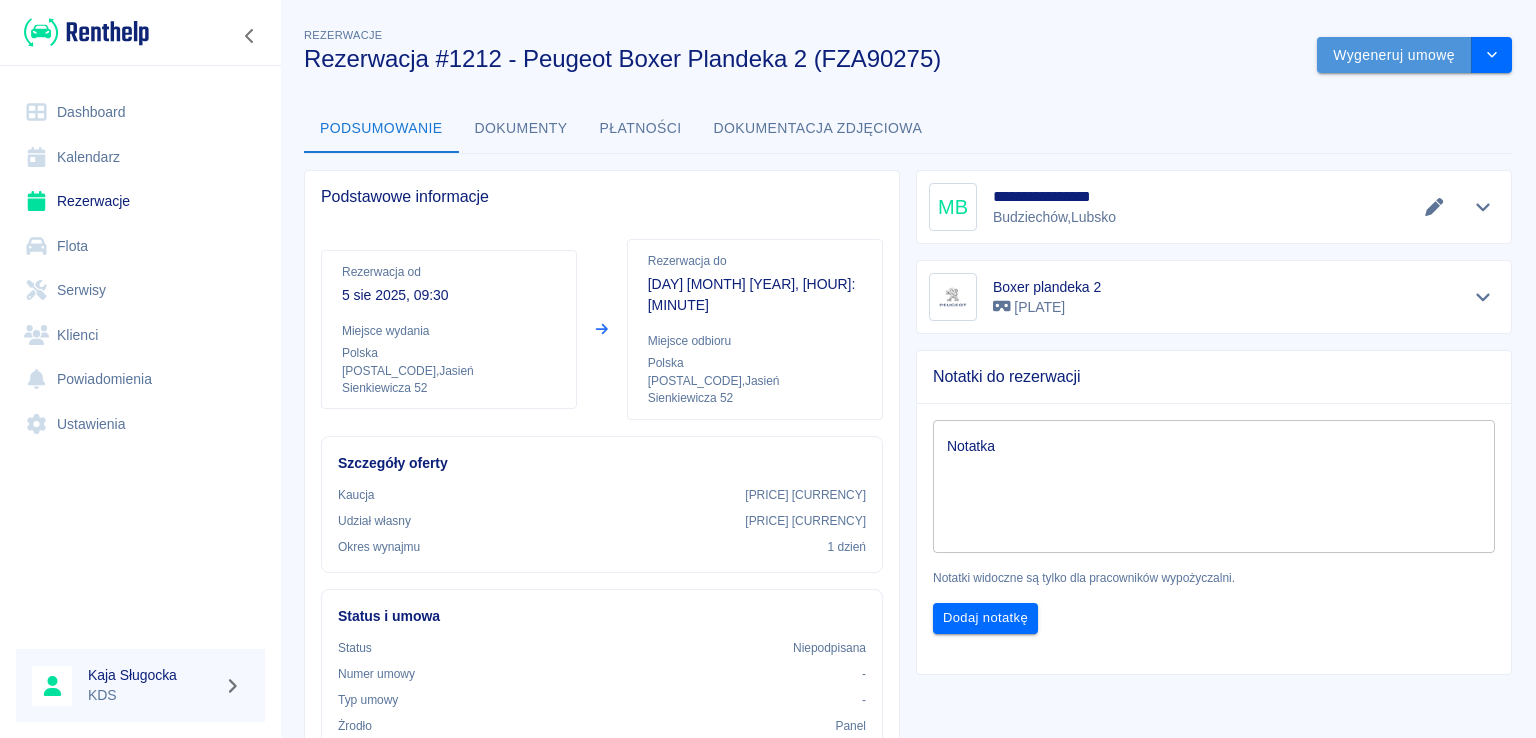 click on "Wygeneruj umowę" at bounding box center (1394, 55) 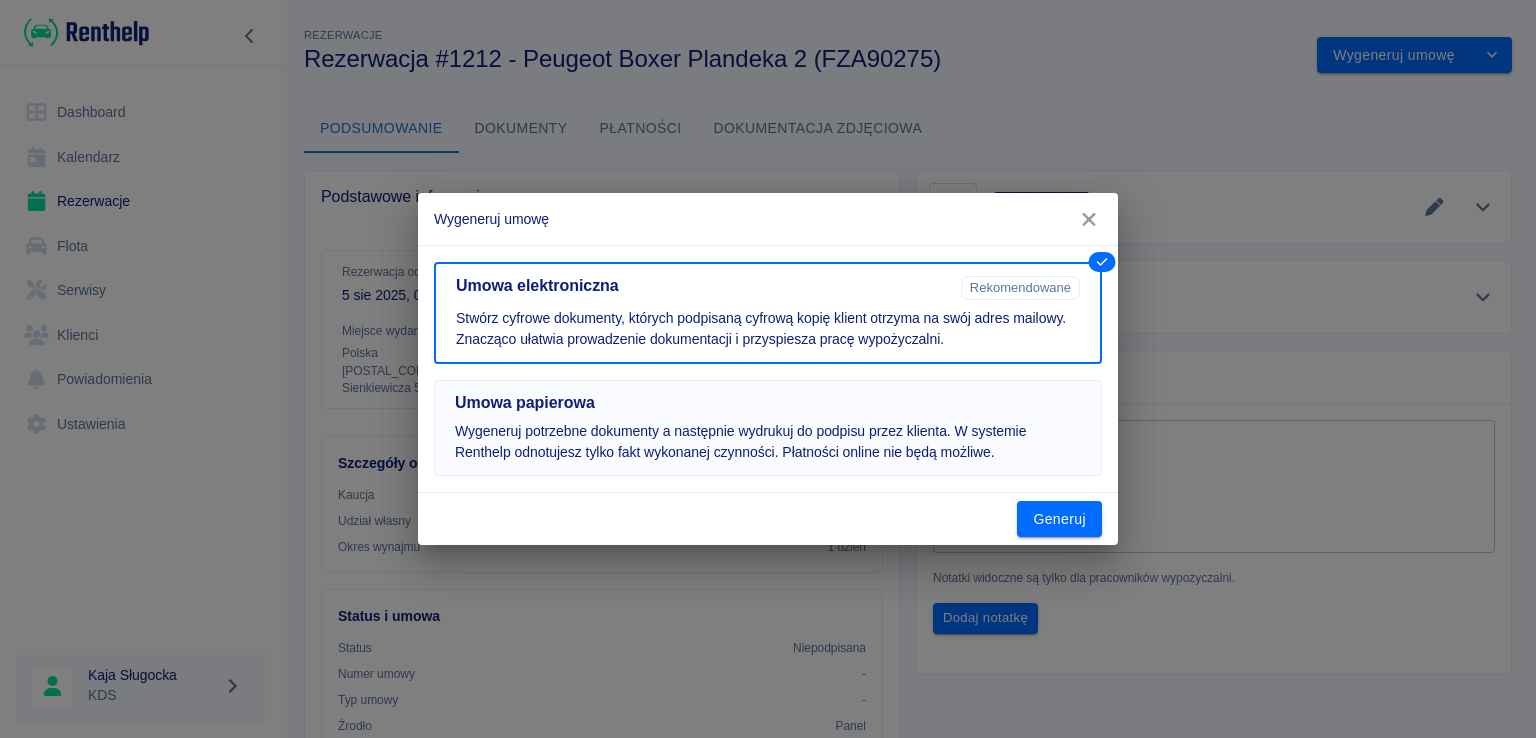 click on "Umowa papierowa Wygeneruj potrzebne dokumenty a następnie wydrukuj do podpisu przez klienta. W systemie Renthelp odnotujesz tylko fakt wykonanej czynności. Płatności online nie będą możliwe." at bounding box center [768, 442] 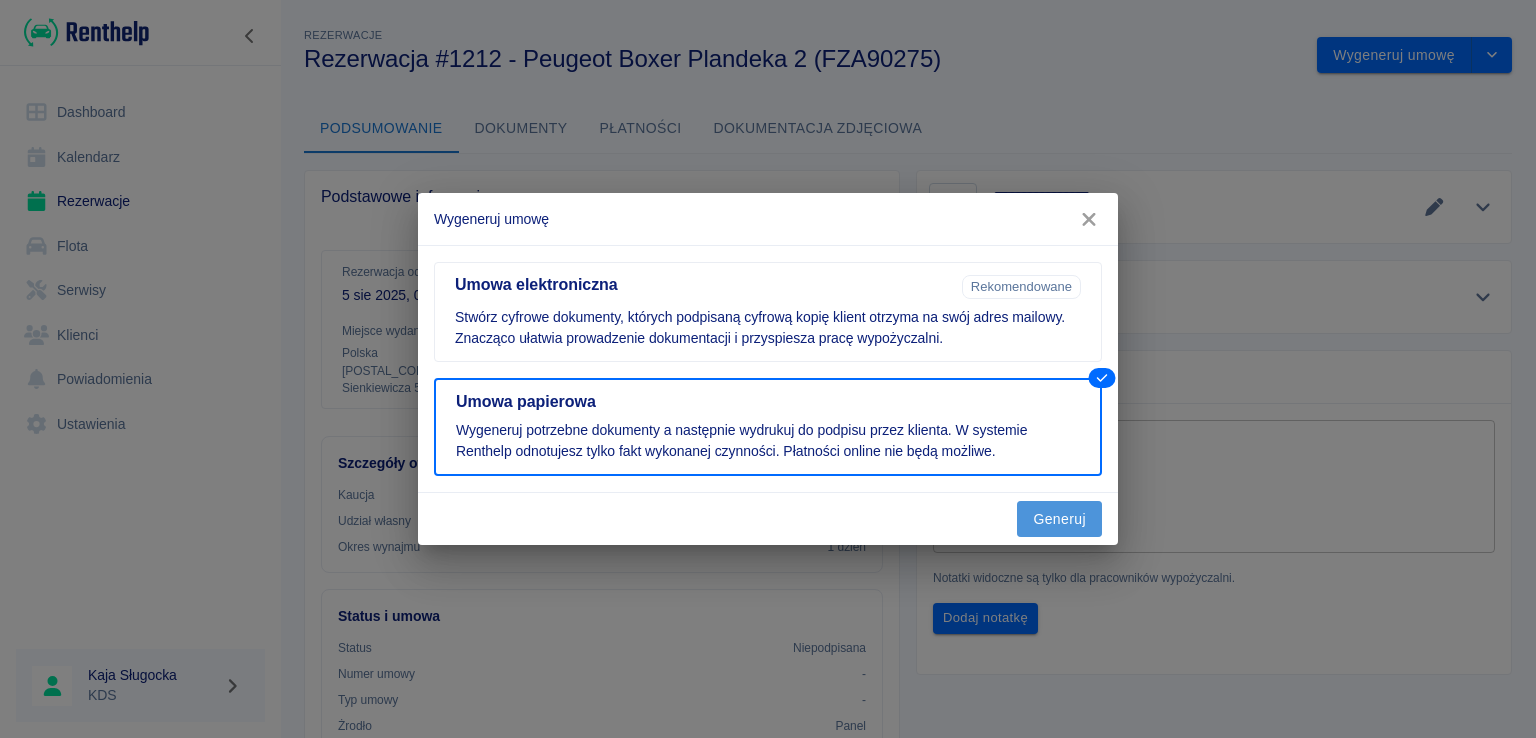 click on "Generuj" at bounding box center (1059, 519) 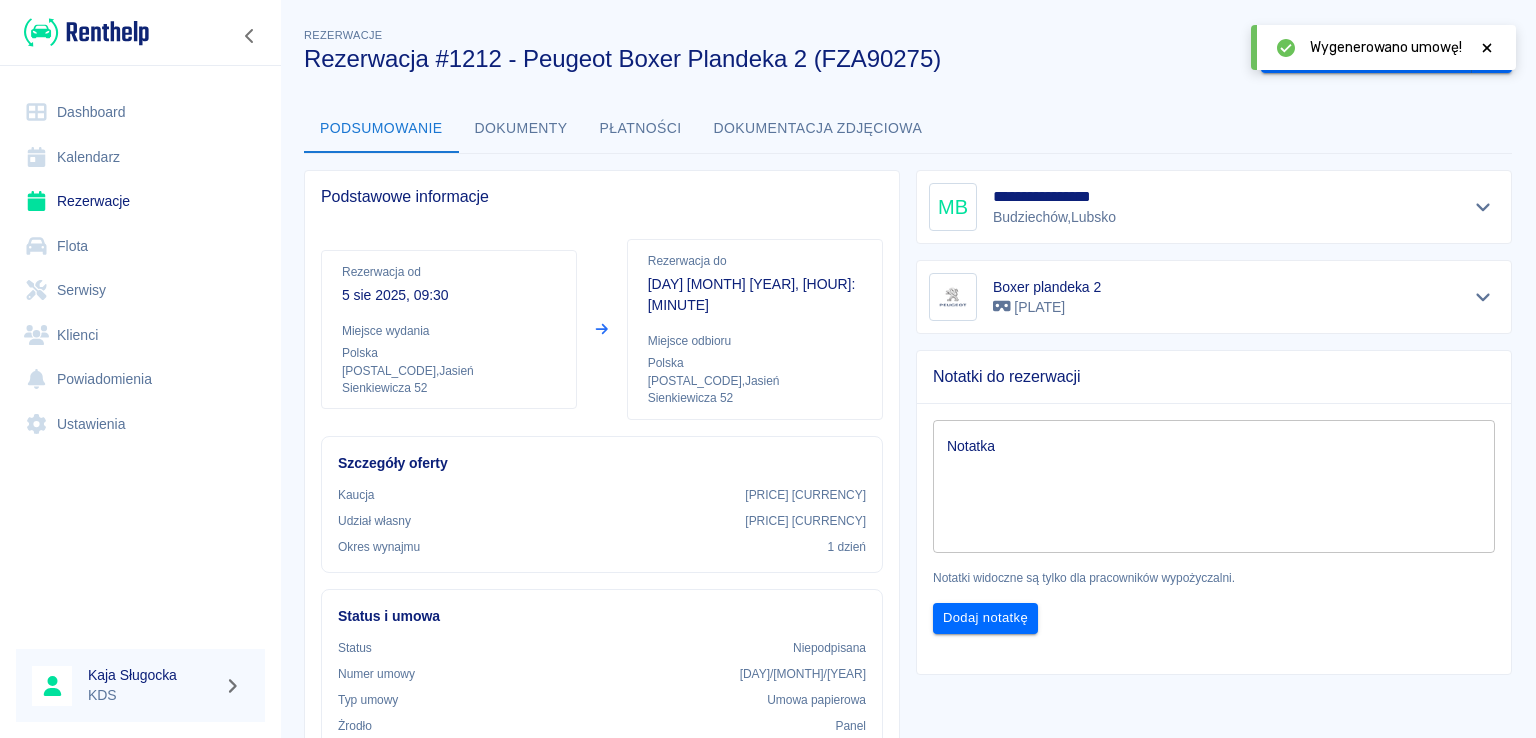 click at bounding box center [1487, 47] 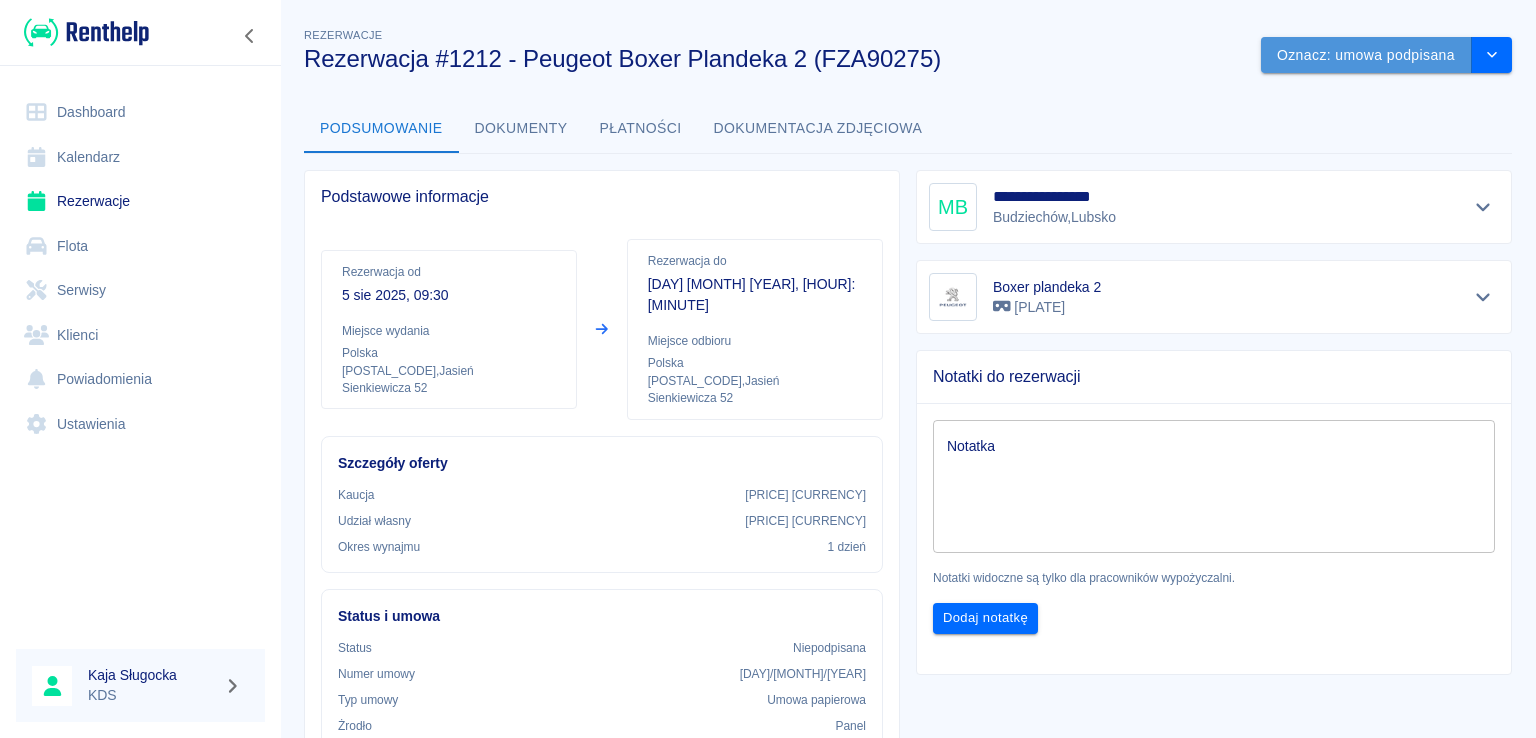 click on "Oznacz: umowa podpisana" at bounding box center (1366, 55) 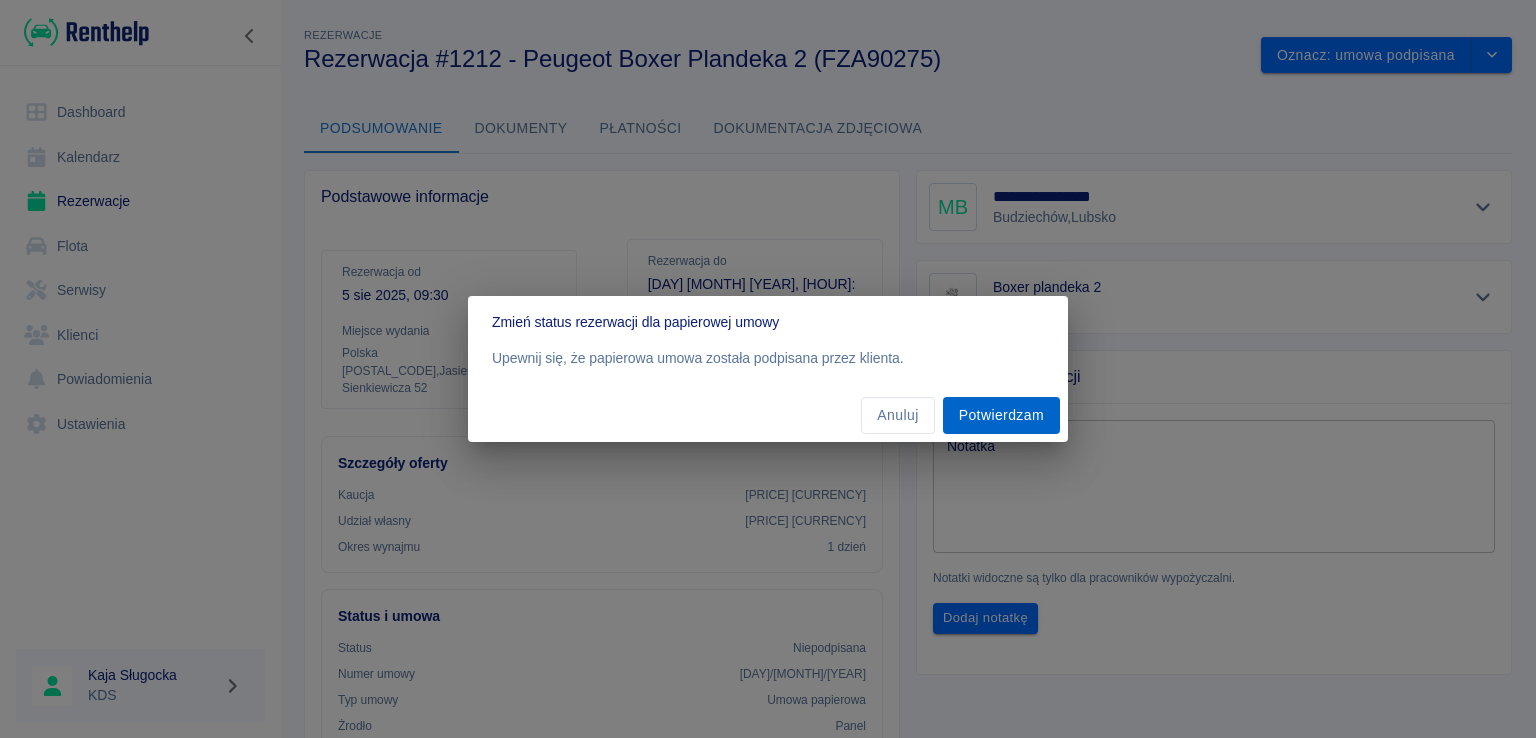 click on "Potwierdzam" at bounding box center (1001, 415) 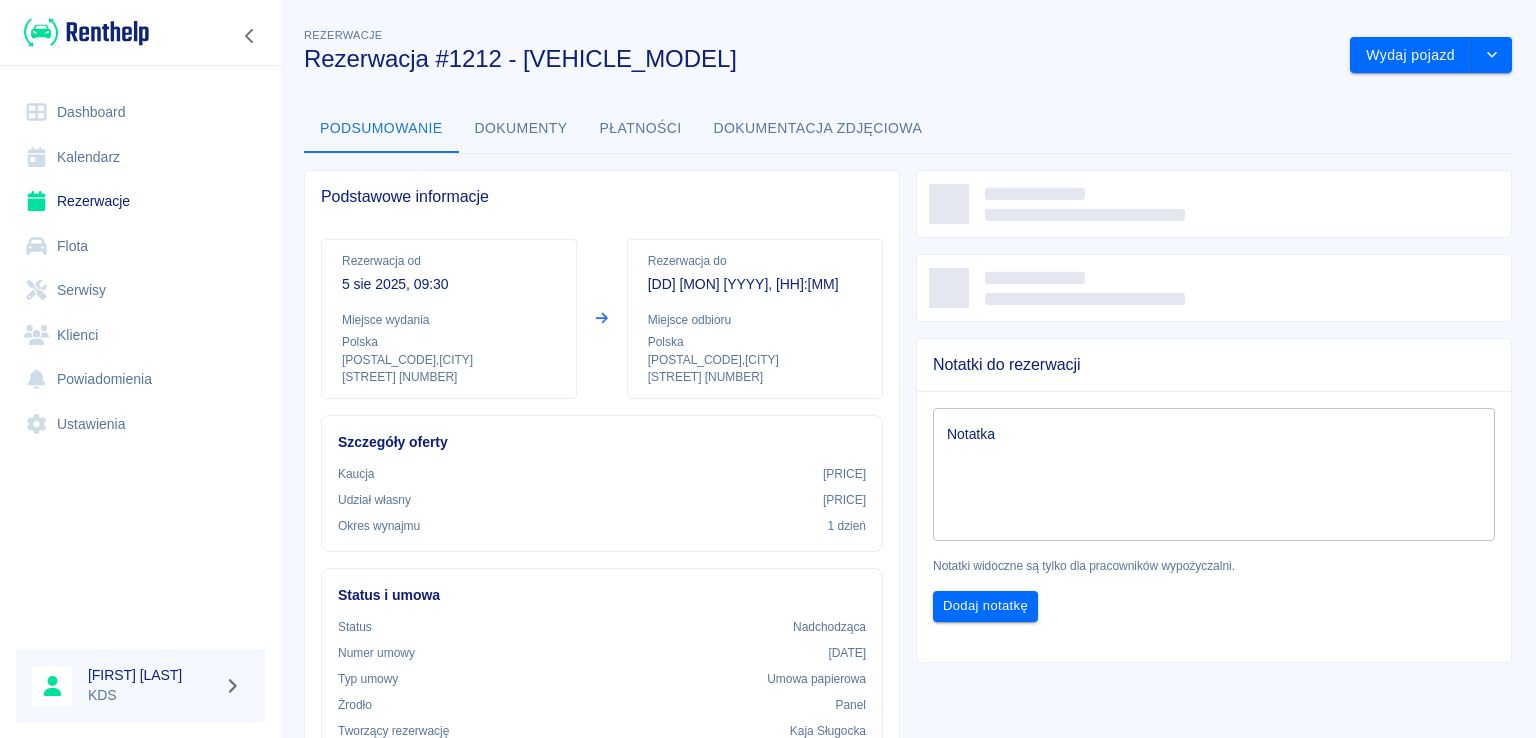 scroll, scrollTop: 0, scrollLeft: 0, axis: both 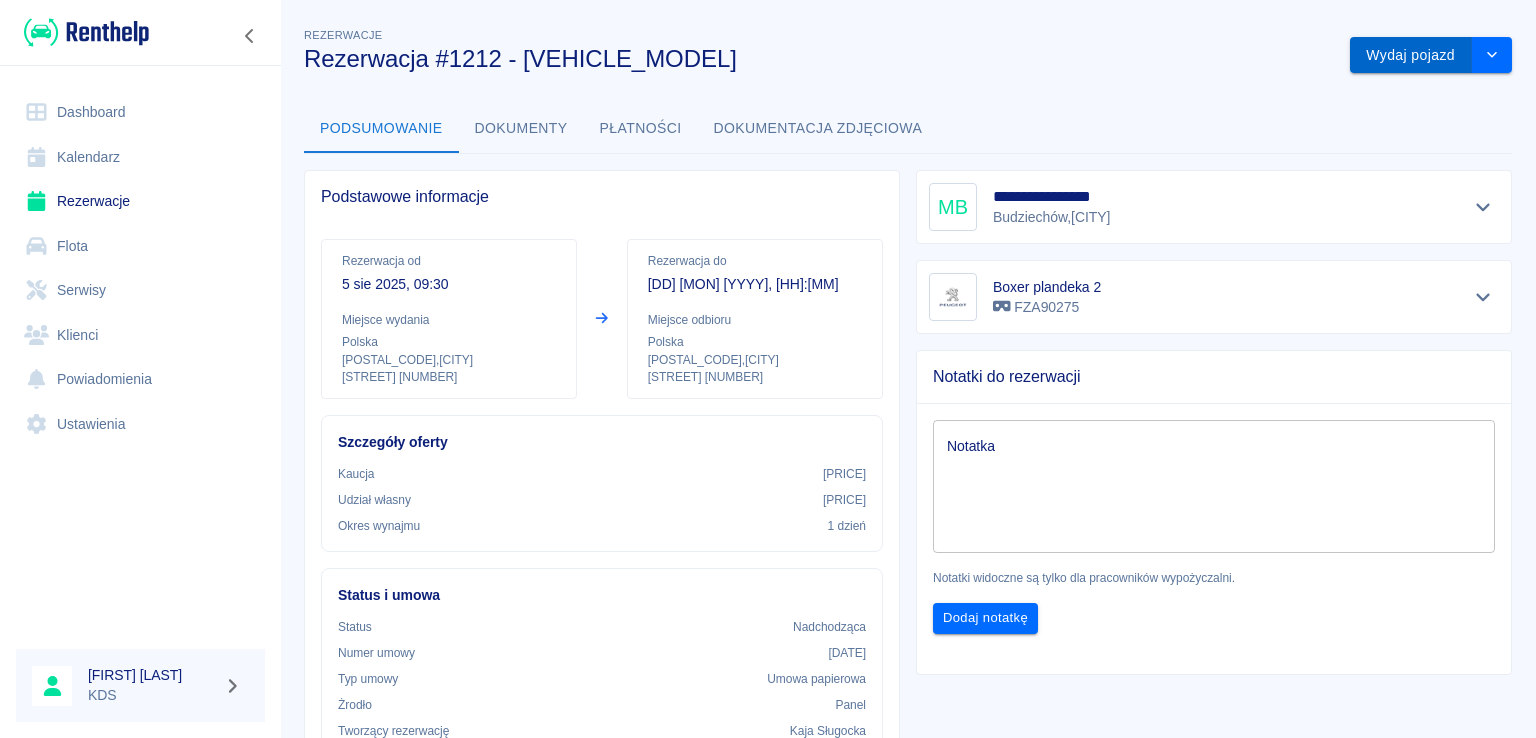 click on "Wydaj pojazd" at bounding box center [1411, 55] 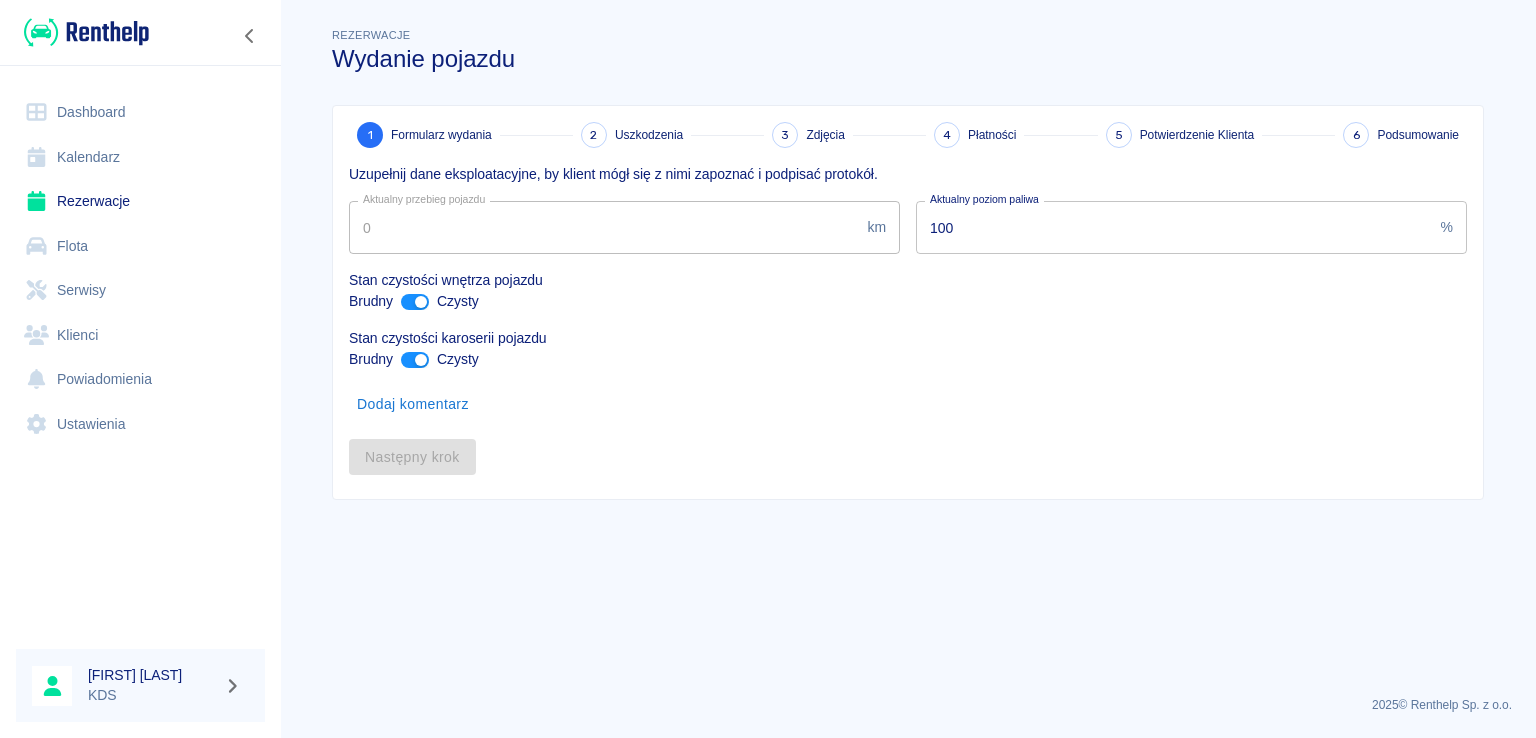 type on "83991" 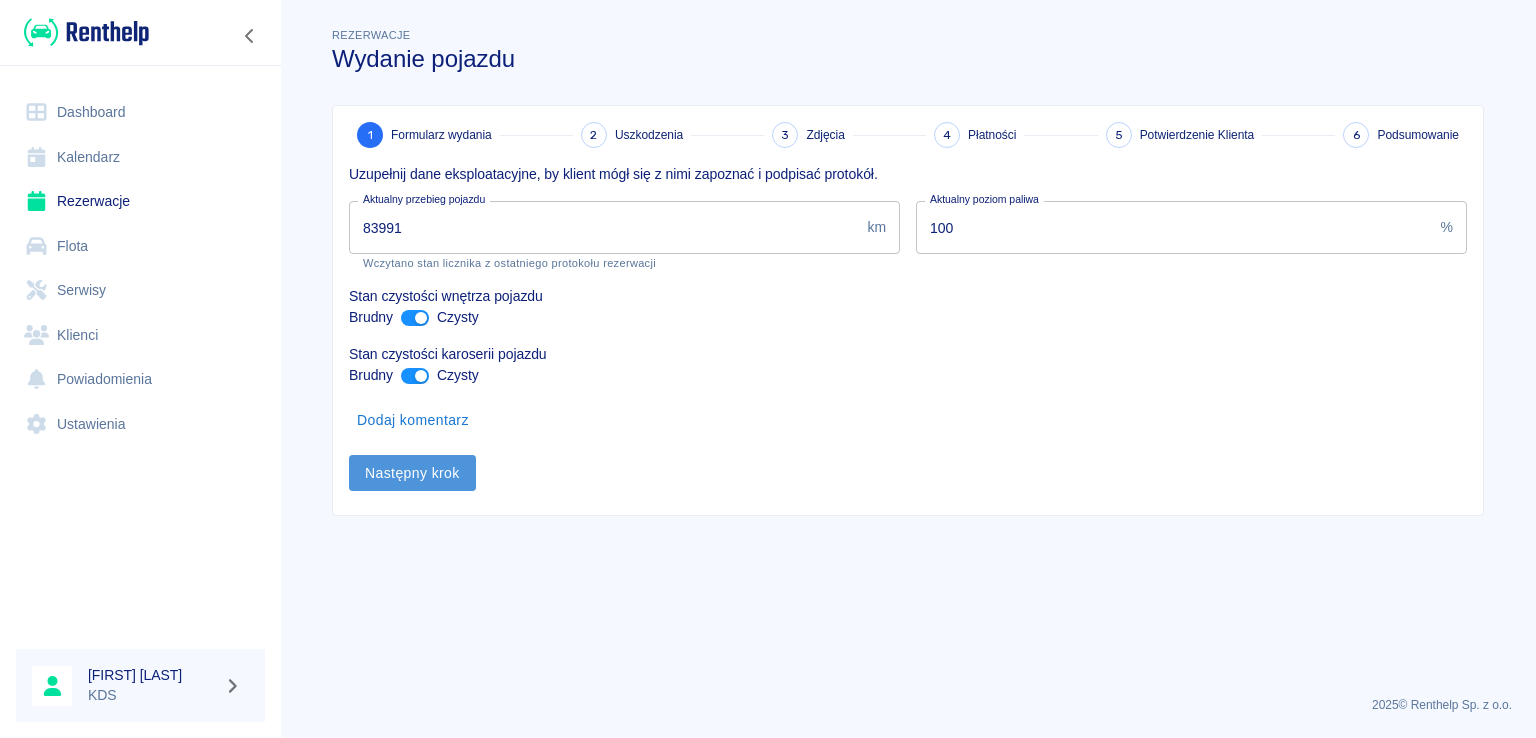 click on "Następny krok" at bounding box center [412, 473] 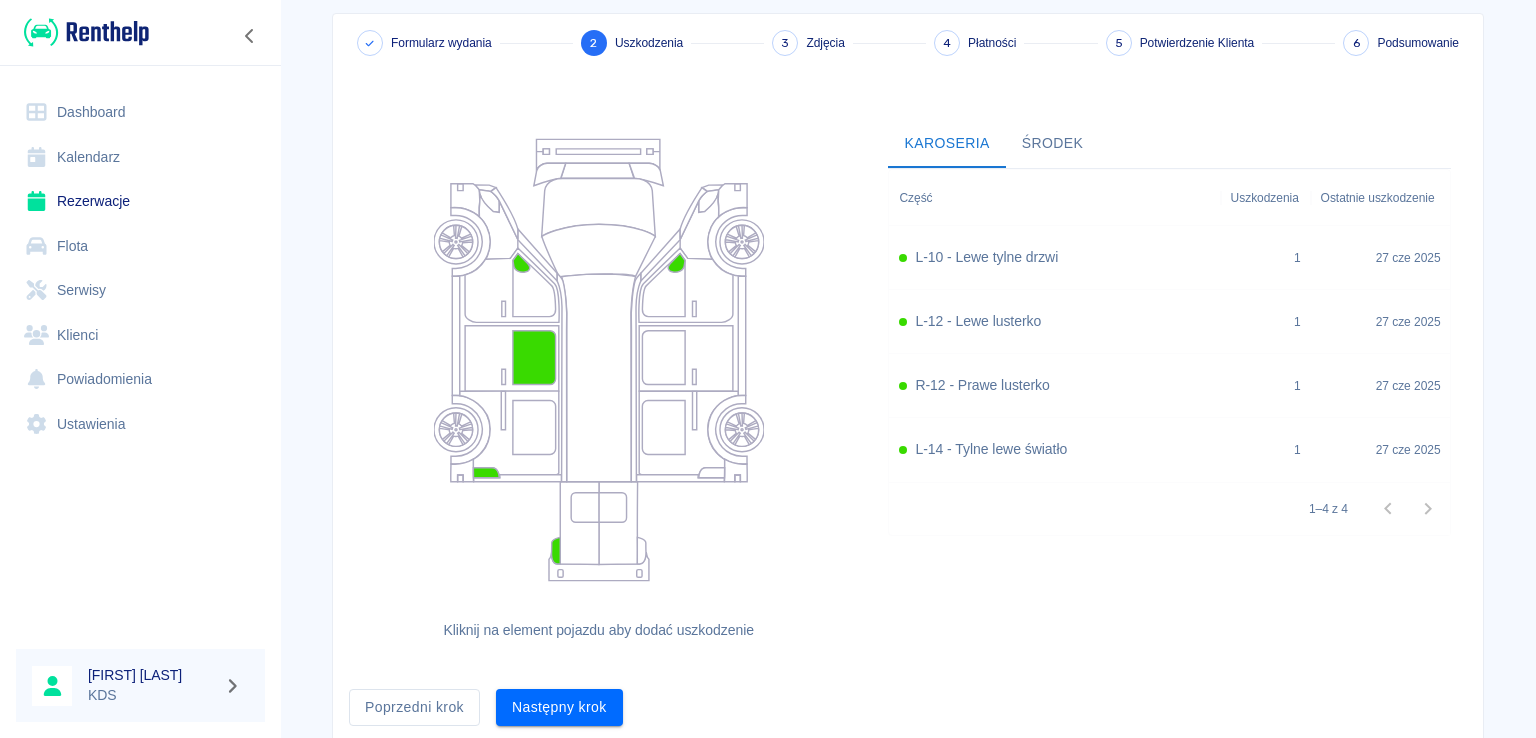 scroll, scrollTop: 62, scrollLeft: 0, axis: vertical 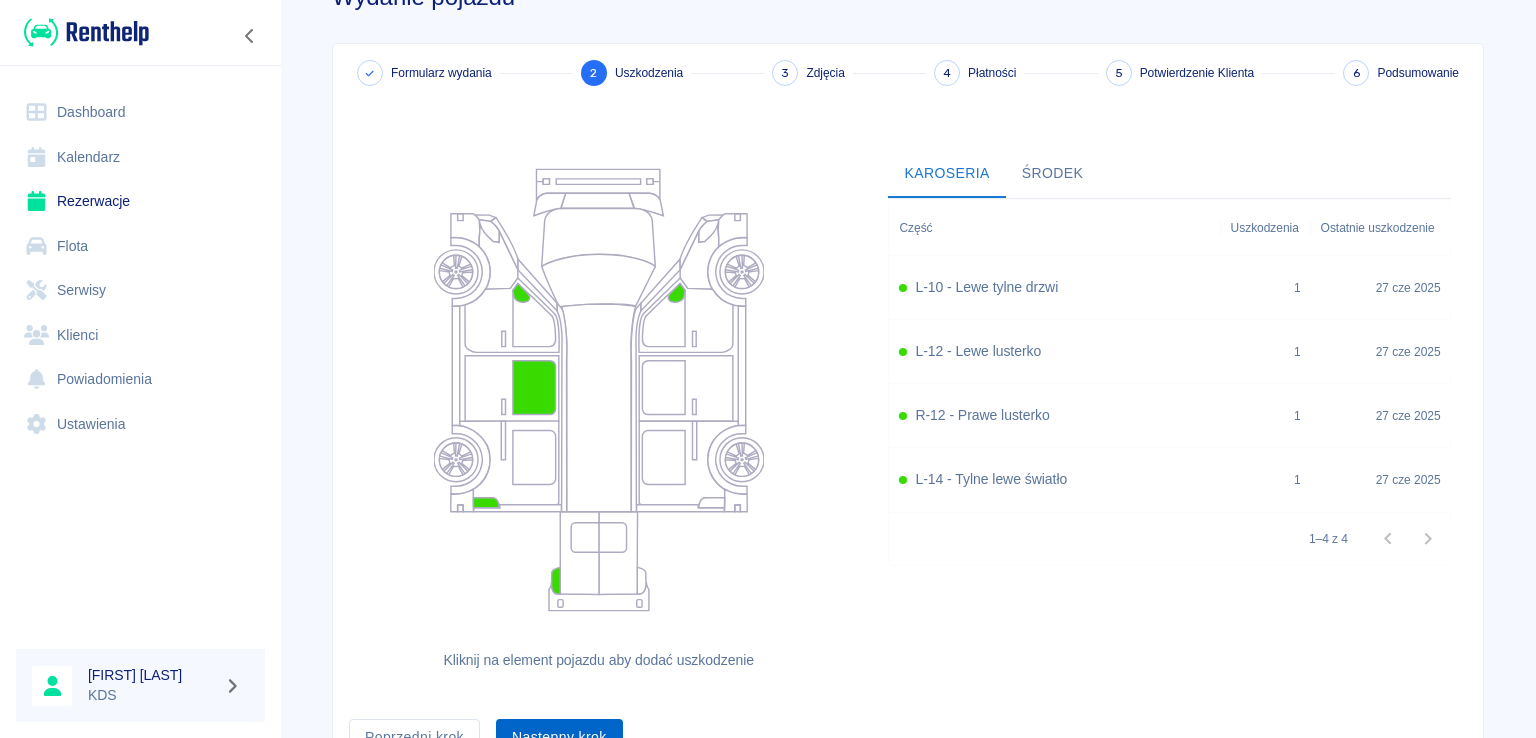 click on "Następny krok" at bounding box center (559, 737) 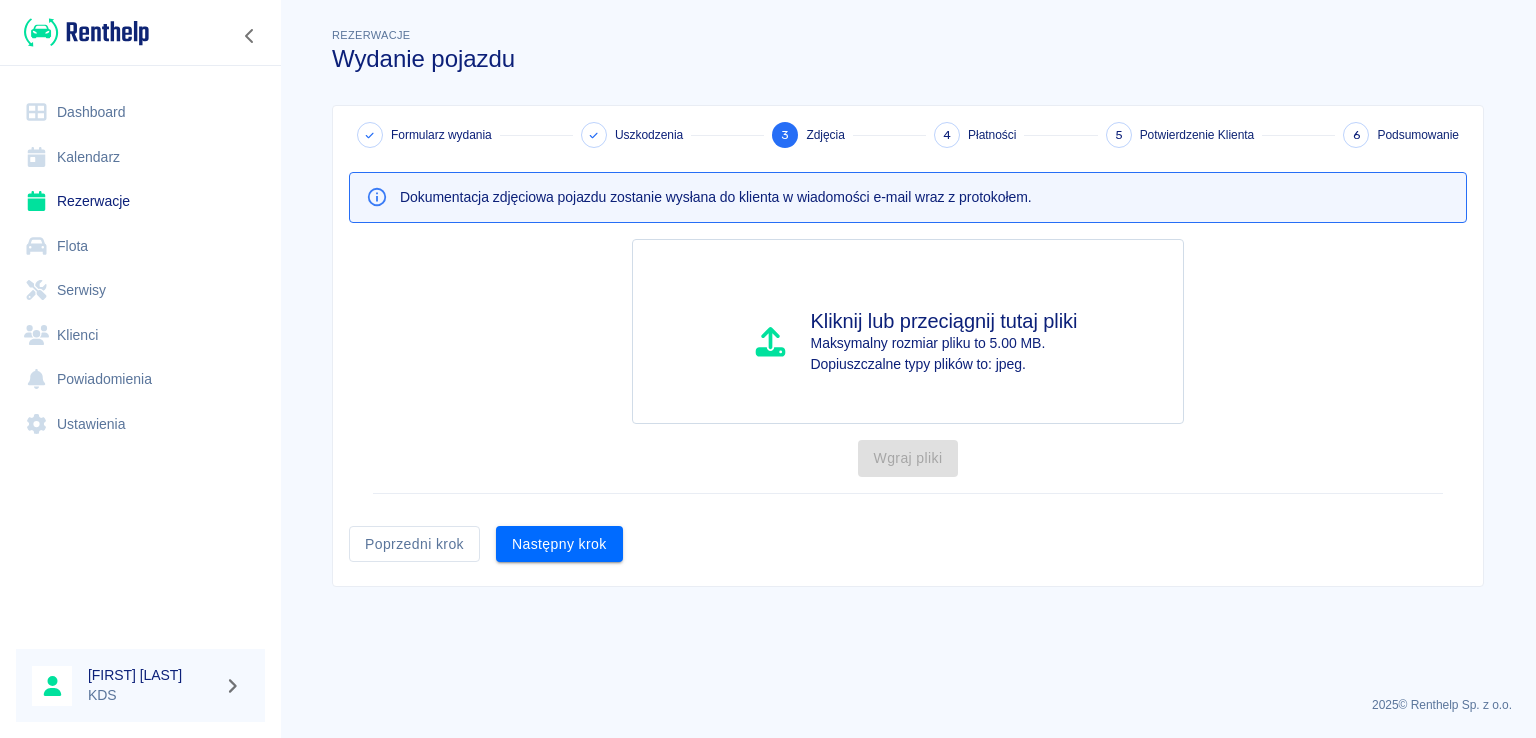 scroll, scrollTop: 0, scrollLeft: 0, axis: both 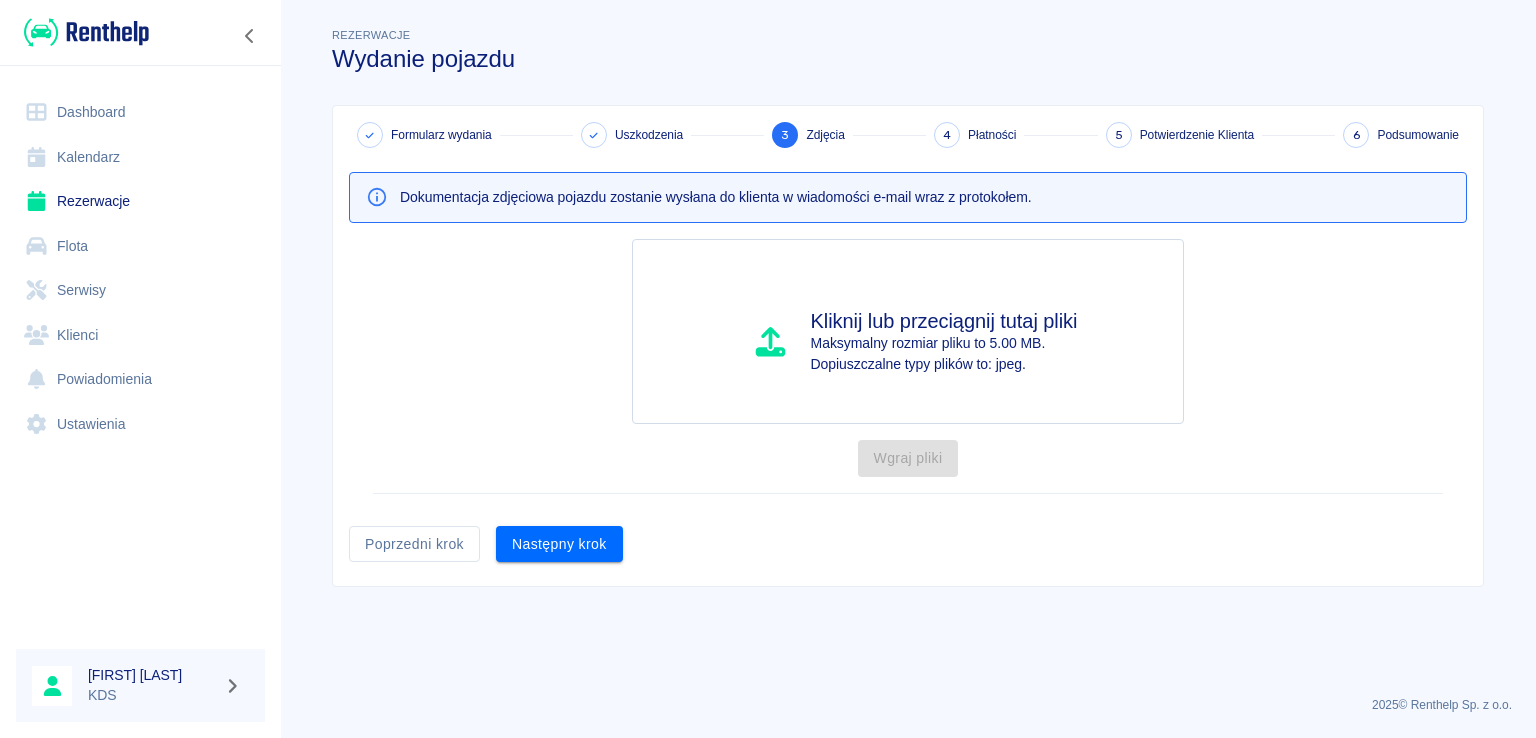 click on "Następny krok" at bounding box center (551, 536) 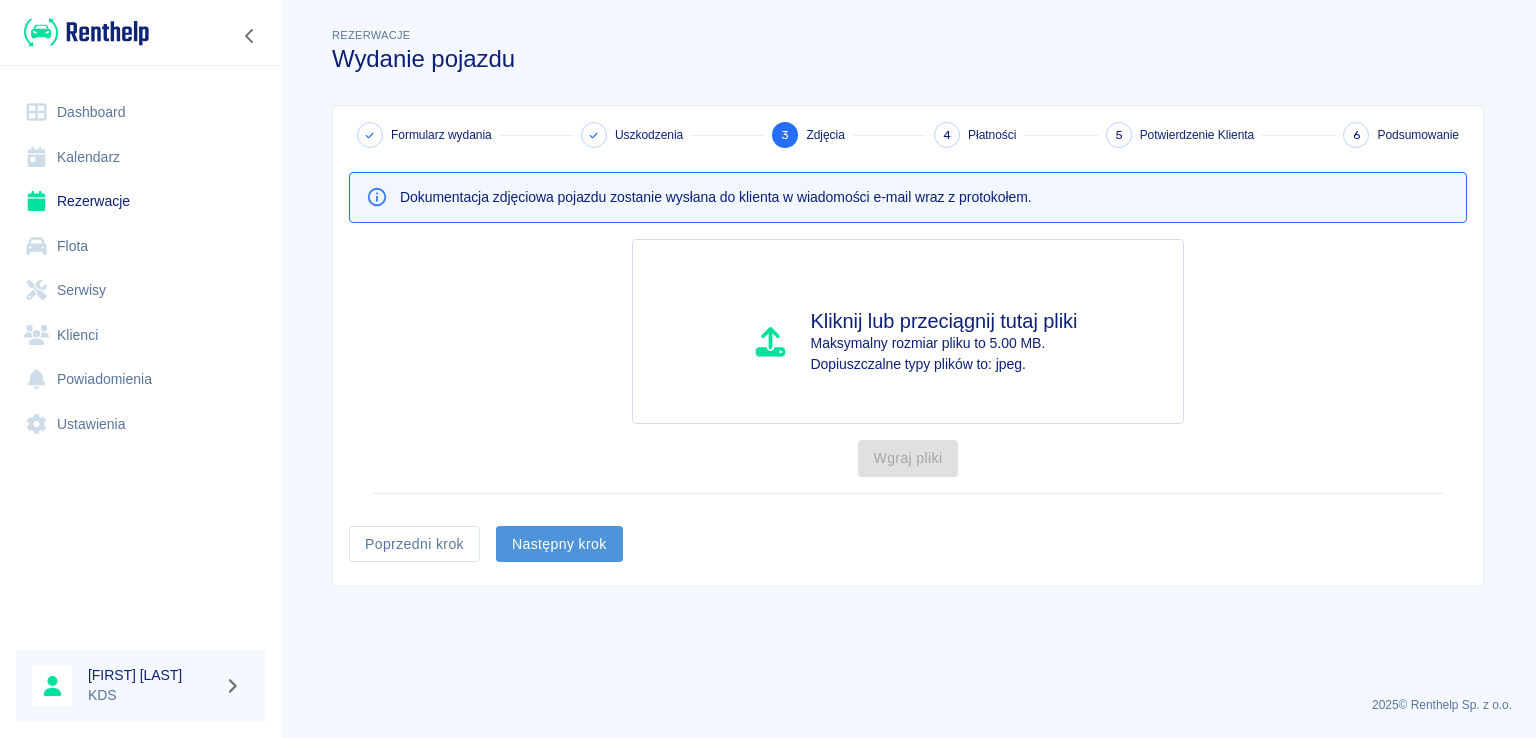 click on "Następny krok" at bounding box center [559, 544] 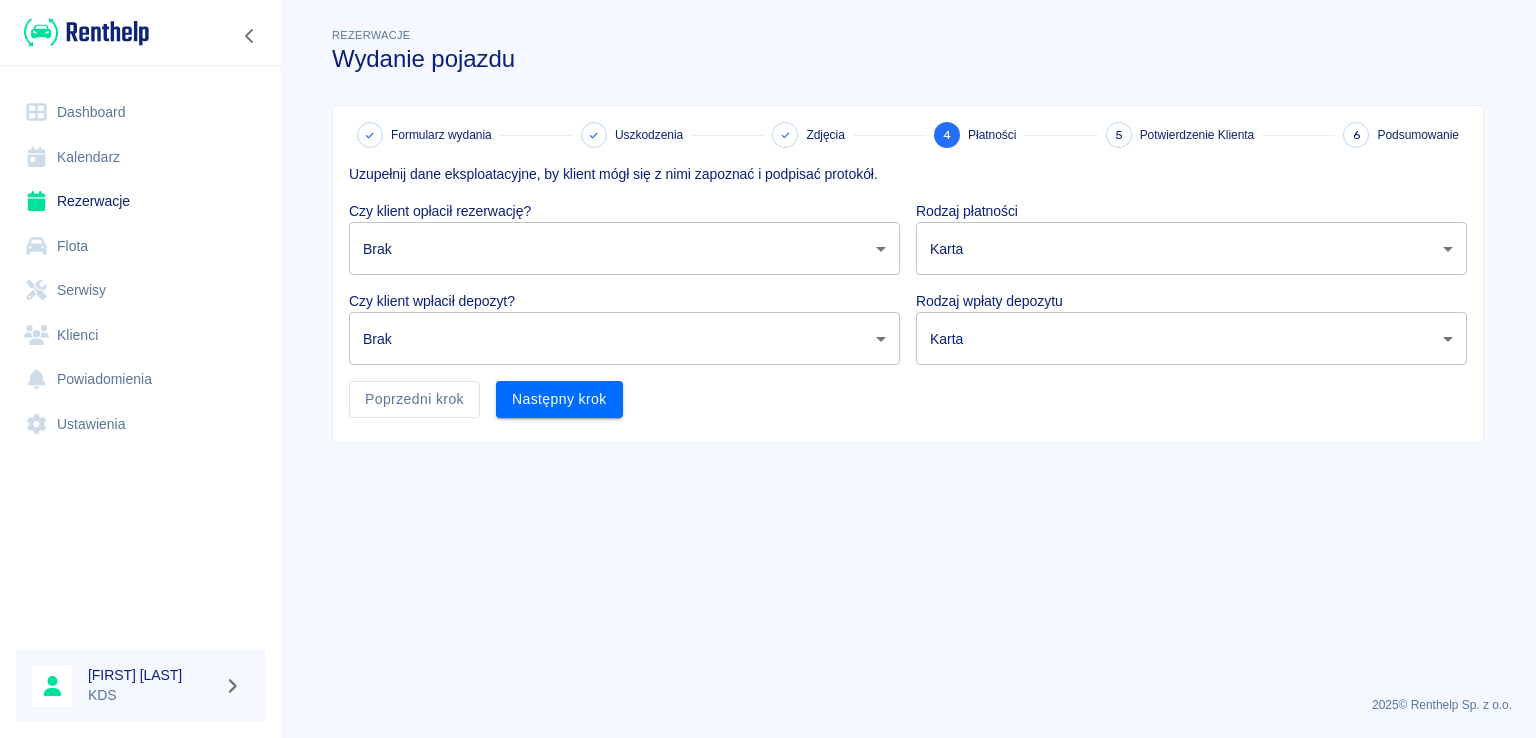 drag, startPoint x: 592, startPoint y: 538, endPoint x: 672, endPoint y: 446, distance: 121.91801 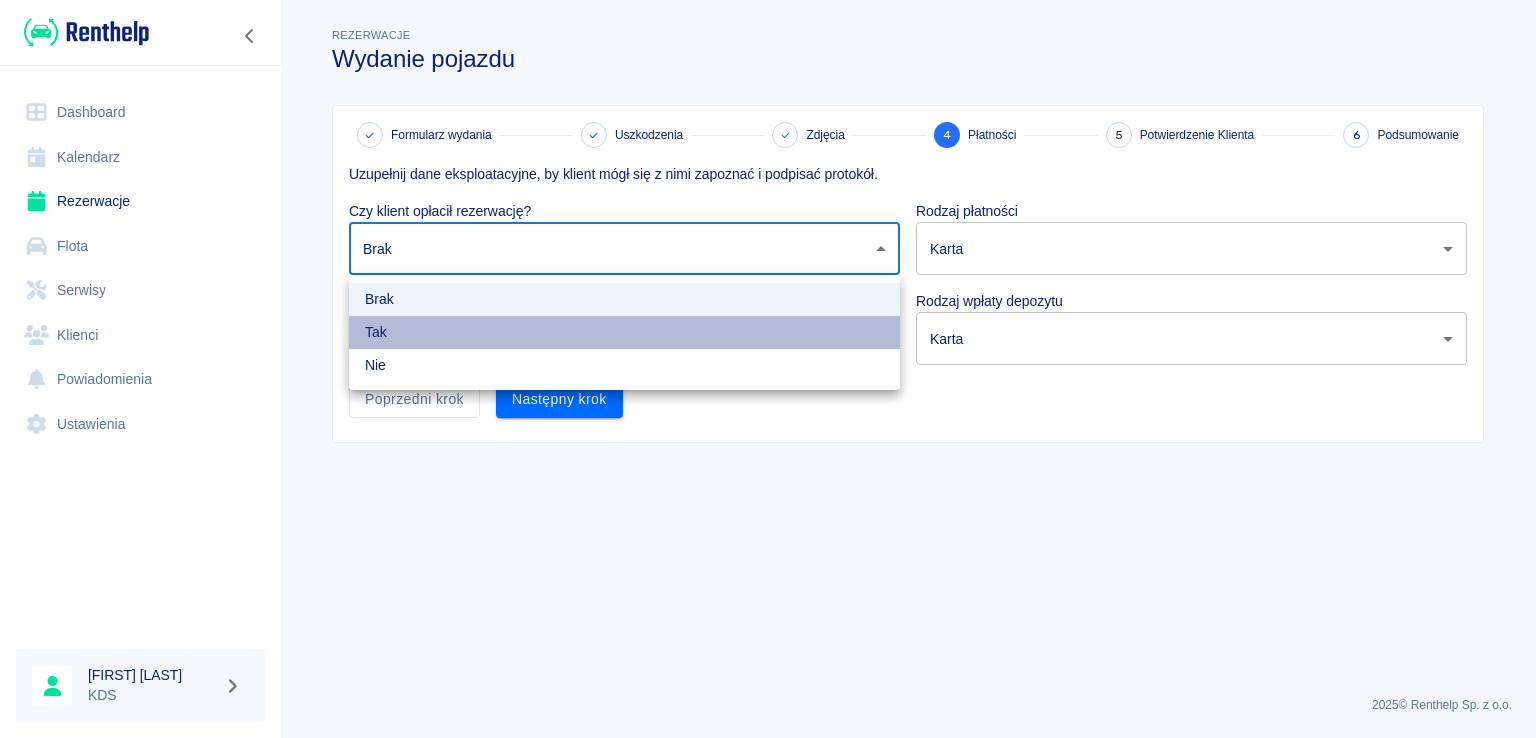 click on "Tak" at bounding box center (624, 332) 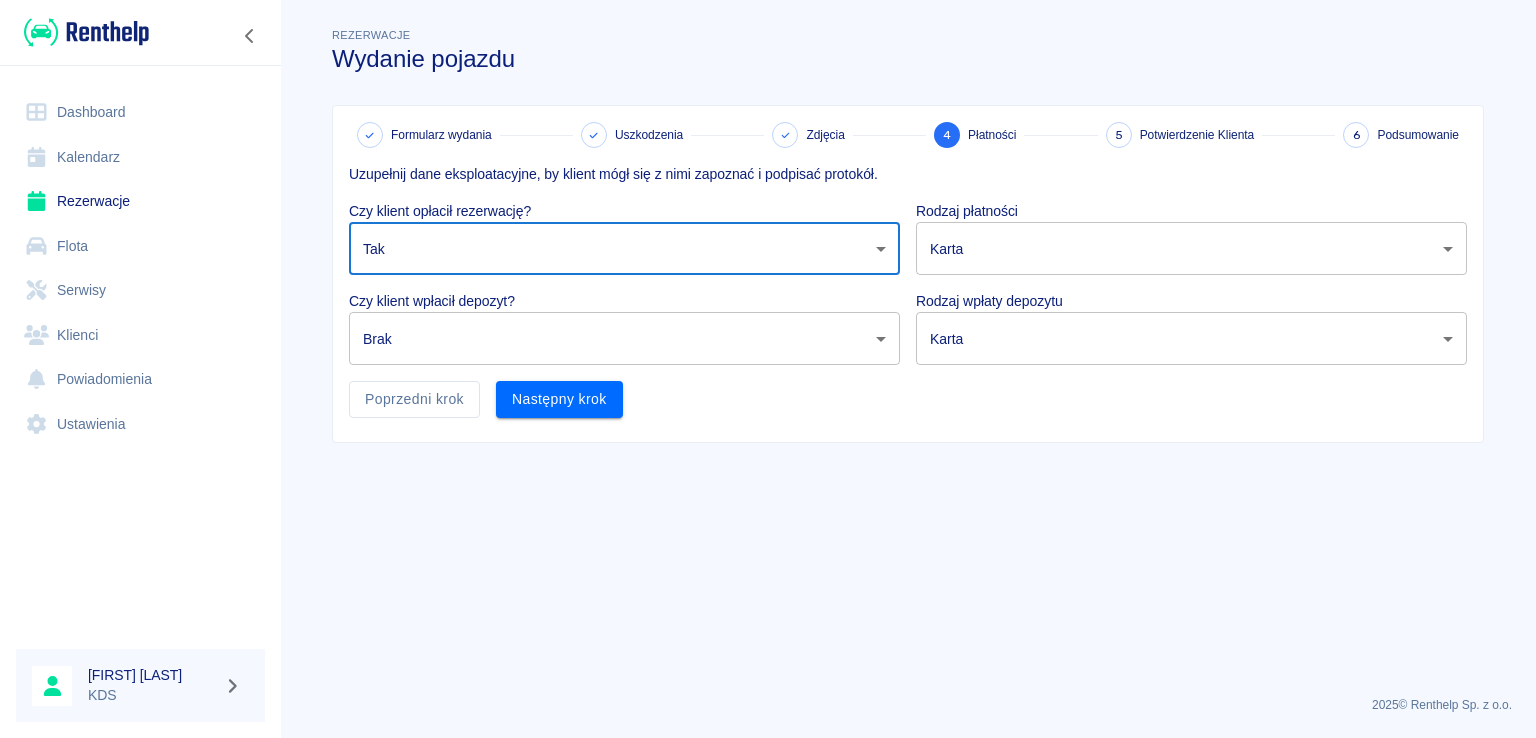 click on "Używamy plików Cookies, by zapewnić Ci najlepsze możliwe doświadczenie. Aby dowiedzieć się więcej, zapoznaj się z naszą Polityką Prywatności. Polityka Prywatności Rozumiem Dashboard Kalendarz Rezerwacje Flota Serwisy Klienci Powiadomienia Ustawienia [FIRST] [LAST] KDS Rezerwacje Wydanie pojazdu Formularz wydania Uszkodzenia Zdjęcia 4 Płatności 5 Potwierdzenie Klienta 6 Podsumowanie Uzupełnij dane eksploatacyjne, by klient mógł się z nimi zapoznać i podpisać protokół. Czy klient opłacił rezerwację? Tak true Rodzaj płatności Karta card Czy klient wpłacił depozyt? Brak none Rodzaj wpłaty depozytu Karta terminal_card_authorization Poprzedni krok Następny krok 2025 © Renthelp Sp. z o.o. Wydanie pojazdu | Renthelp Brak Tak Nie" at bounding box center (768, 369) 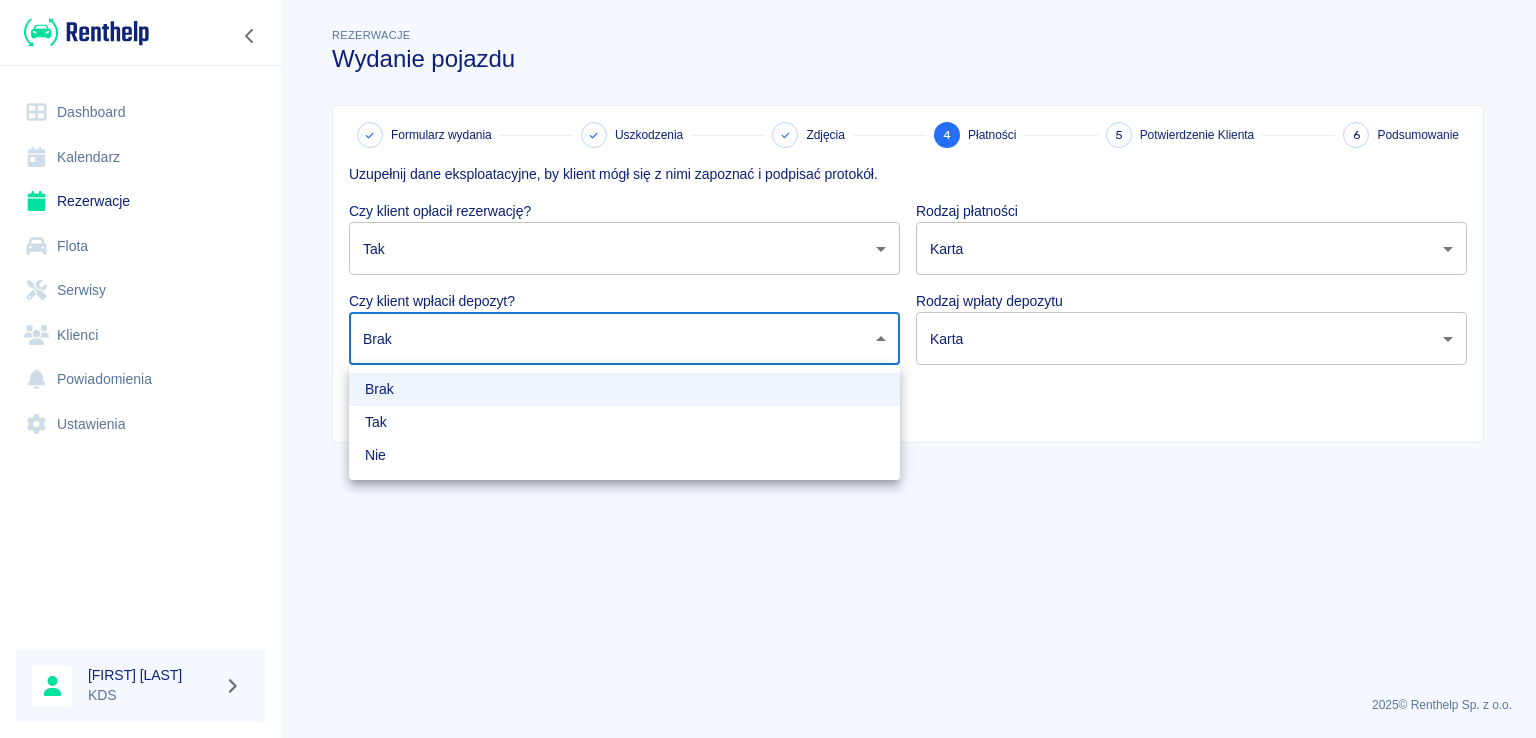 drag, startPoint x: 412, startPoint y: 421, endPoint x: 673, endPoint y: 326, distance: 277.75168 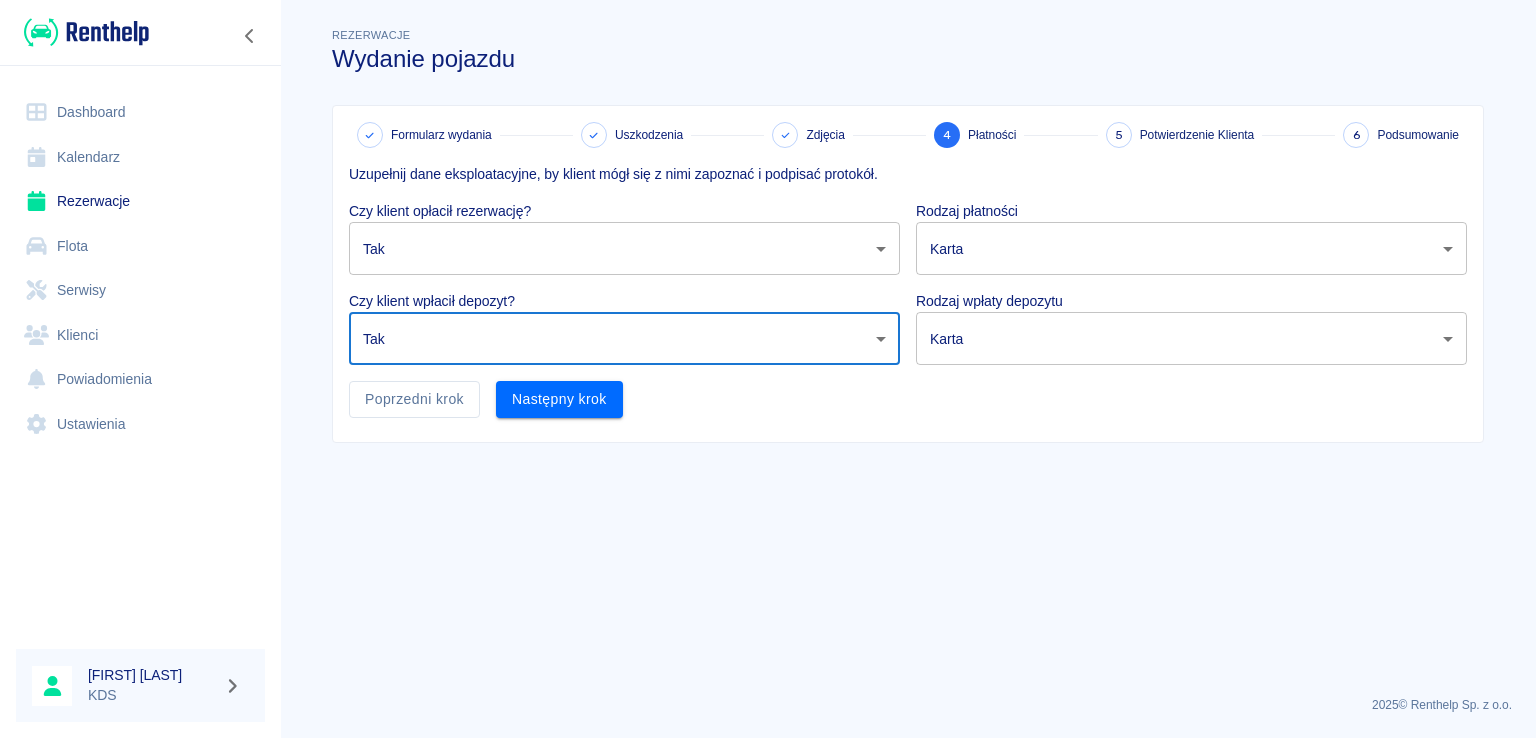 drag, startPoint x: 1117, startPoint y: 209, endPoint x: 1109, endPoint y: 229, distance: 21.540659 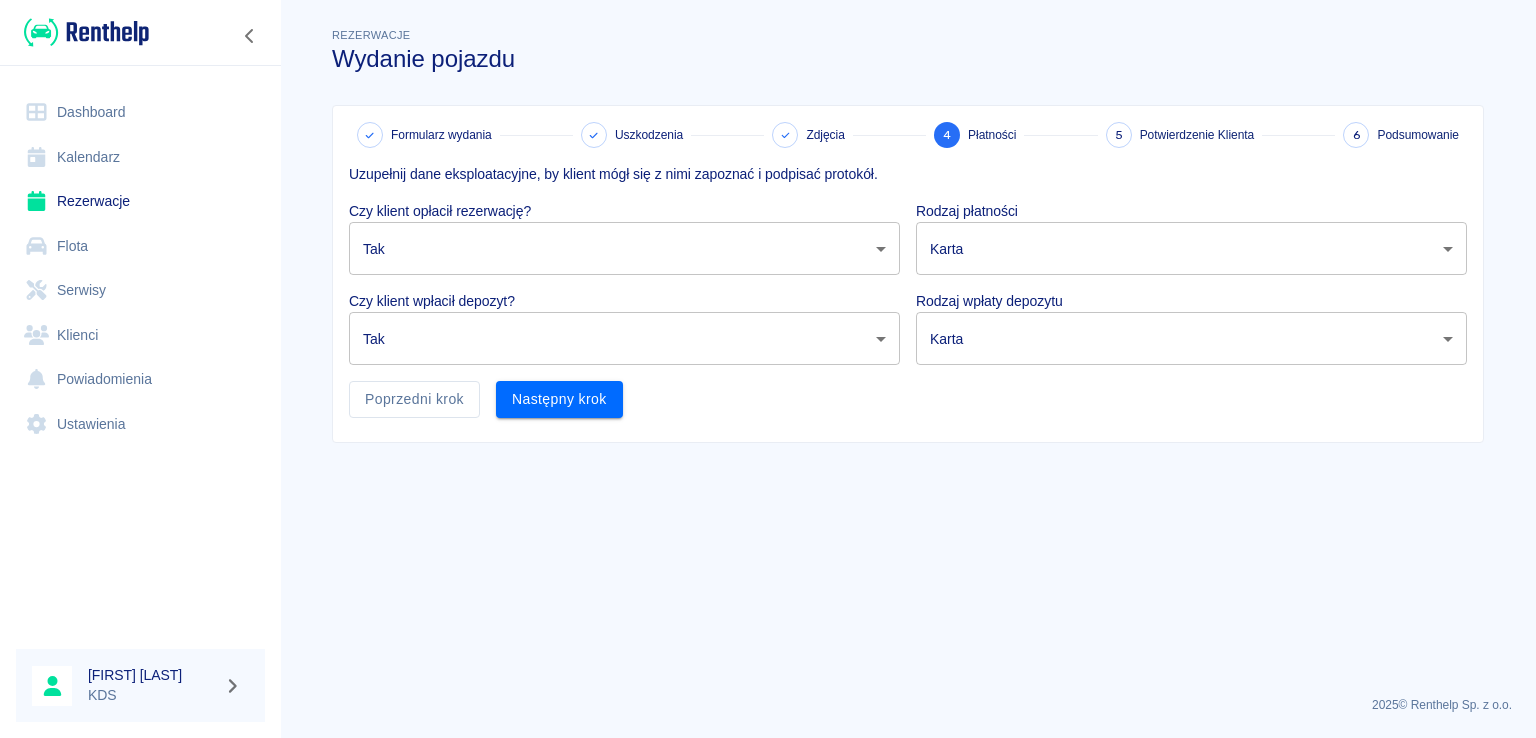 click on "Używamy plików Cookies, by zapewnić Ci najlepsze możliwe doświadczenie. Aby dowiedzieć się więcej, zapoznaj się z naszą Polityką Prywatności.  Polityka Prywatności Rozumiem Dashboard Kalendarz Rezerwacje Flota Serwisy Klienci Powiadomienia Ustawienia [FIRST] [LAST] KDS Rezerwacje Wydanie pojazdu Formularz wydania Uszkodzenia Zdjęcia 4 Płatności 5 Potwierdzenie Klienta 6 Podsumowanie Uzupełnij dane eksploatacyjne, by klient mógł się z nimi zapoznać i podpisać protokół. Czy klient opłacił rezerwację? Tak true ​ Rodzaj płatności Karta card ​ Czy klient wpłacił depozyt? Tak true ​ Rodzaj wpłaty depozytu Karta terminal_card_authorization ​ Poprzedni krok Następny krok 2025  © Renthelp Sp. z o.o. Wydanie pojazdu | Renthelp" at bounding box center (768, 369) 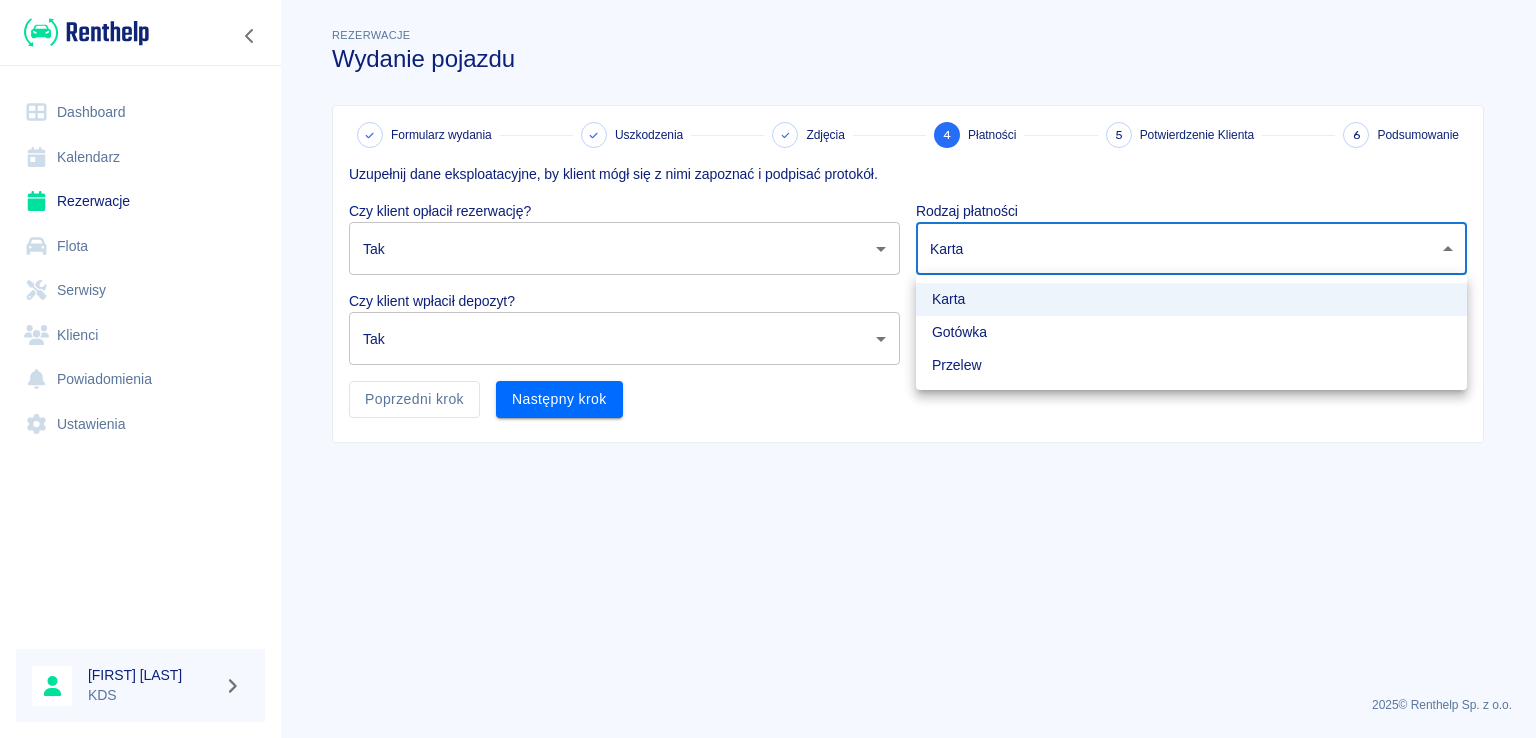 click on "Gotówka" at bounding box center (1191, 332) 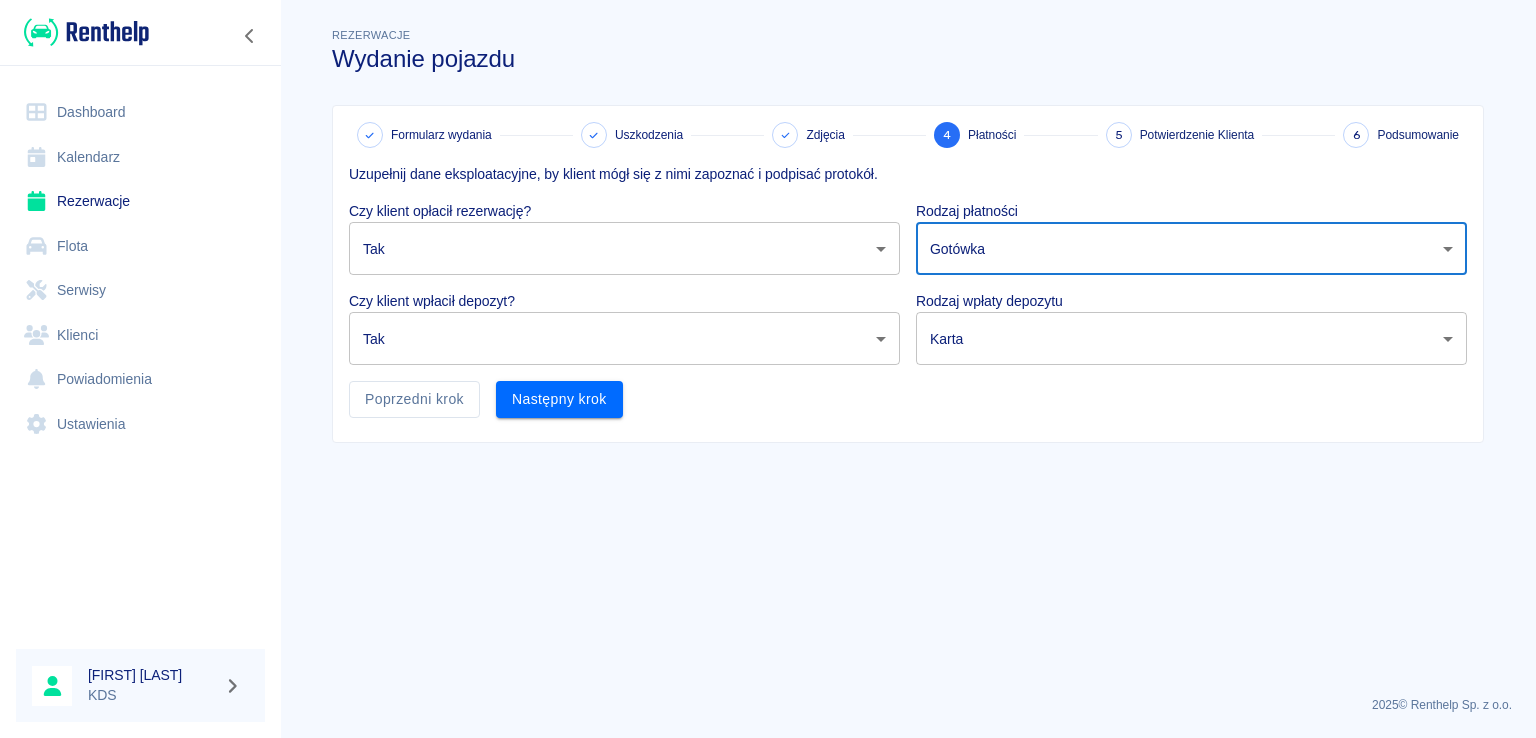 click on "Używamy plików Cookies, by zapewnić Ci najlepsze możliwe doświadczenie. Aby dowiedzieć się więcej, zapoznaj się z naszą Polityką Prywatności.  Polityka Prywatności Rozumiem Dashboard Kalendarz Rezerwacje Flota Serwisy Klienci Powiadomienia Ustawienia [FIRST] [LAST] KDS Rezerwacje Wydanie pojazdu Formularz wydania Uszkodzenia Zdjęcia 4 Płatności 5 Potwierdzenie Klienta 6 Podsumowanie Uzupełnij dane eksploatacyjne, by klient mógł się z nimi zapoznać i podpisać protokół. Czy klient opłacił rezerwację? Tak true ​ Rodzaj płatności Gotówka cash ​ Czy klient wpłacił depozyt? Tak true ​ Rodzaj wpłaty depozytu Karta terminal_card_authorization ​ Poprzedni krok Następny krok 2025  © Renthelp Sp. z o.o. Wydanie pojazdu | Renthelp" at bounding box center [768, 369] 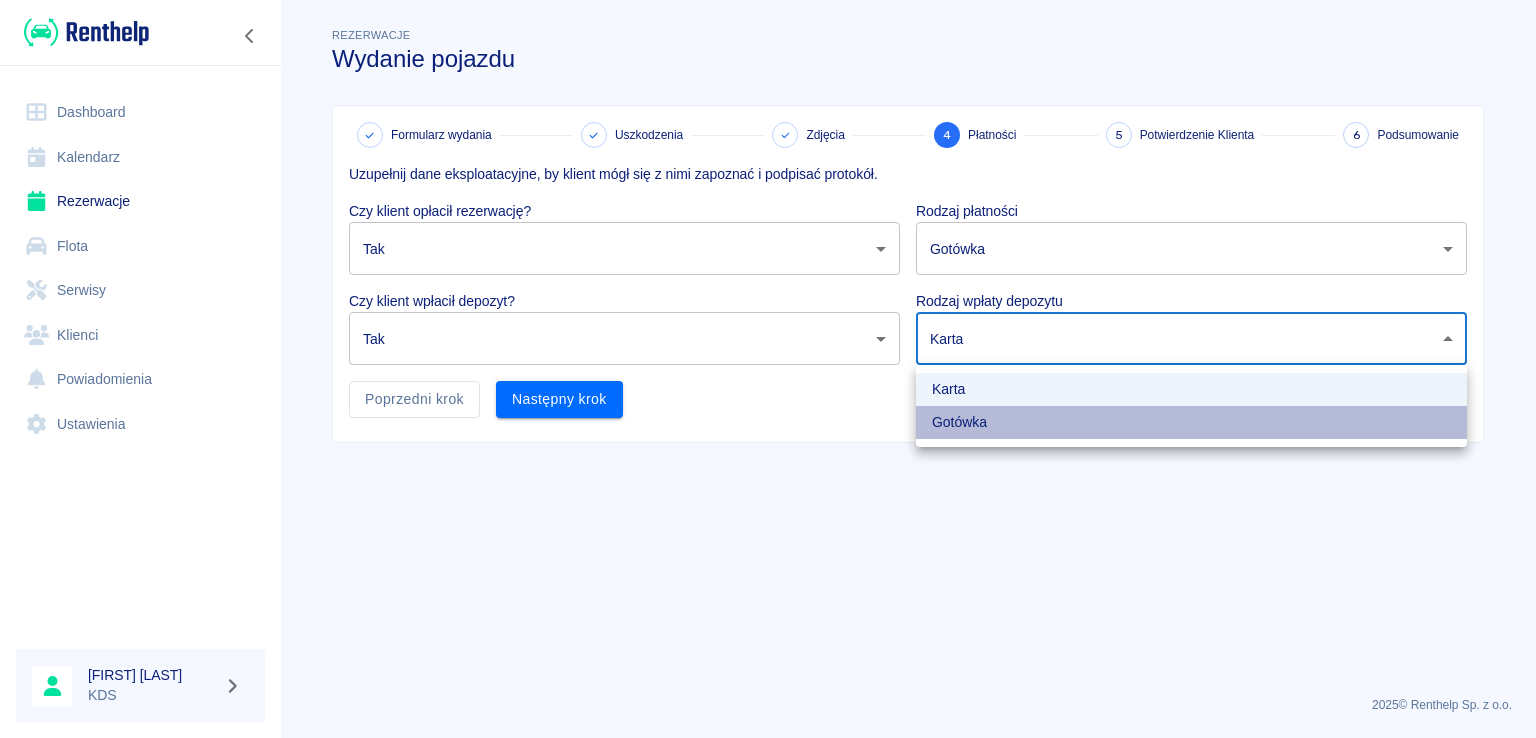 drag, startPoint x: 959, startPoint y: 425, endPoint x: 948, endPoint y: 420, distance: 12.083046 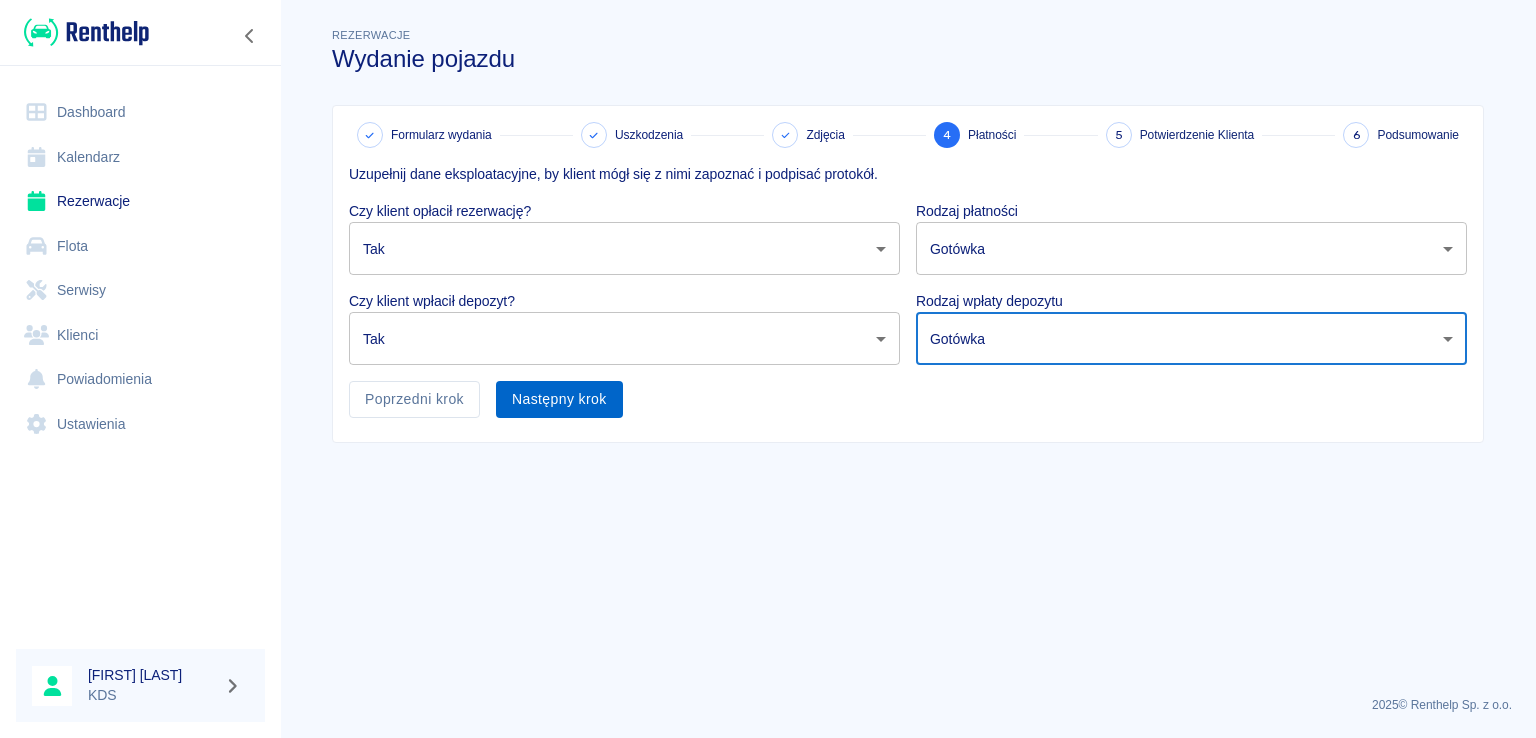 click on "Następny krok" at bounding box center (559, 399) 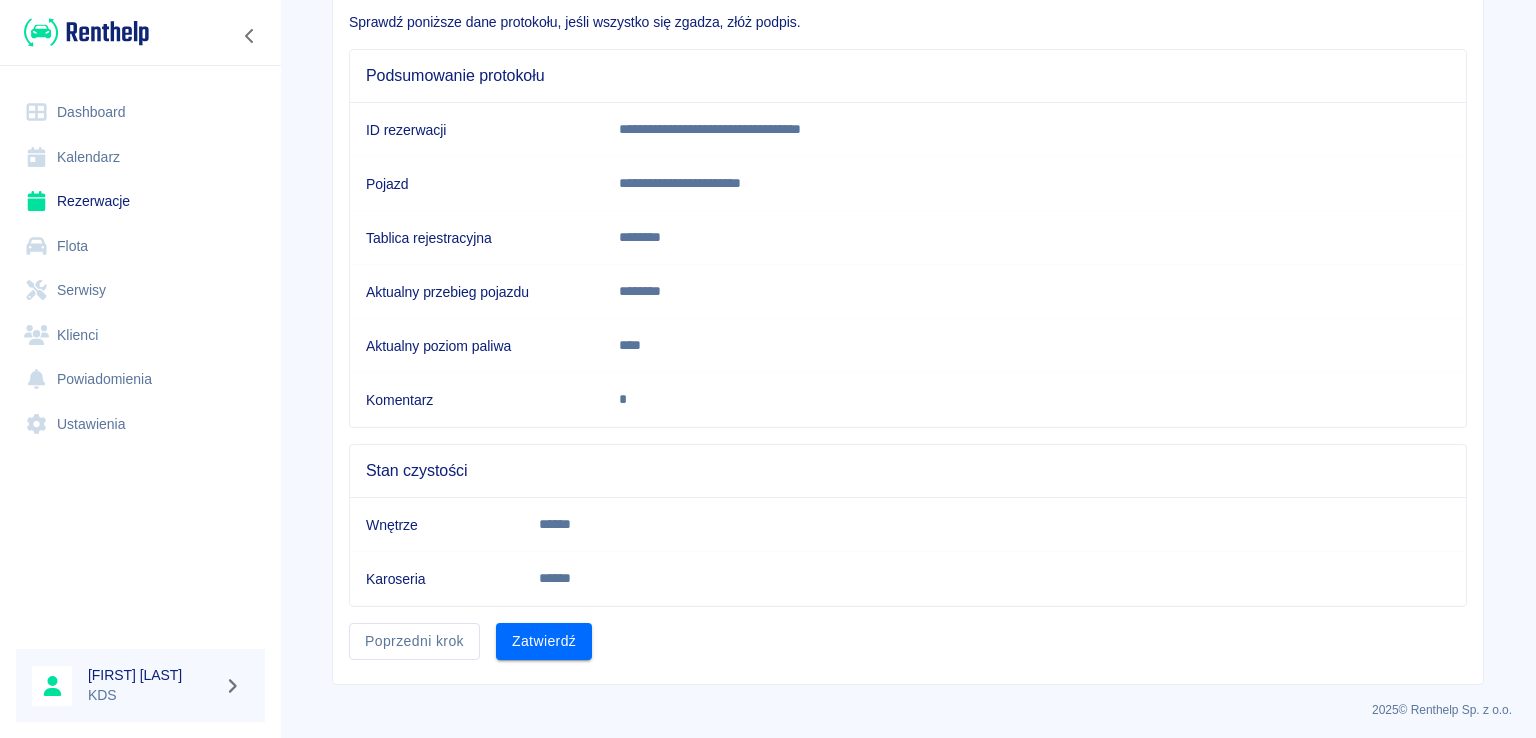 scroll, scrollTop: 153, scrollLeft: 0, axis: vertical 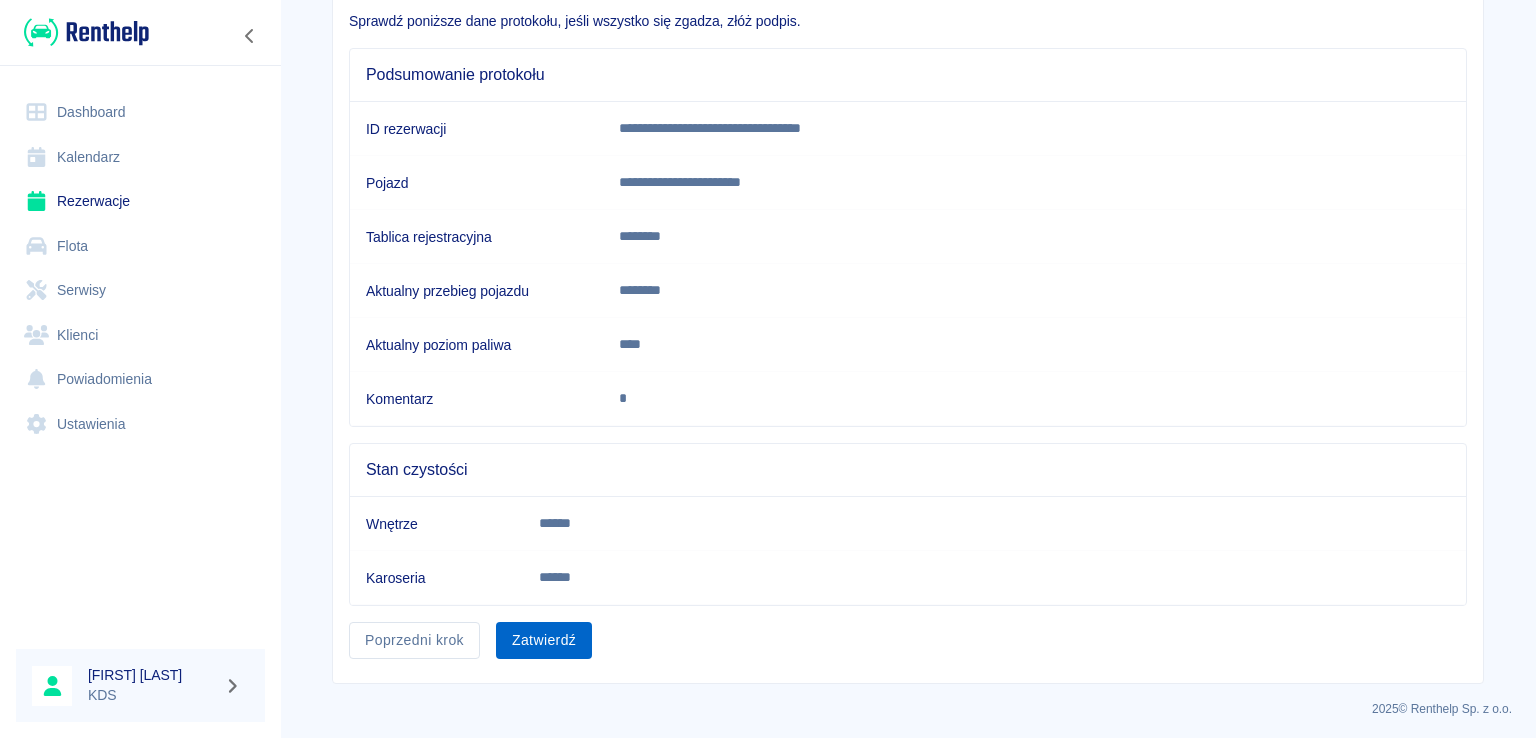 click on "Zatwierdź" at bounding box center (544, 640) 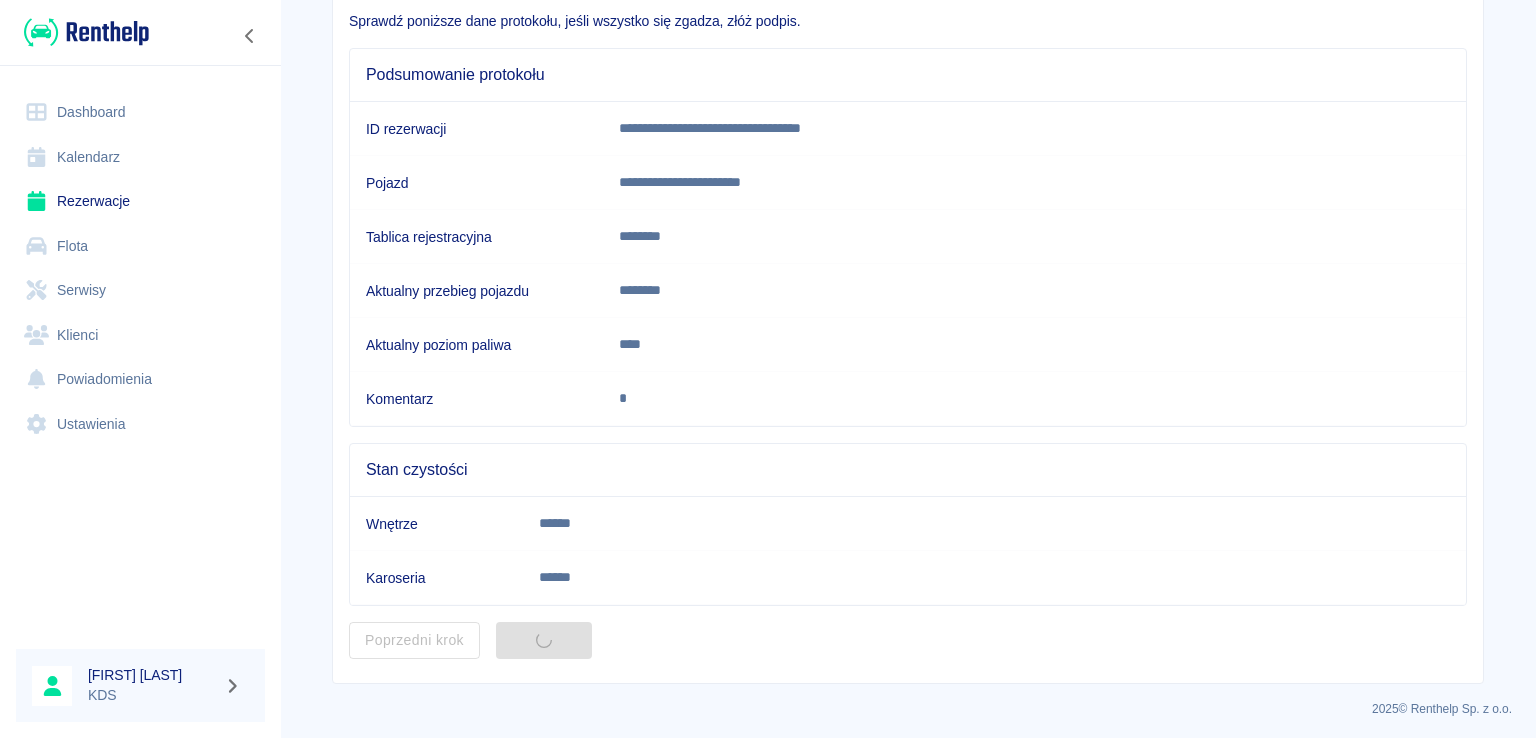 scroll, scrollTop: 0, scrollLeft: 0, axis: both 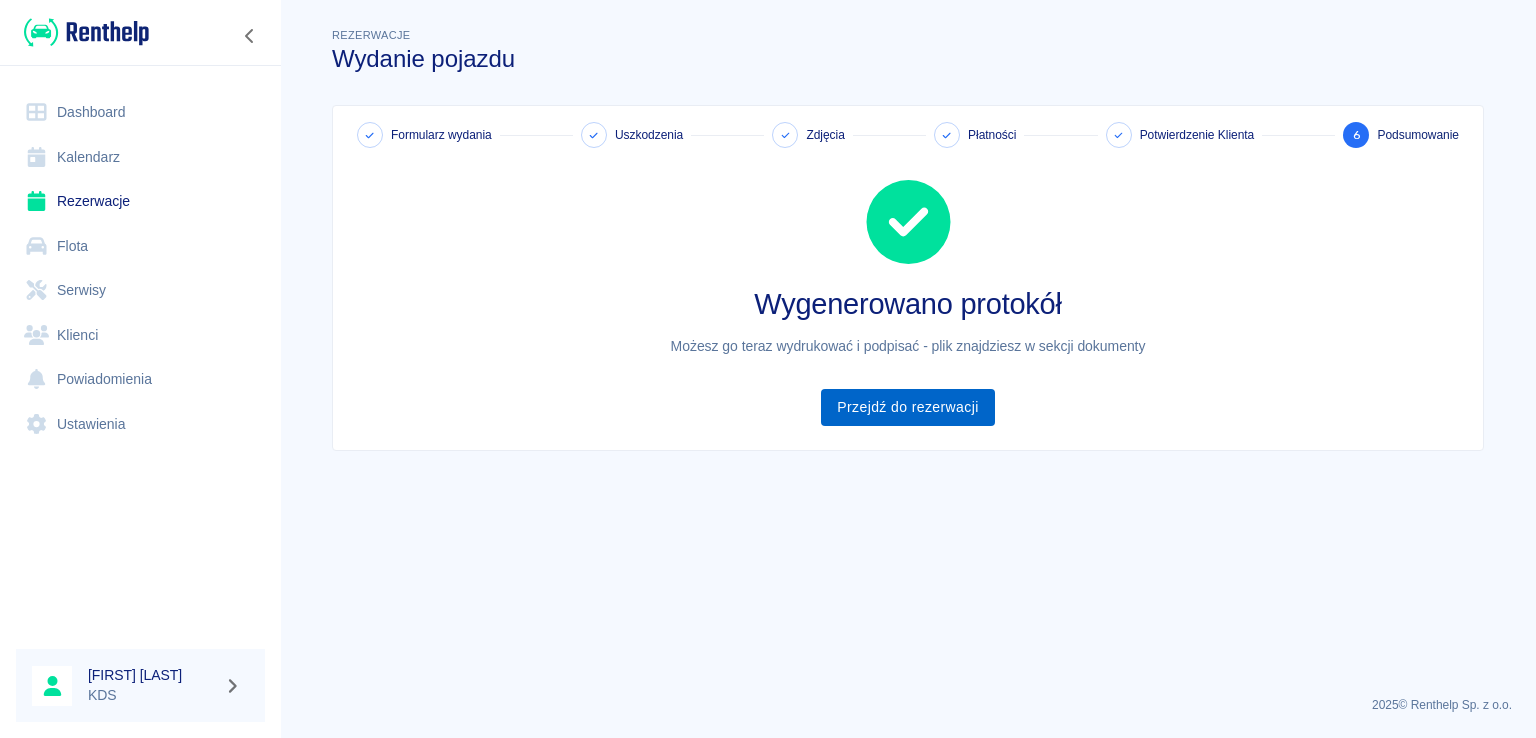 click on "Przejdź do rezerwacji" at bounding box center [907, 407] 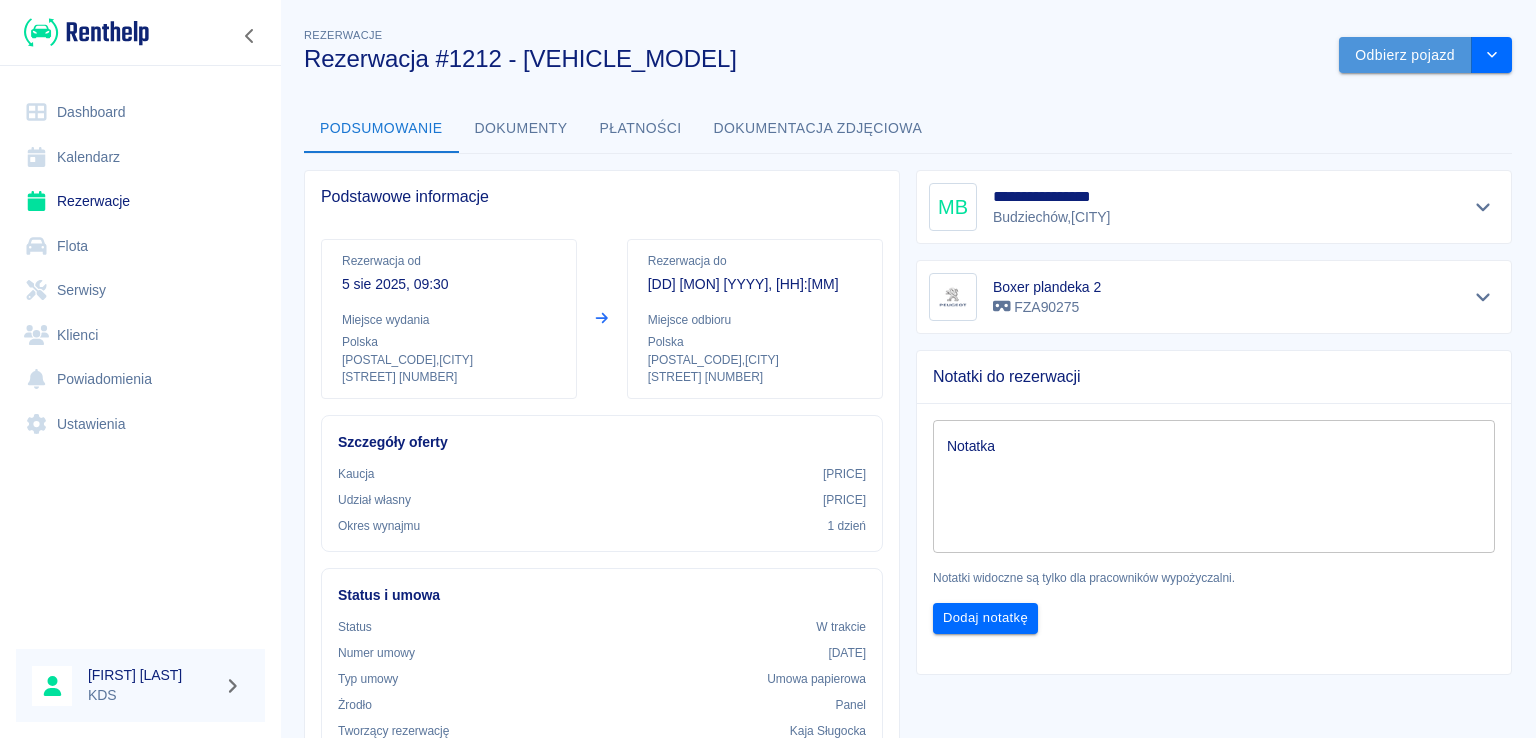 click on "Odbierz pojazd" at bounding box center (1405, 55) 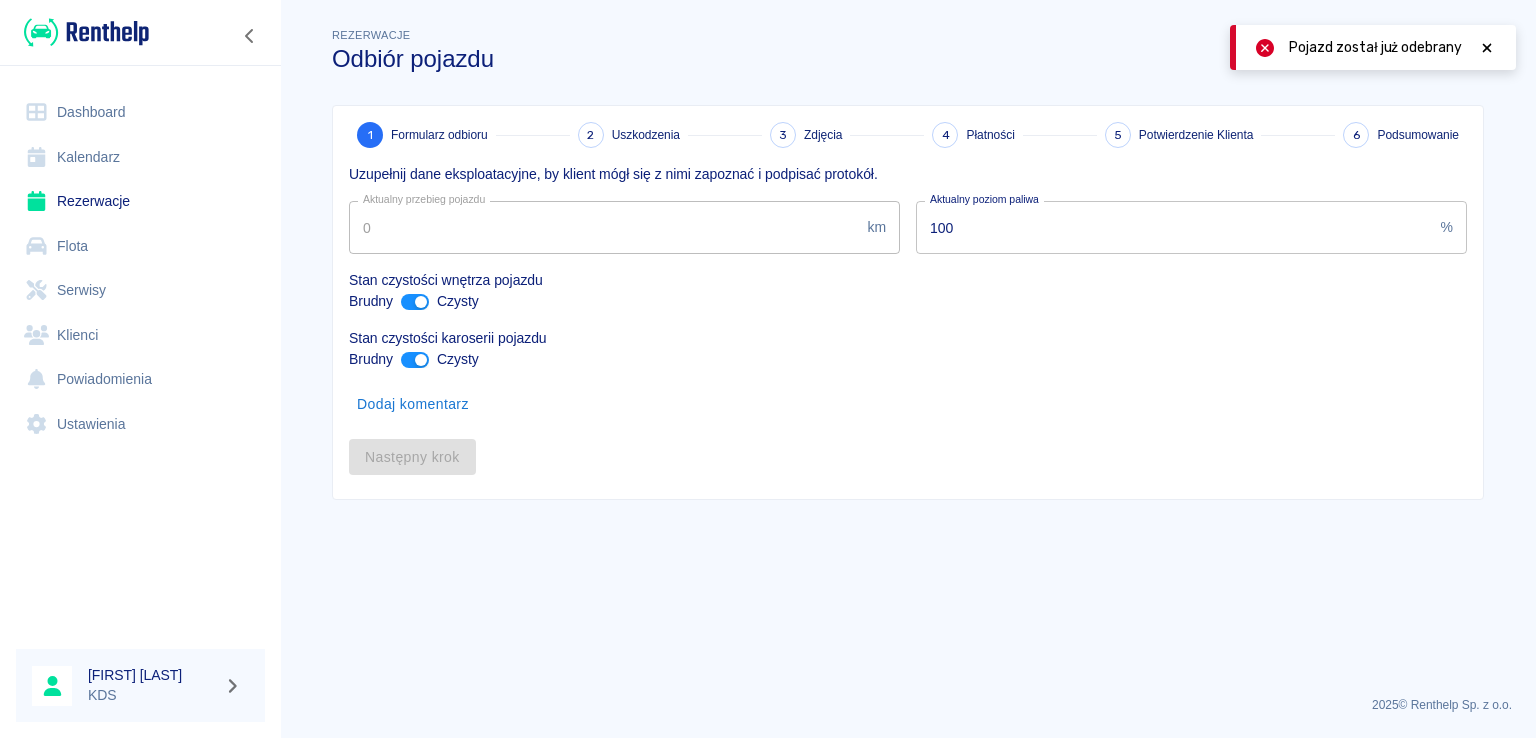 type on "83991" 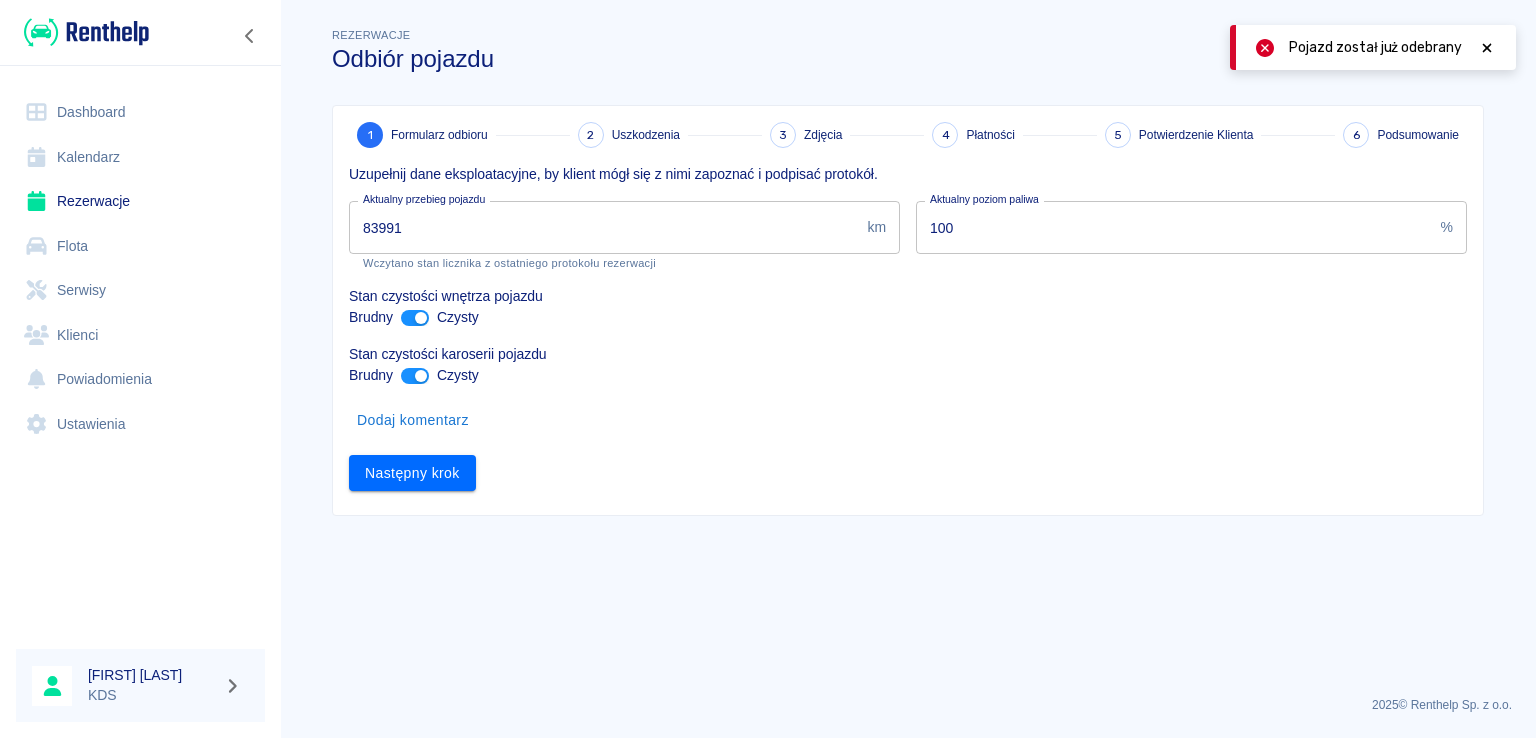click on "Kalendarz" at bounding box center [140, 157] 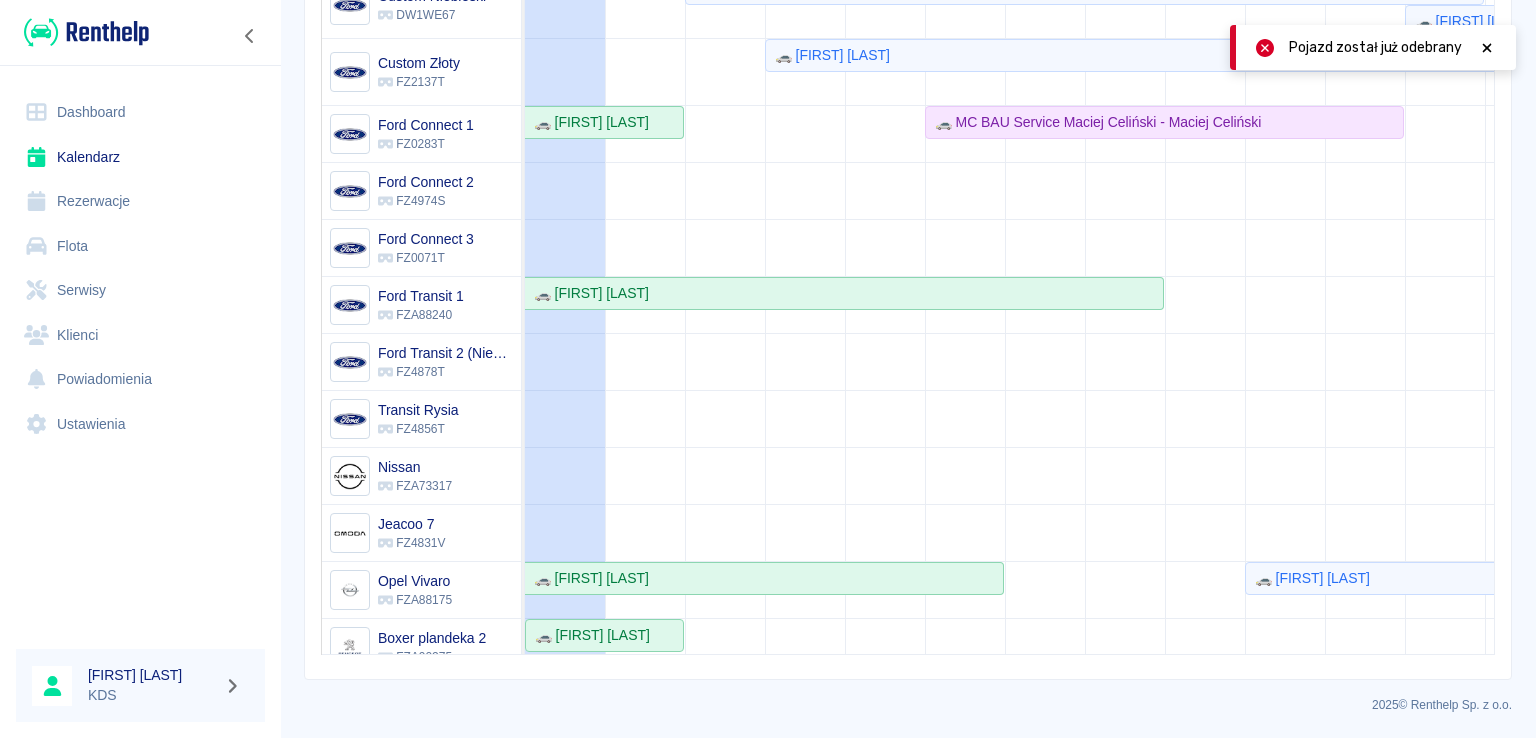 scroll, scrollTop: 0, scrollLeft: 0, axis: both 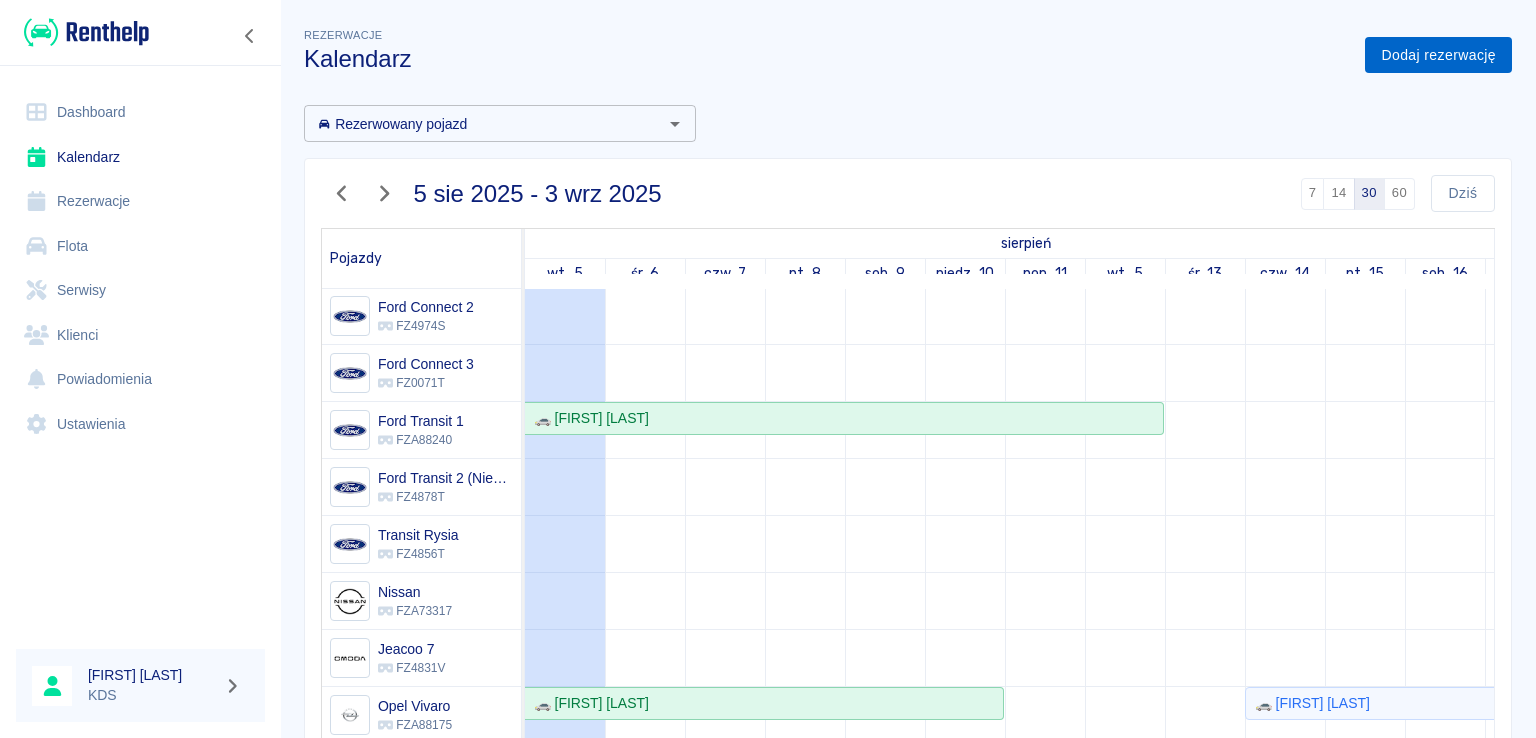 click on "Dodaj rezerwację" at bounding box center [1438, 55] 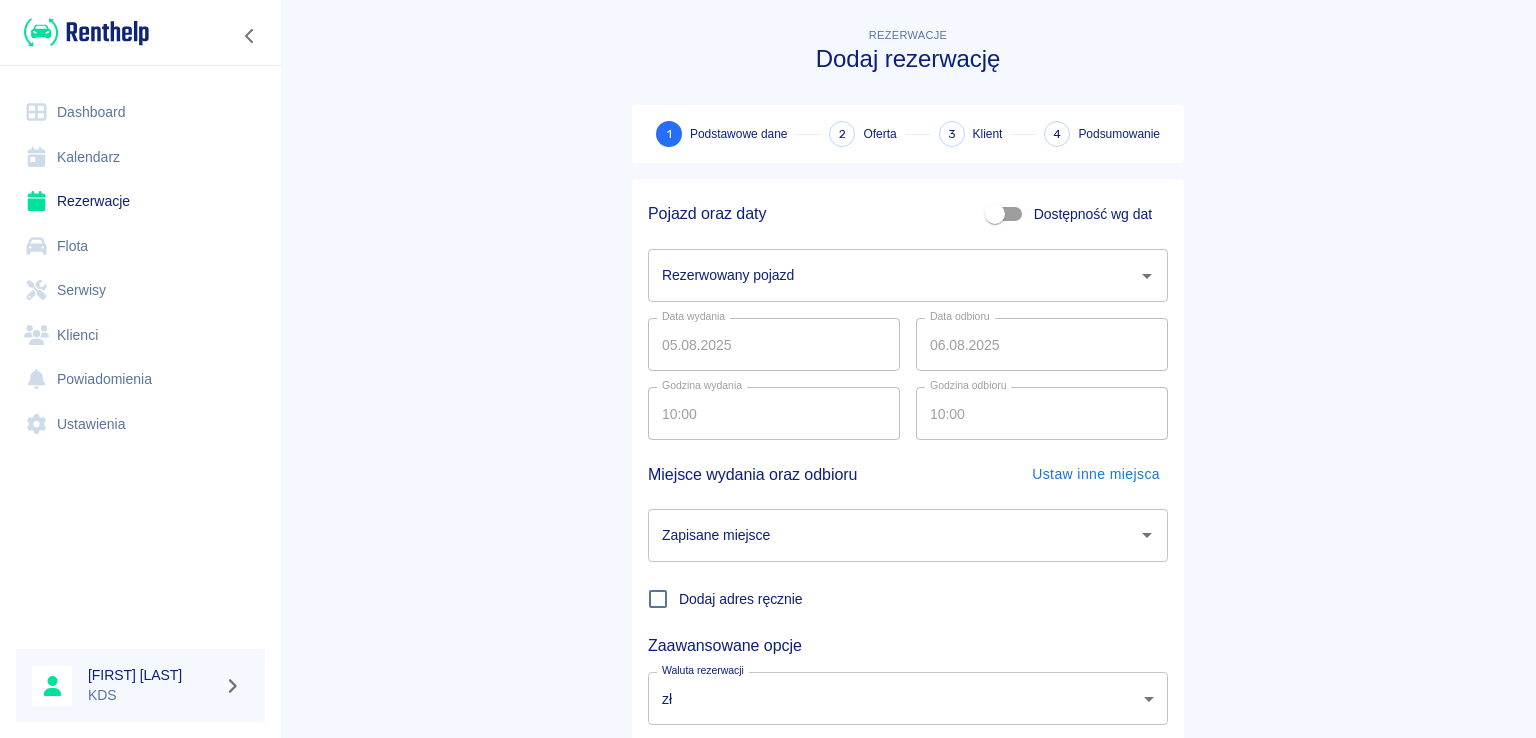 click on "Rezerwowany pojazd" at bounding box center [908, 275] 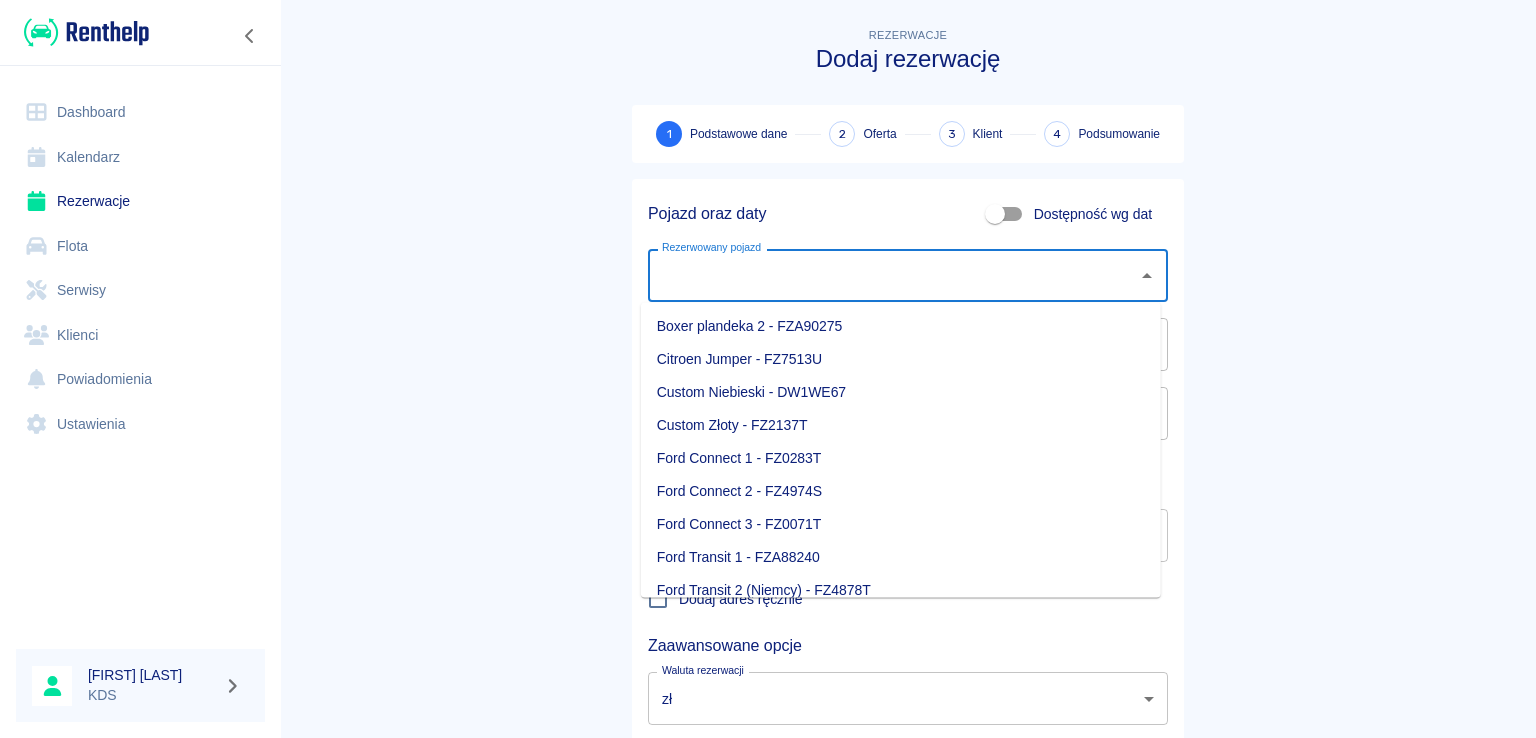 click on "Rezerwacje Dodaj rezerwację" at bounding box center [900, 40] 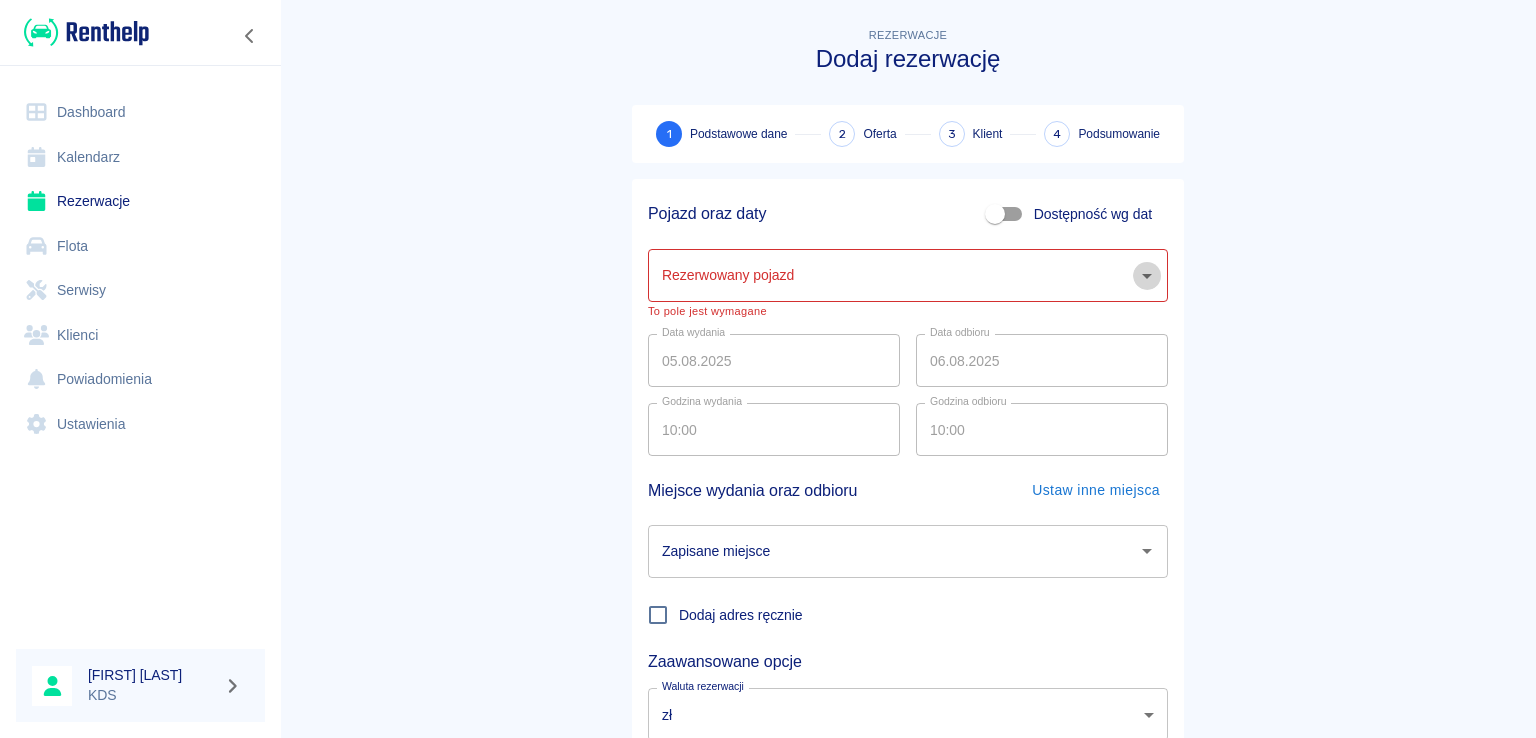 click 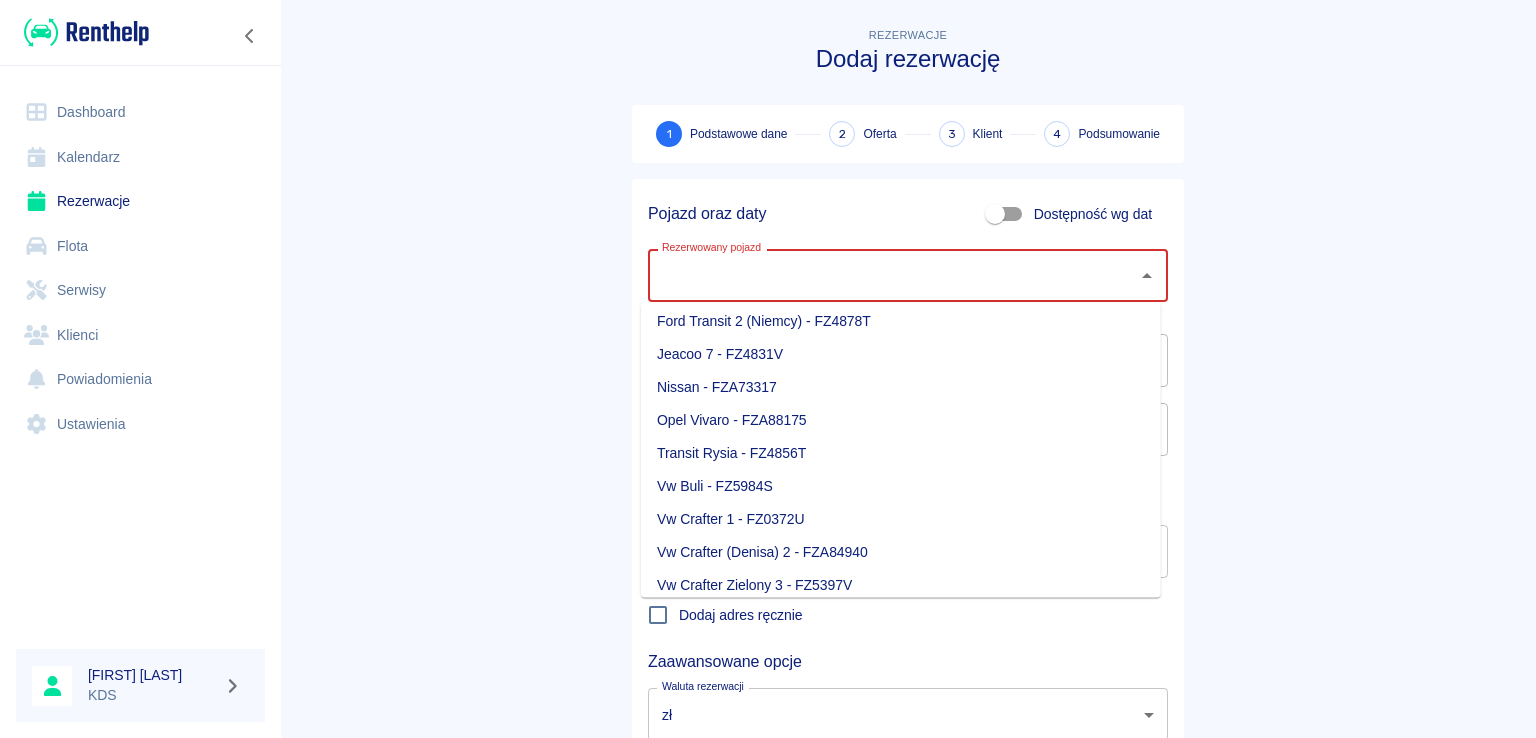 scroll, scrollTop: 281, scrollLeft: 0, axis: vertical 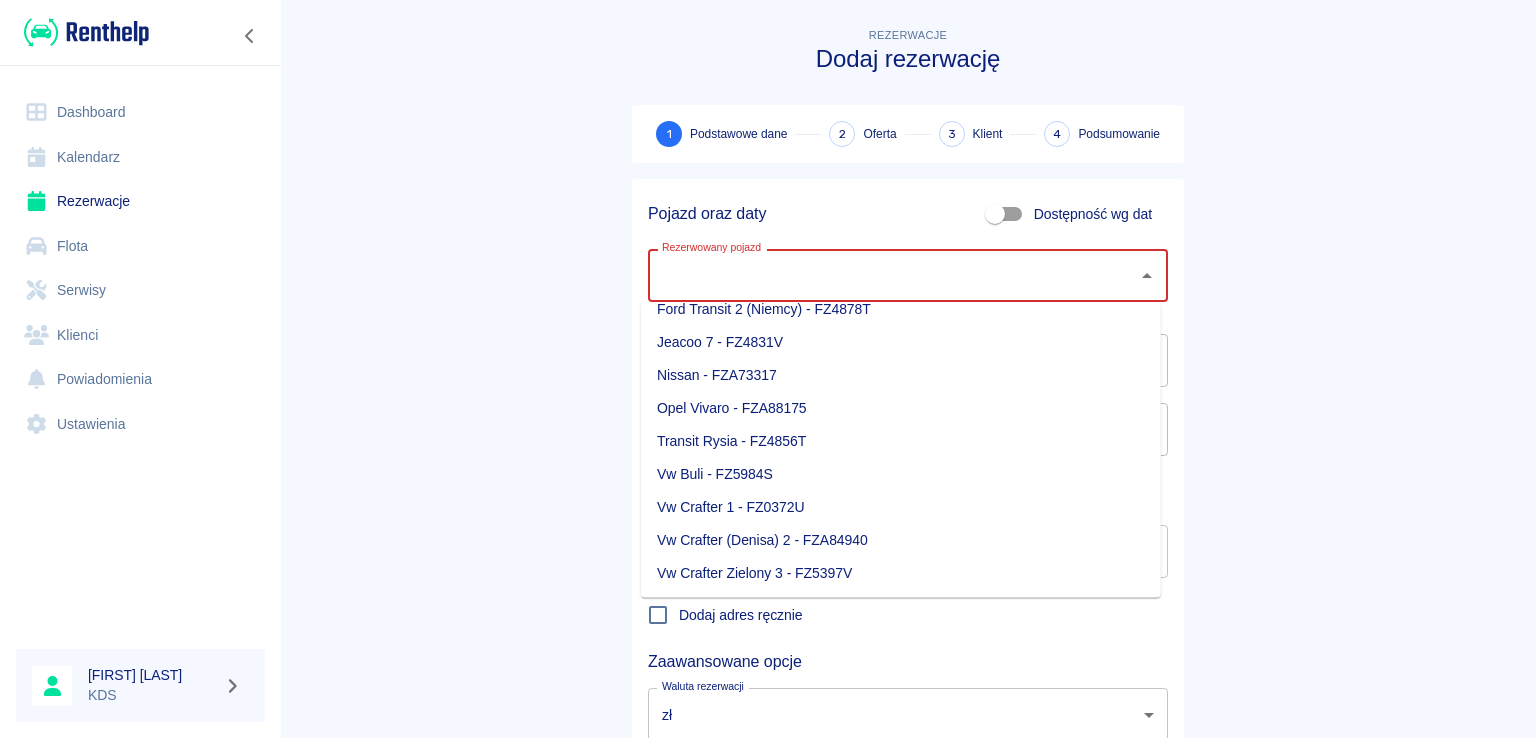 click on "Vw Buli - FZ5984S" at bounding box center (901, 474) 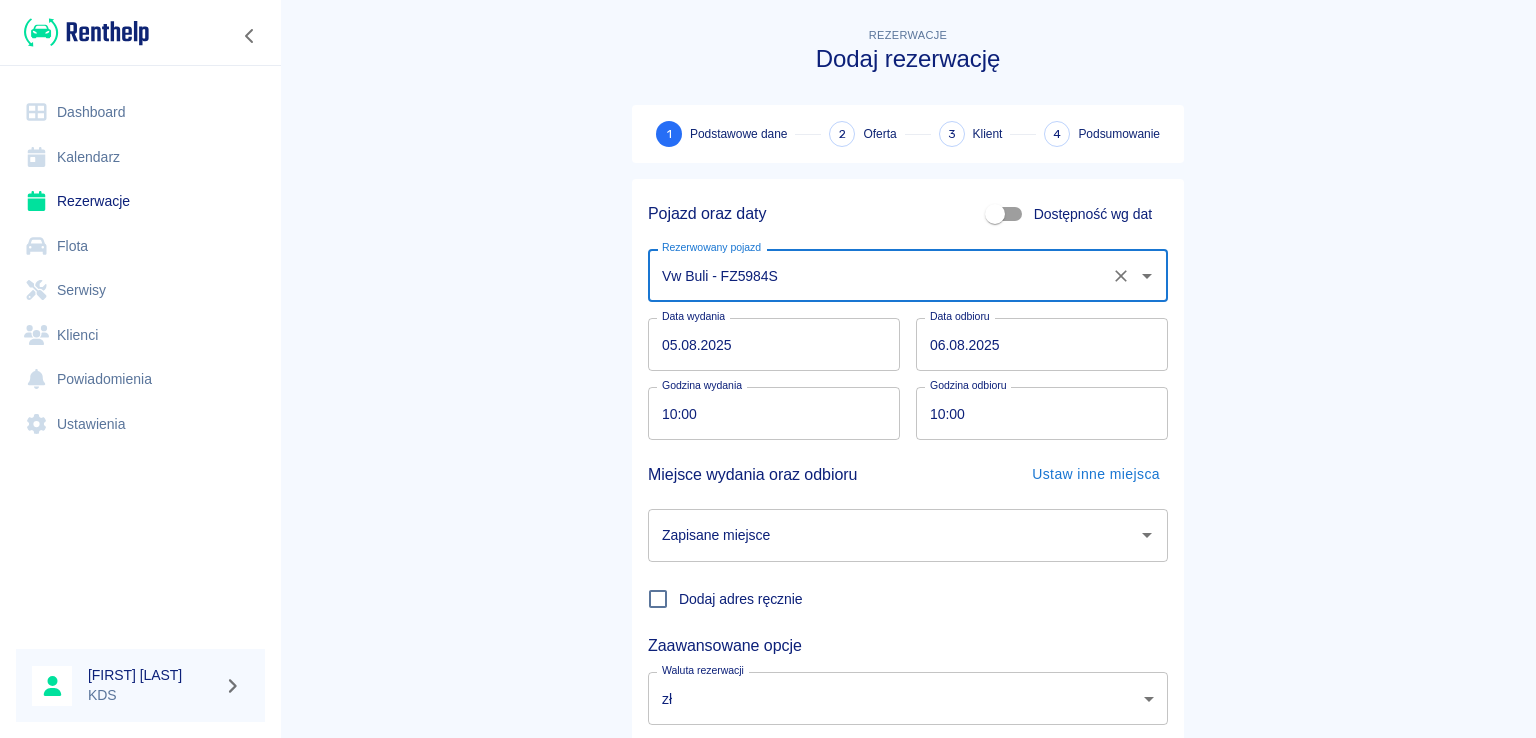 click on "Rezerwacje Dodaj rezerwację 1 Podstawowe dane 2 Oferta 3 Klient 4 Podsumowanie Pojazd oraz daty Dostępność wg dat Rezerwowany pojazd [VEHICLE_MODEL] Rezerwowany pojazd Data wydania 05.08.2025 Data wydania Data odbioru 06.08.2025 Data odbioru Godzina wydania 10:00 Godzina wydania Godzina odbioru 10:00 Godzina odbioru Miejsce wydania oraz odbioru Ustaw inne miejsca Zapisane miejsce Zapisane miejsce Dodaj adres ręcznie Zaawansowane opcje Waluta rezerwacji zł PLN Waluta rezerwacji Następny krok" at bounding box center (908, 417) 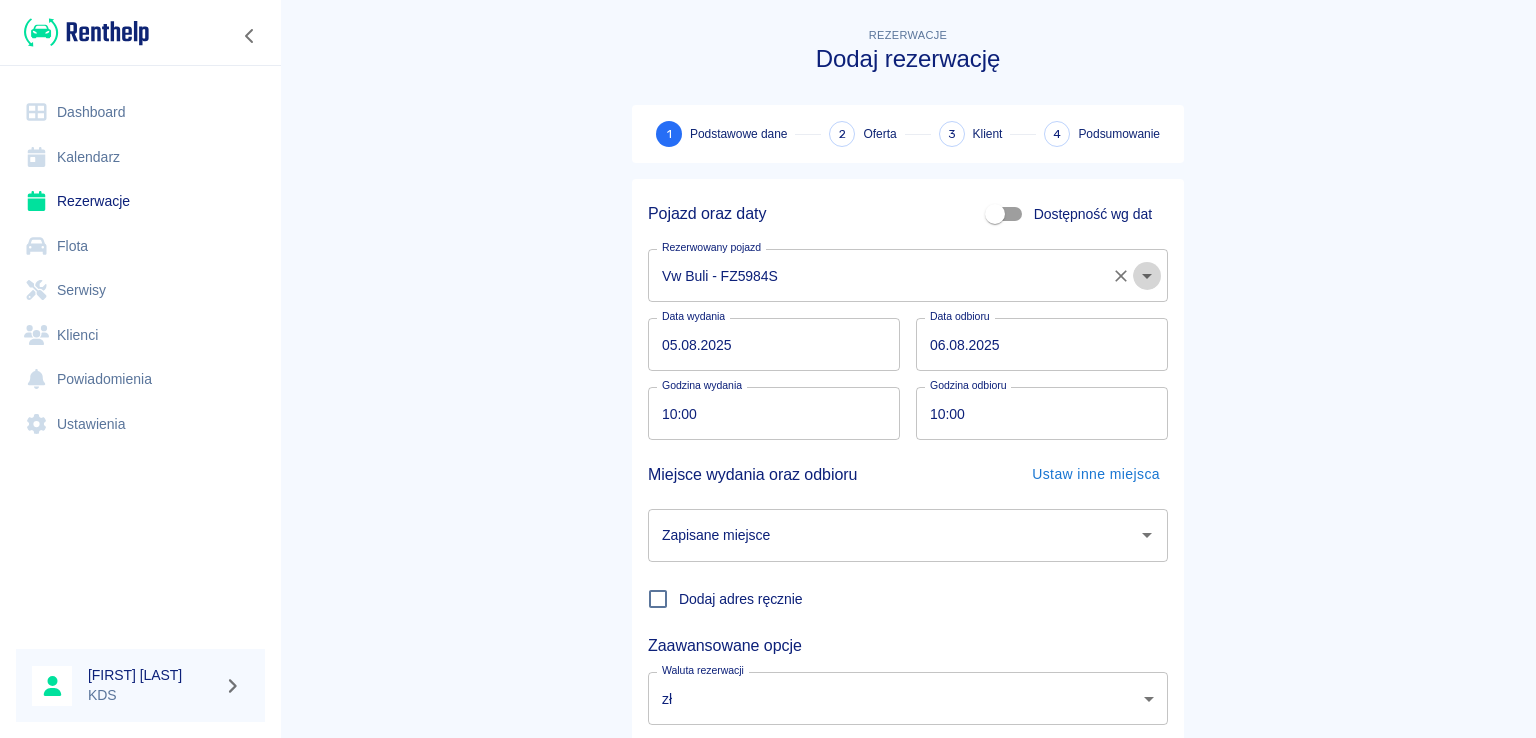 click at bounding box center (1147, 276) 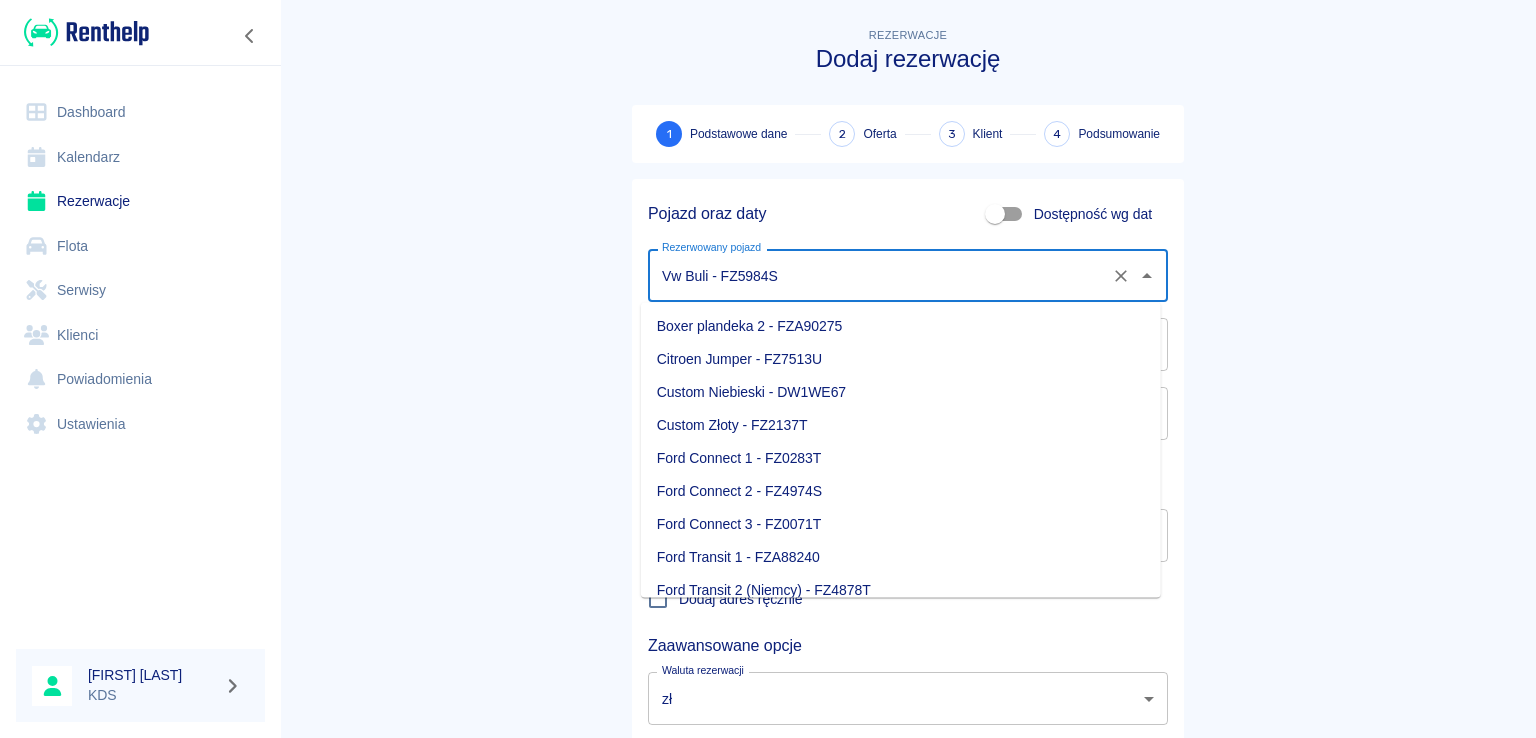 scroll, scrollTop: 175, scrollLeft: 0, axis: vertical 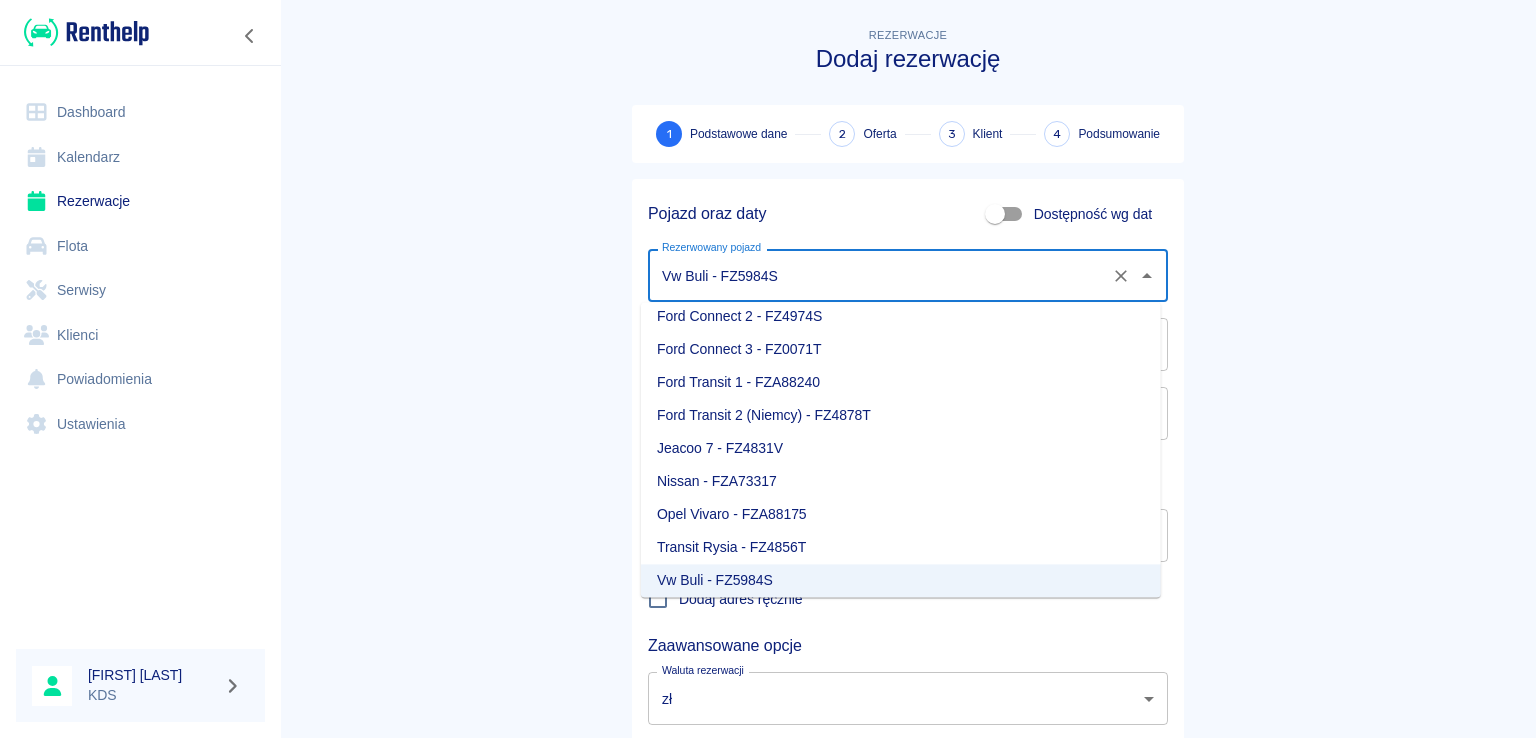 click on "Rezerwacje Dodaj rezerwację 1 Podstawowe dane 2 Oferta 3 Klient 4 Podsumowanie Pojazd oraz daty Dostępność wg dat Rezerwowany pojazd [VEHICLE_MODEL] Rezerwowany pojazd Data wydania 05.08.2025 Data wydania Data odbioru 06.08.2025 Data odbioru Godzina wydania 10:00 Godzina wydania Godzina odbioru 10:00 Godzina odbioru Miejsce wydania oraz odbioru Ustaw inne miejsca Zapisane miejsce Zapisane miejsce Dodaj adres ręcznie Zaawansowane opcje Waluta rezerwacji zł PLN Waluta rezerwacji Następny krok" at bounding box center [908, 417] 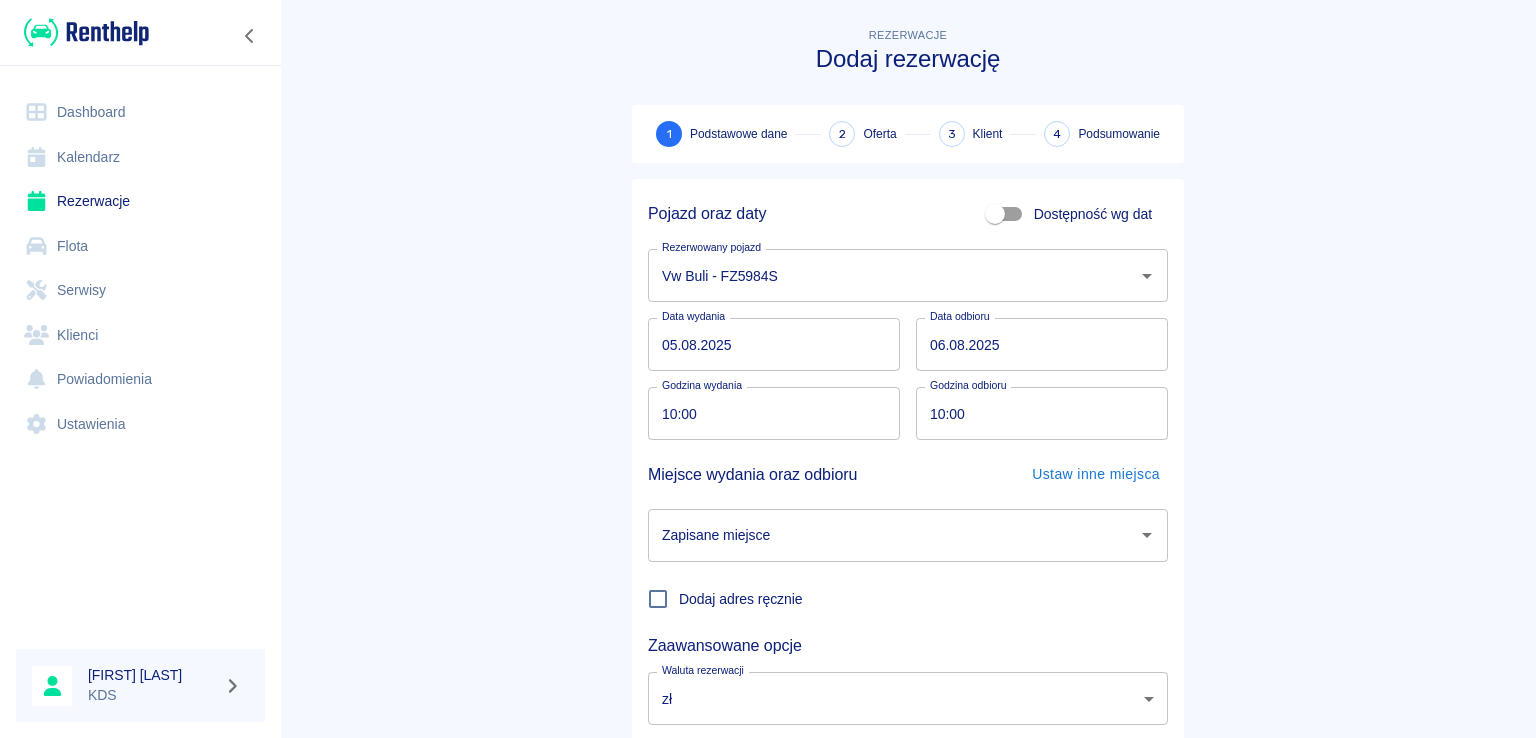 click on "05.08.2025" at bounding box center [774, 344] 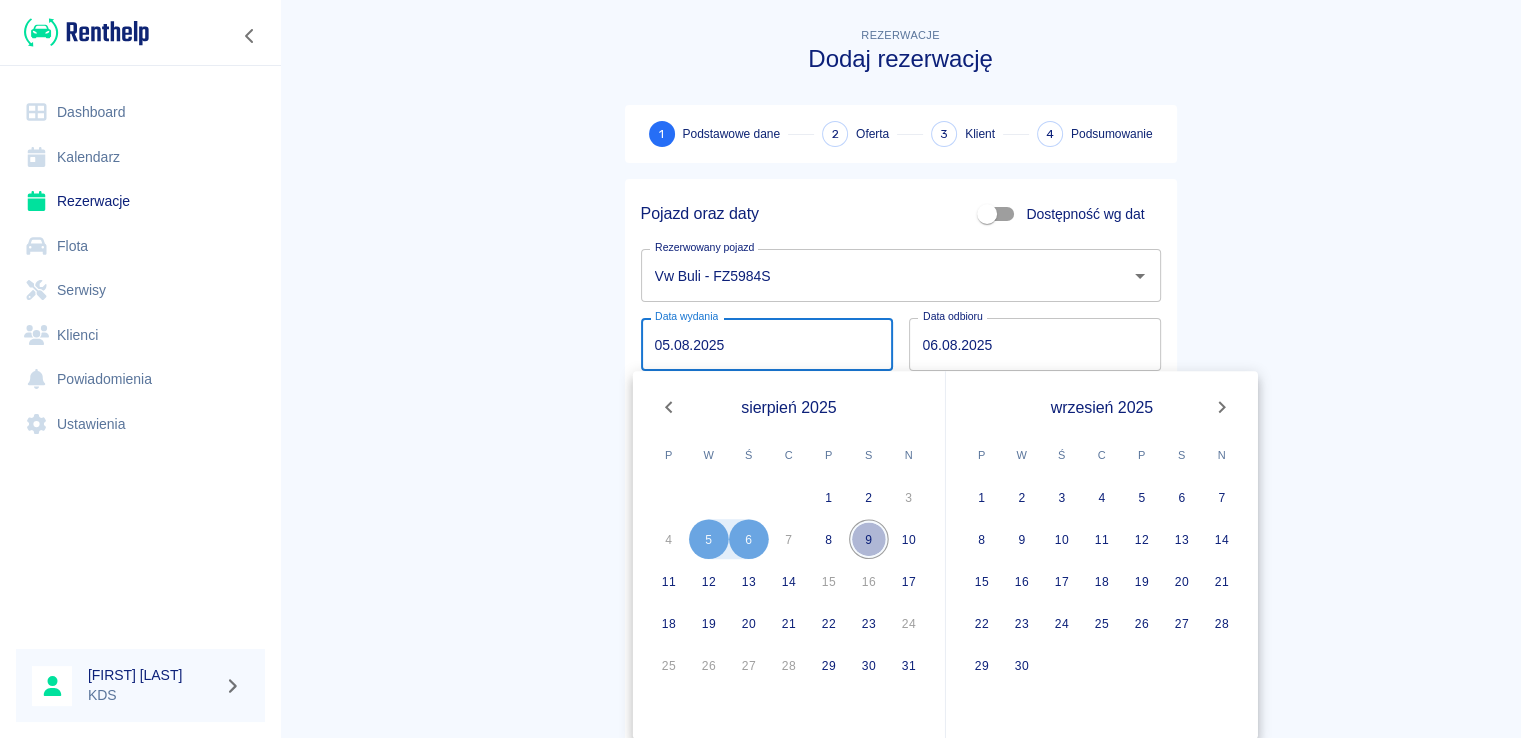 click on "9" at bounding box center [869, 539] 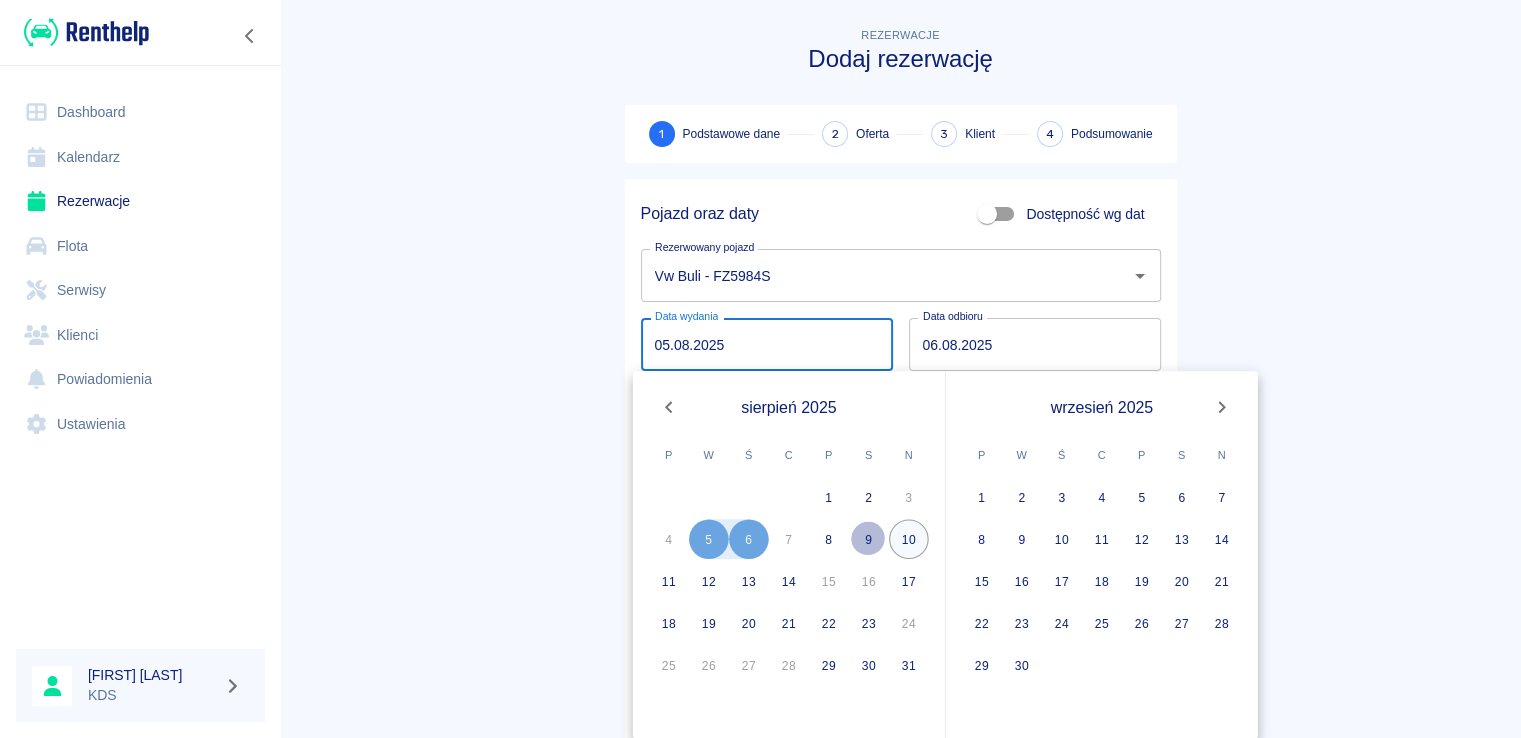 type on "[DATE]" 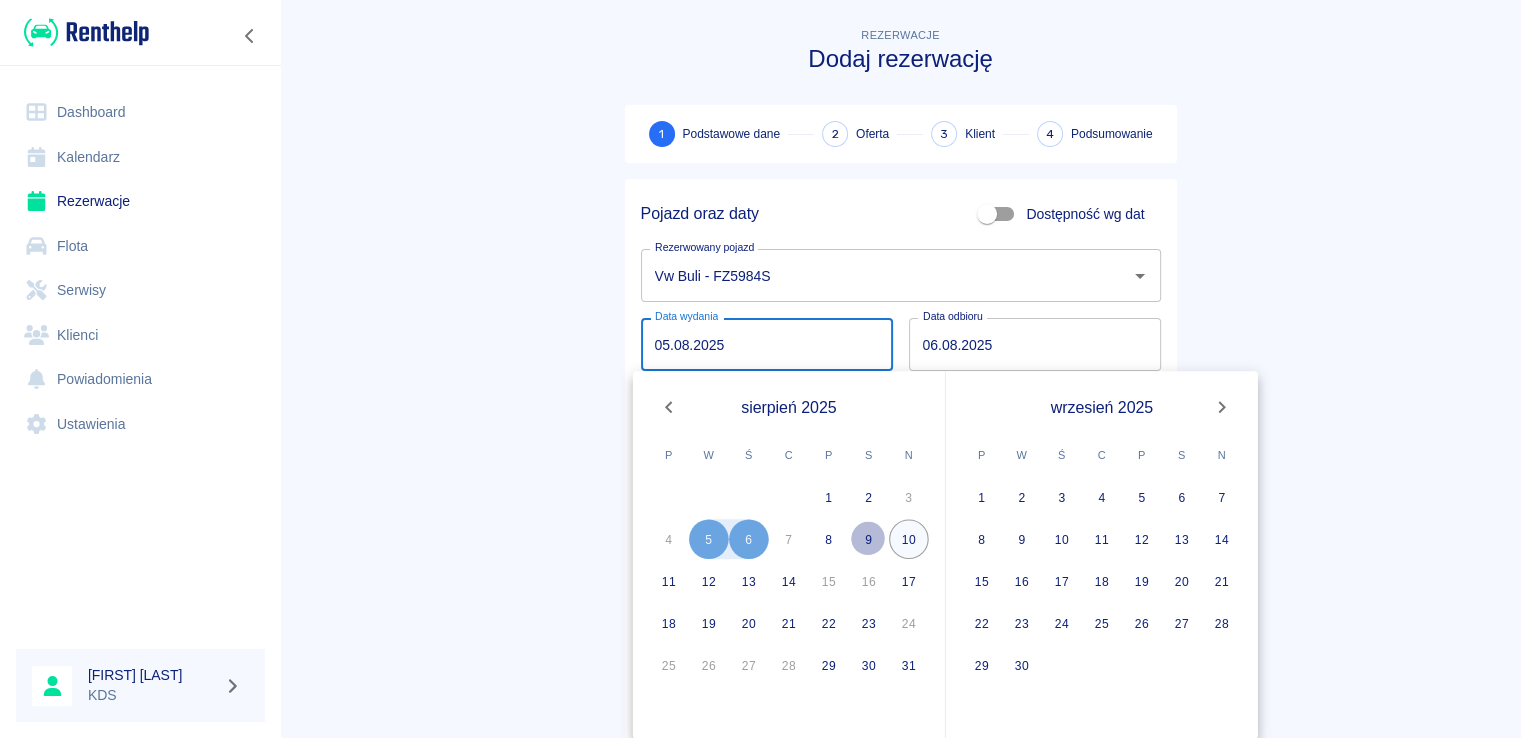 type on "DD.MM.YYYY" 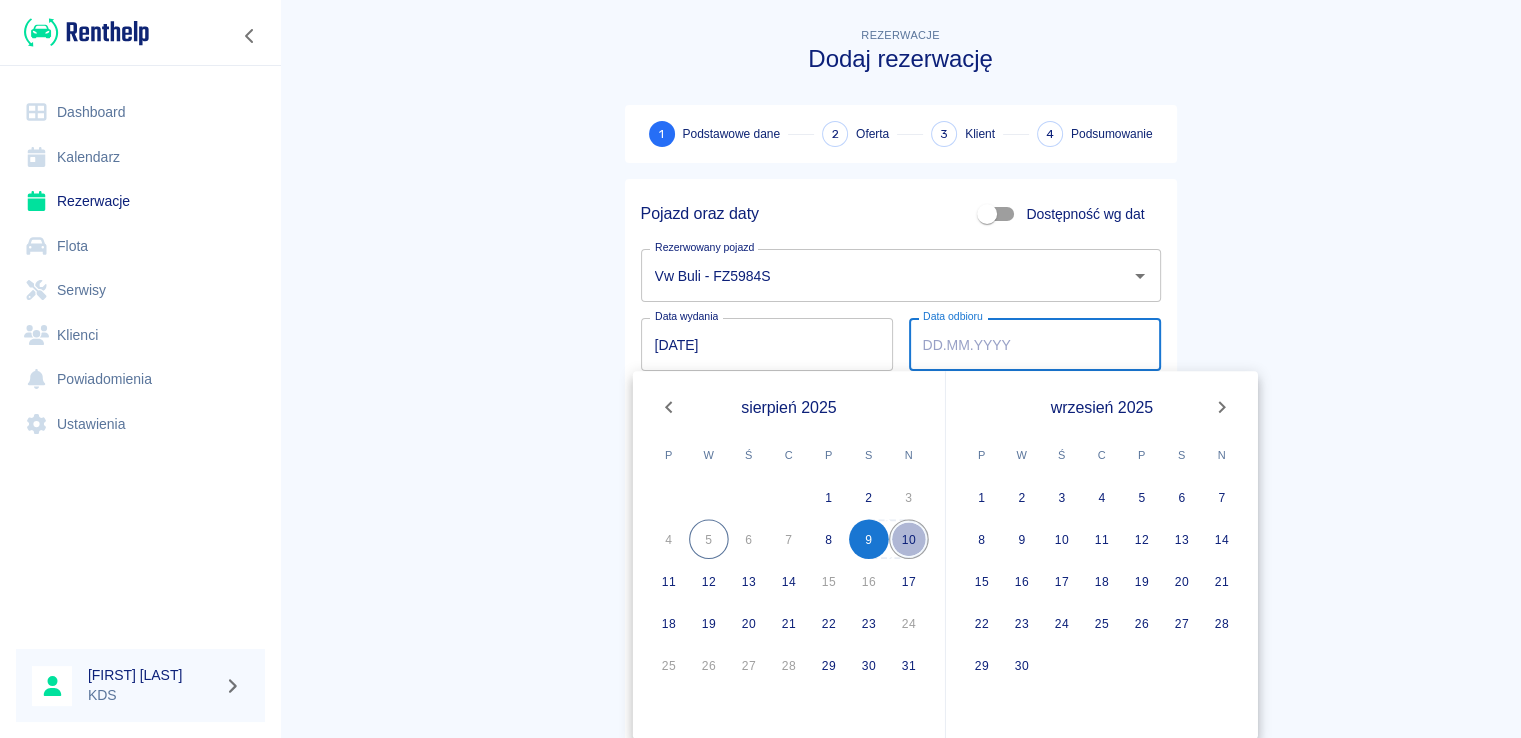 click on "10" at bounding box center (909, 539) 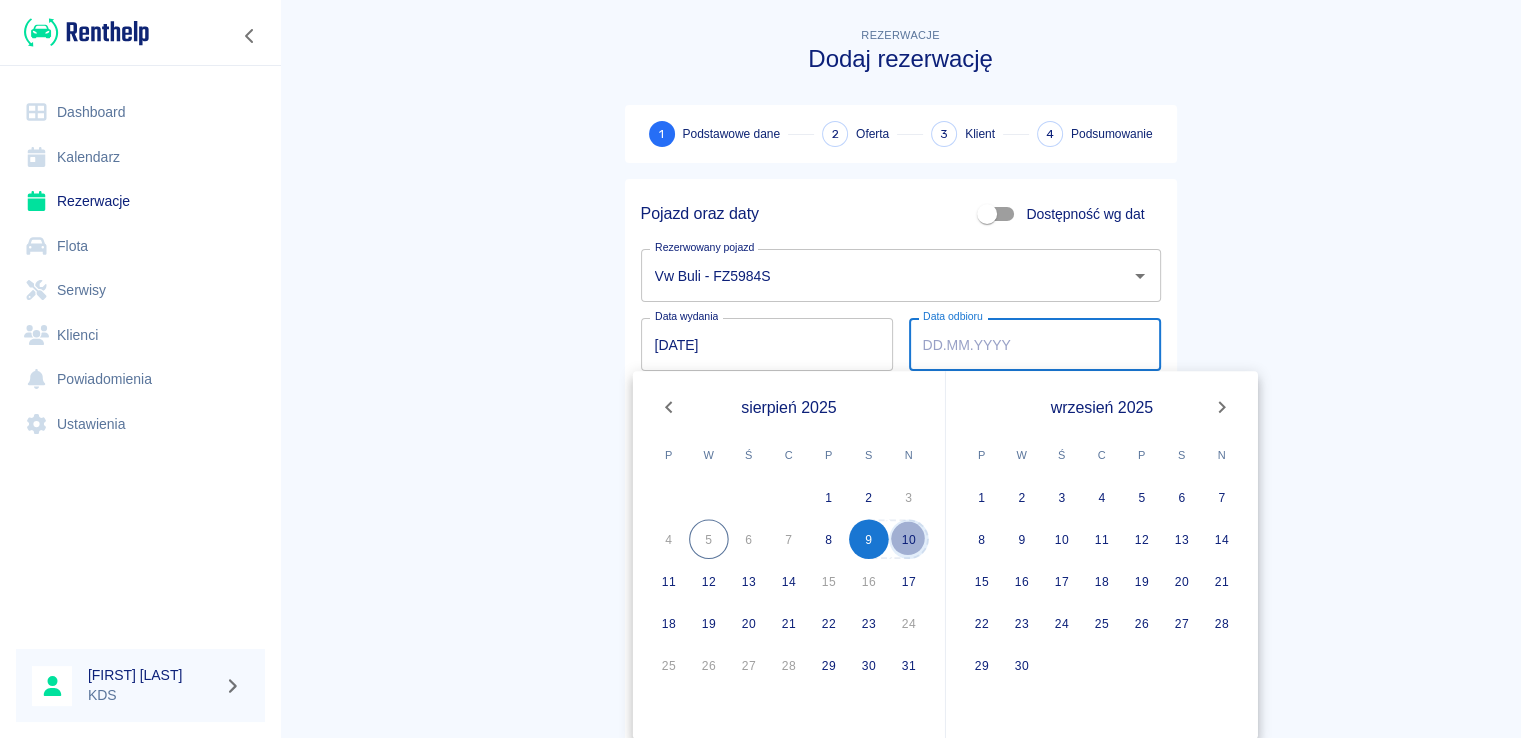 type on "10.08.2025" 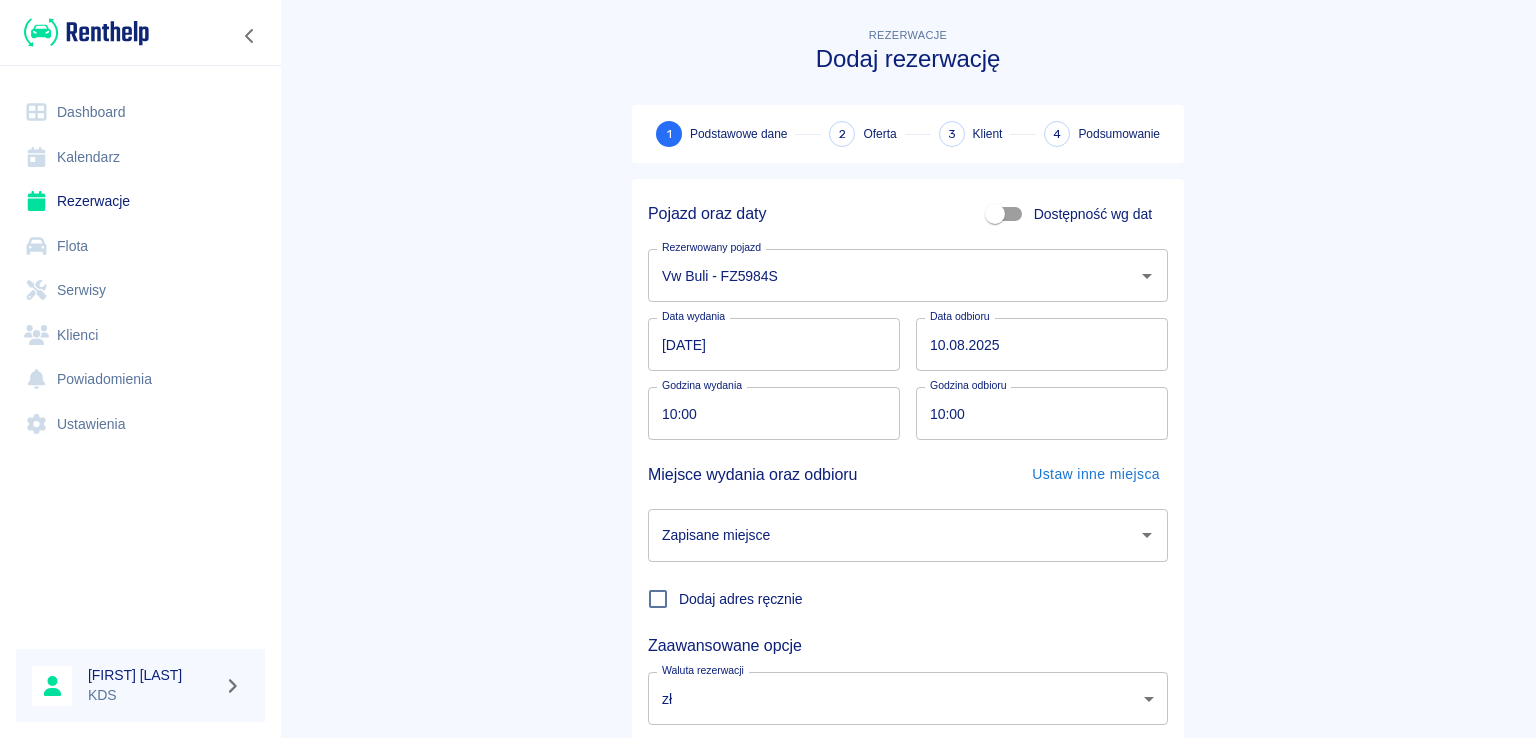 drag, startPoint x: 272, startPoint y: 358, endPoint x: 344, endPoint y: 355, distance: 72.06247 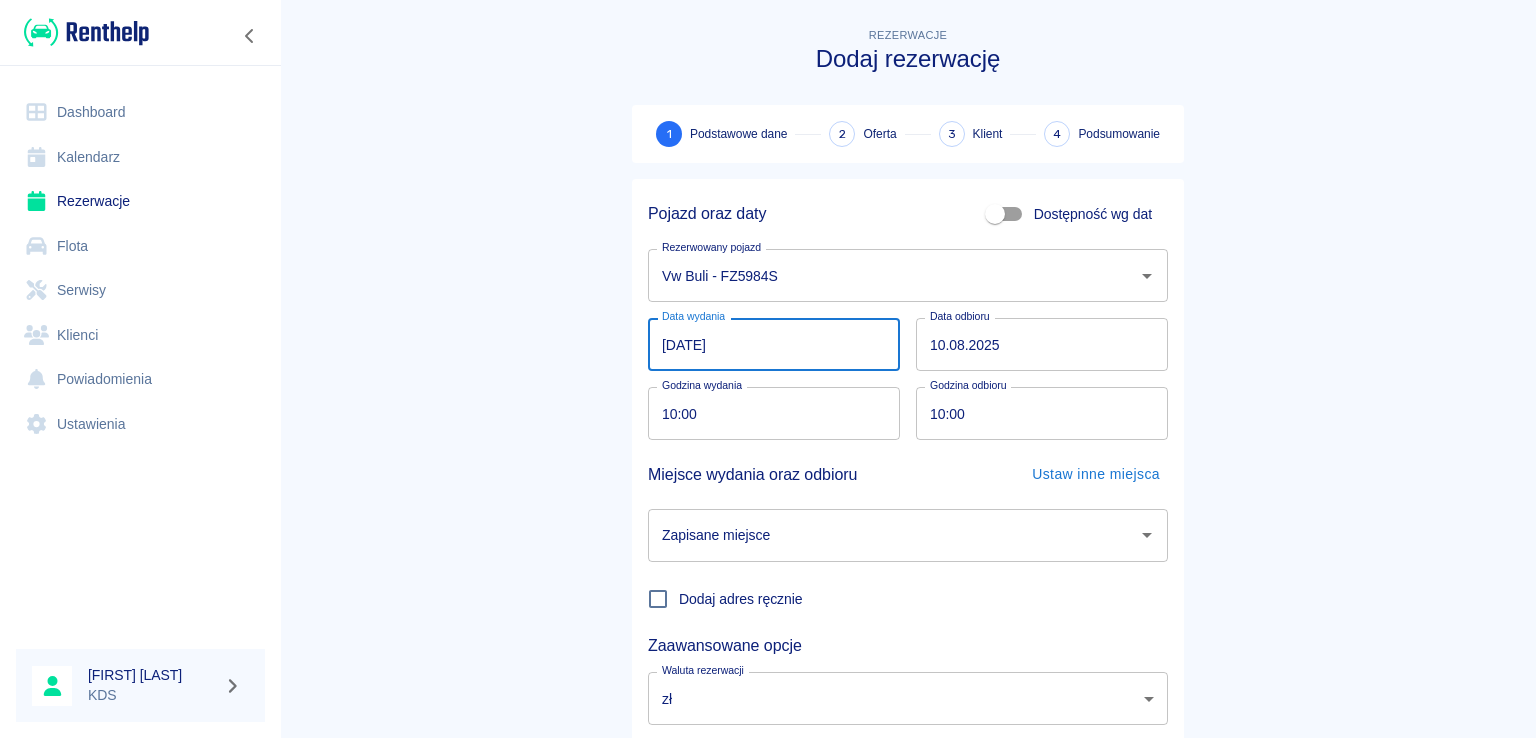 click on "[DATE]" at bounding box center [774, 344] 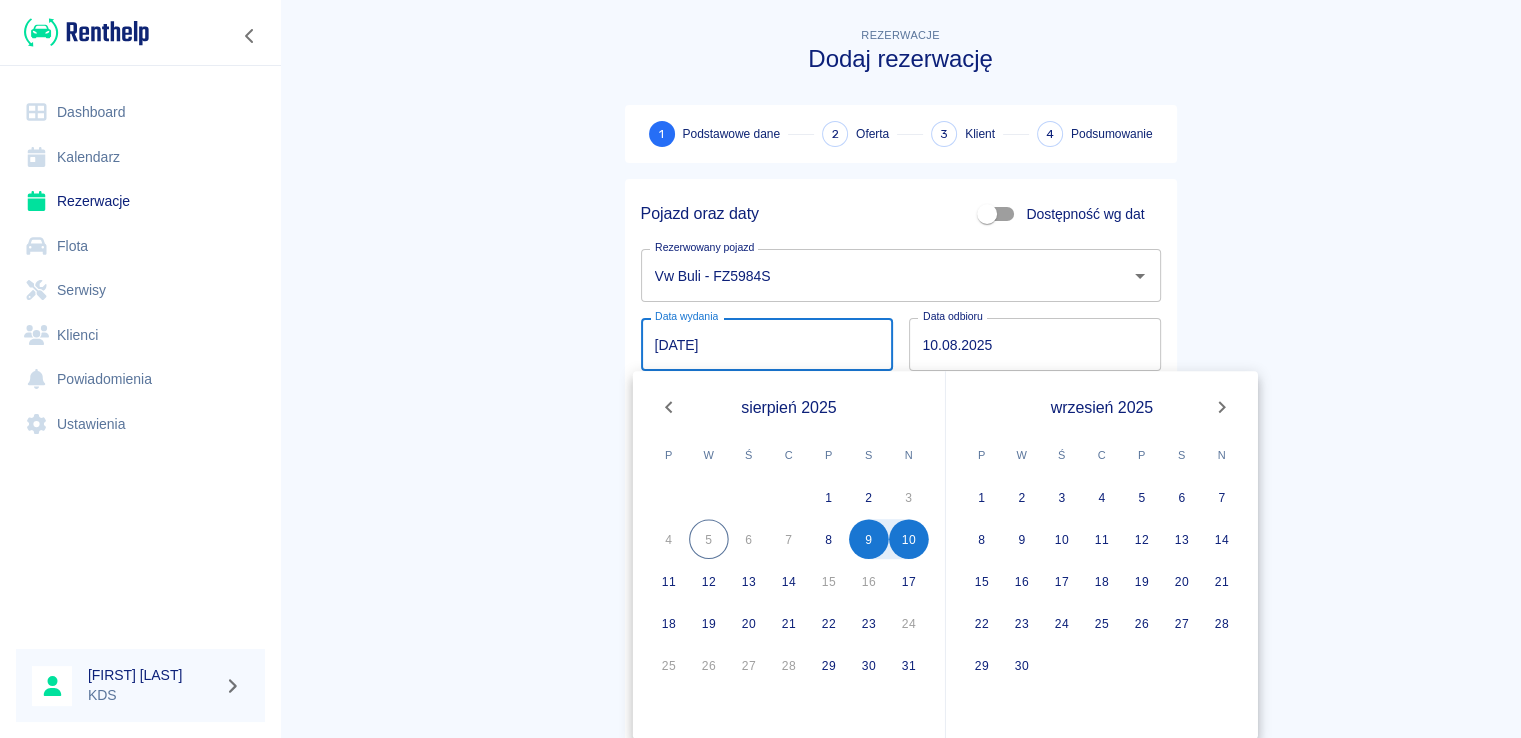 click on "[DATE]" at bounding box center (767, 344) 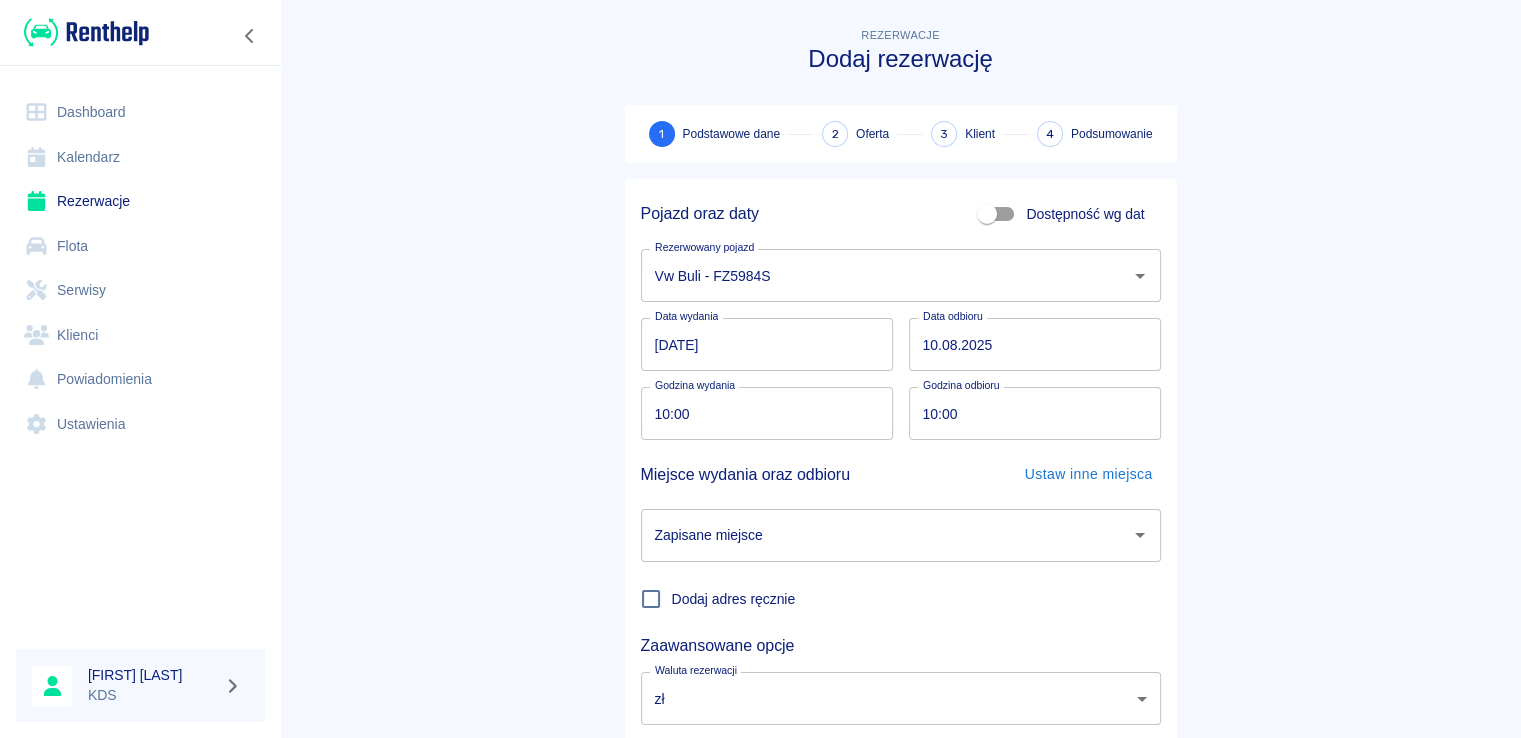 click on "Rezerwacje Dodaj rezerwację 1 Podstawowe dane 2 Oferta 3 Klient 4 Podsumowanie Pojazd oraz daty Dostępność wg dat Rezerwowany pojazd [VEHICLE_MODEL] Rezerwowany pojazd Data wydania 09.08.2025 Data wydania Data odbioru 10.08.2025 Data odbioru Godzina wydania 10:00 Godzina wydania Godzina odbioru 10:00 Godzina odbioru Miejsce wydania oraz odbioru Ustaw inne miejsca Zapisane miejsce Zapisane miejsce Dodaj adres ręcznie Zaawansowane opcje Waluta rezerwacji zł PLN Waluta rezerwacji Następny krok" at bounding box center (900, 417) 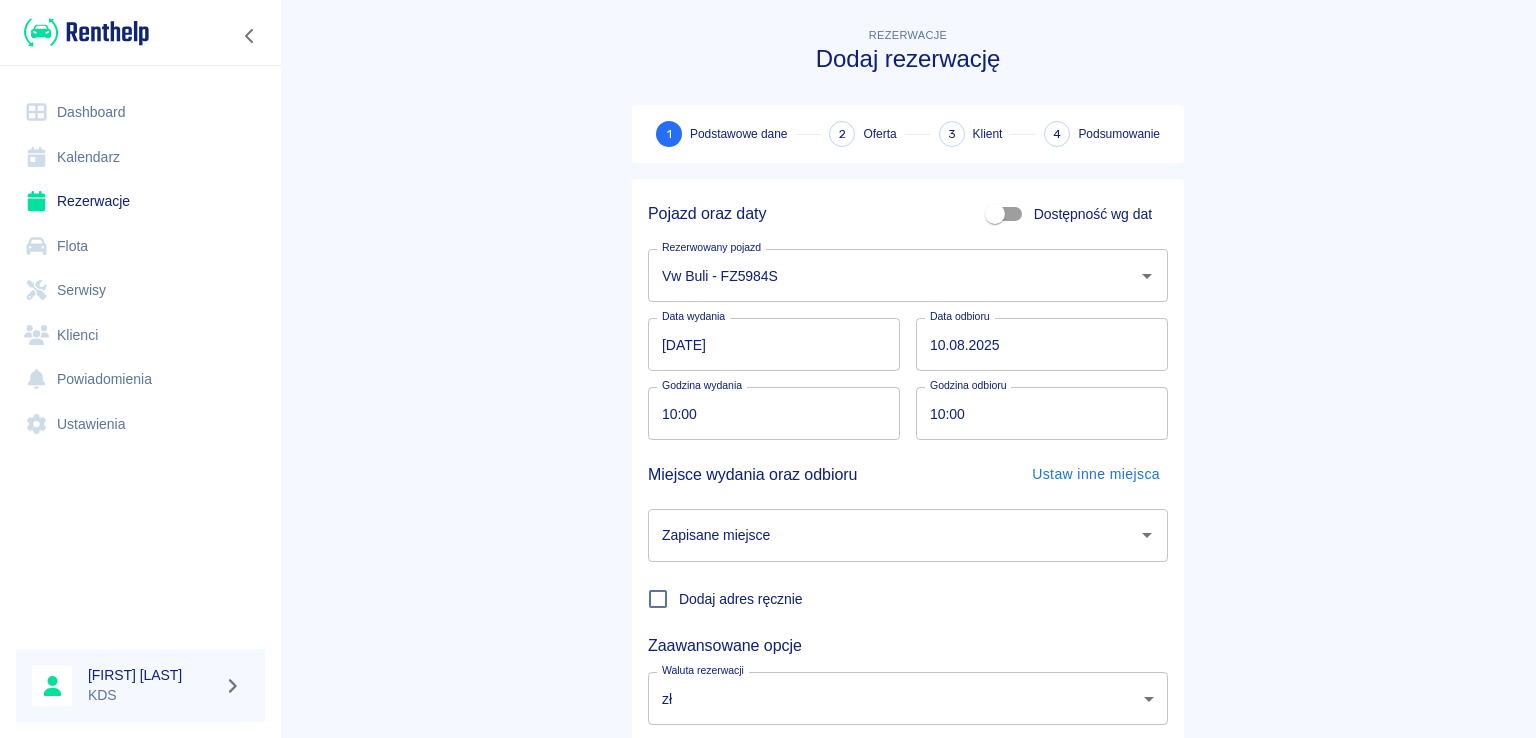 click on "10:00" at bounding box center (767, 413) 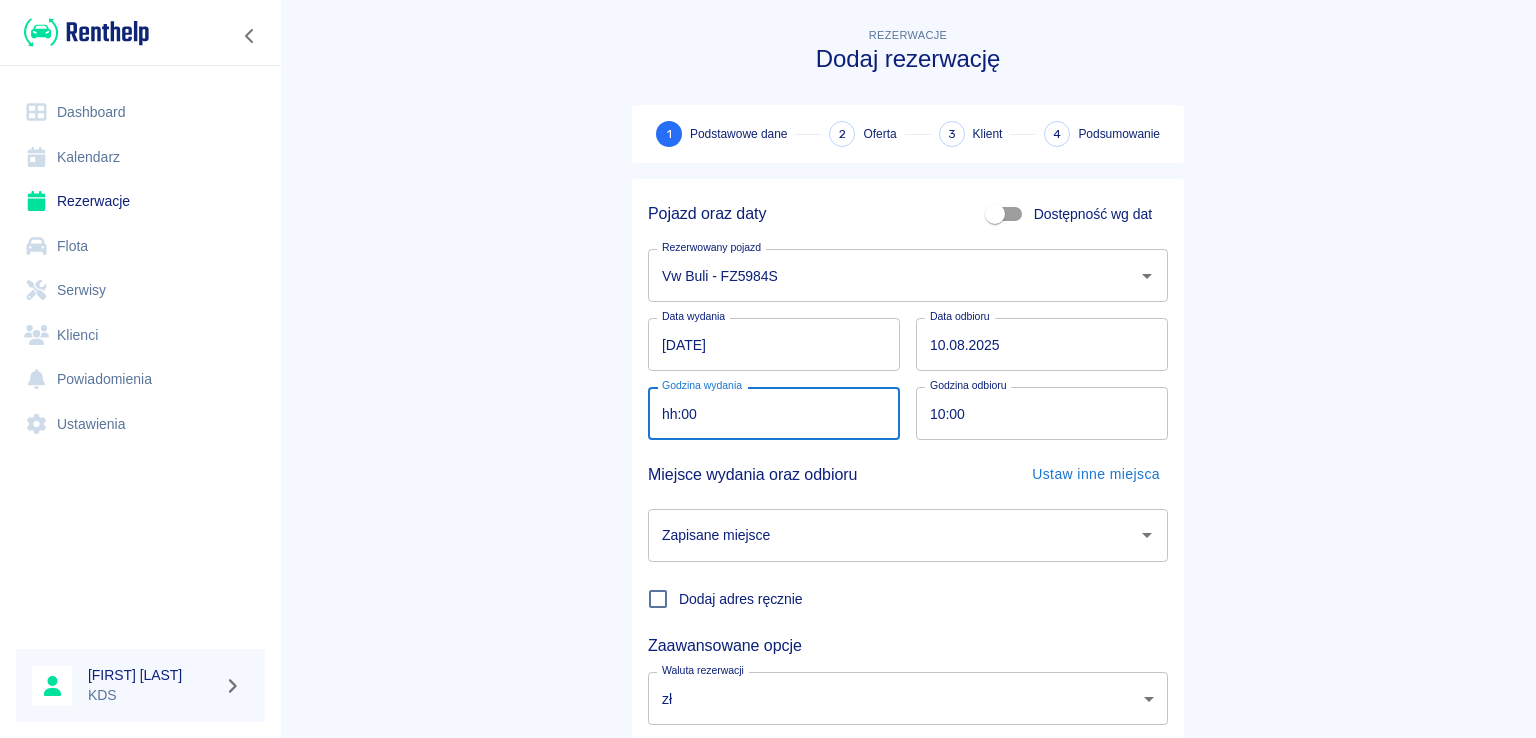 click on "hh:00" at bounding box center [767, 413] 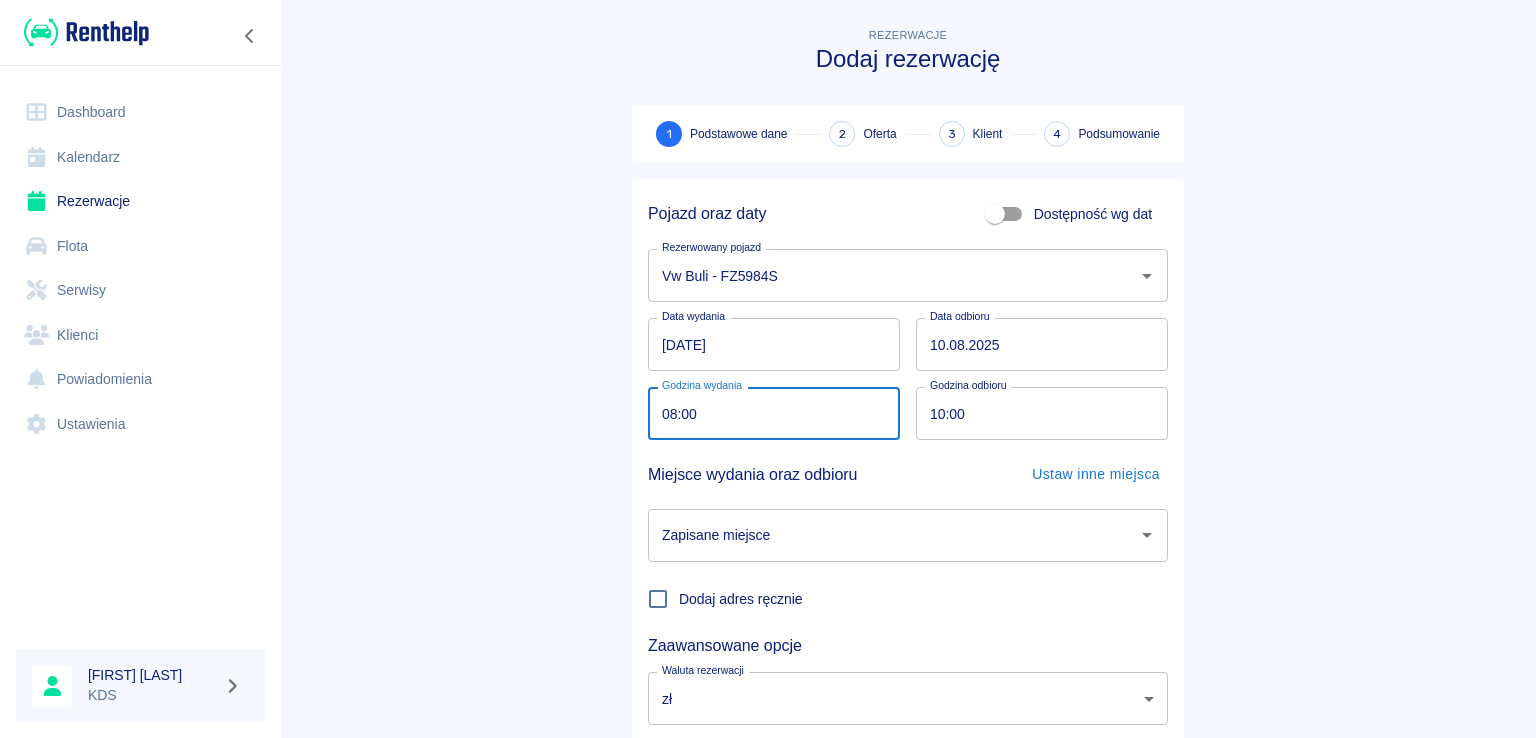 click on "08:00" at bounding box center [767, 413] 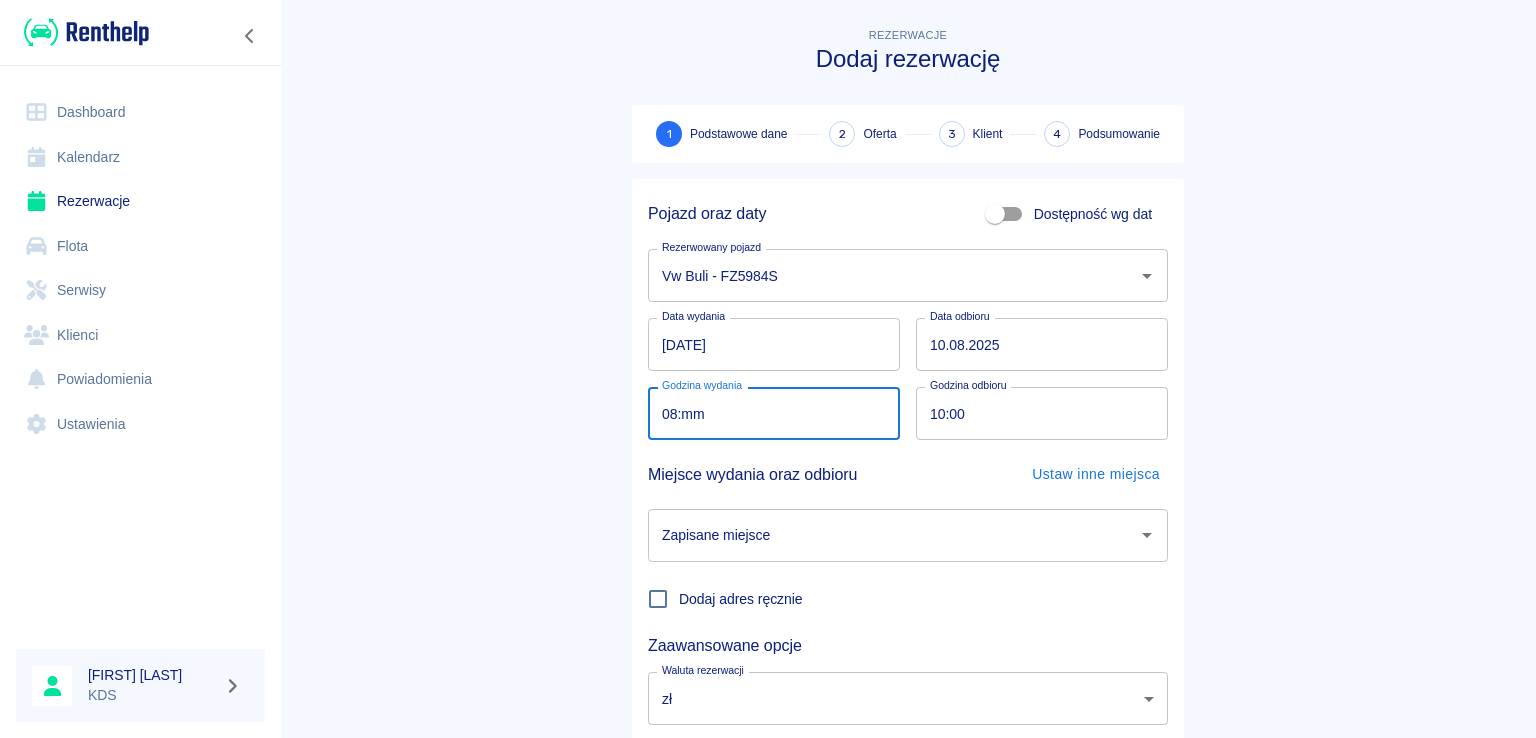 click on "08:mm" at bounding box center [767, 413] 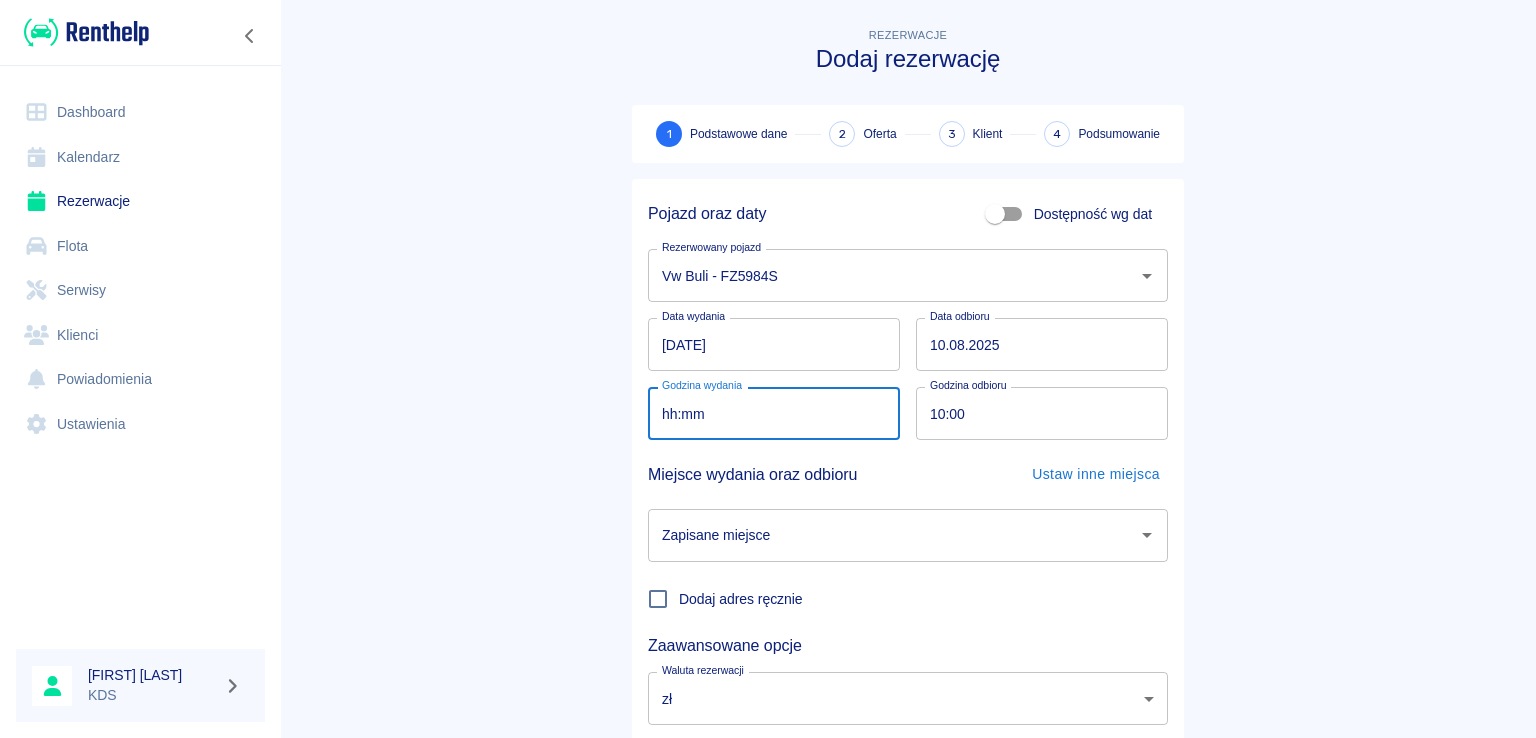 click on "hh:mm" at bounding box center (767, 413) 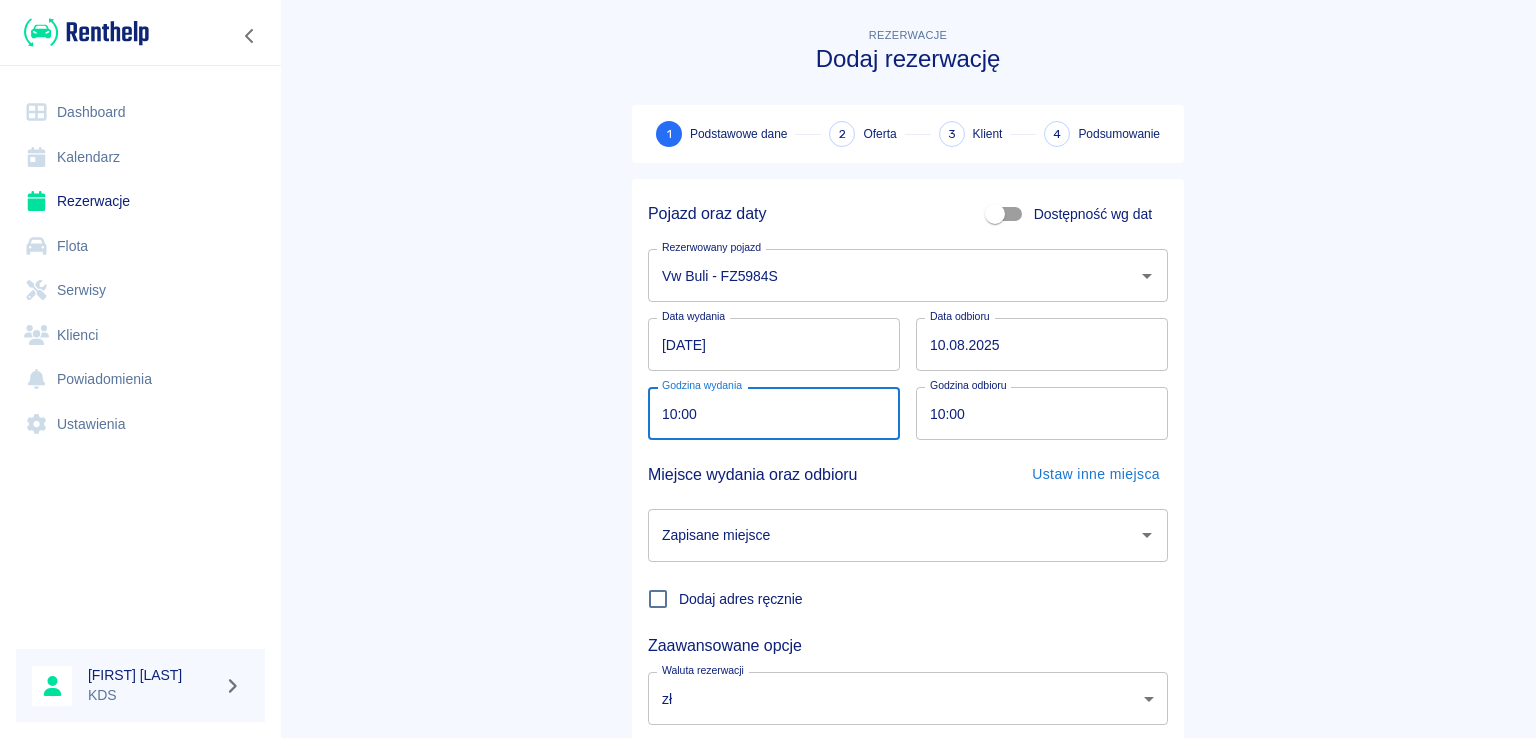 type on "10:00" 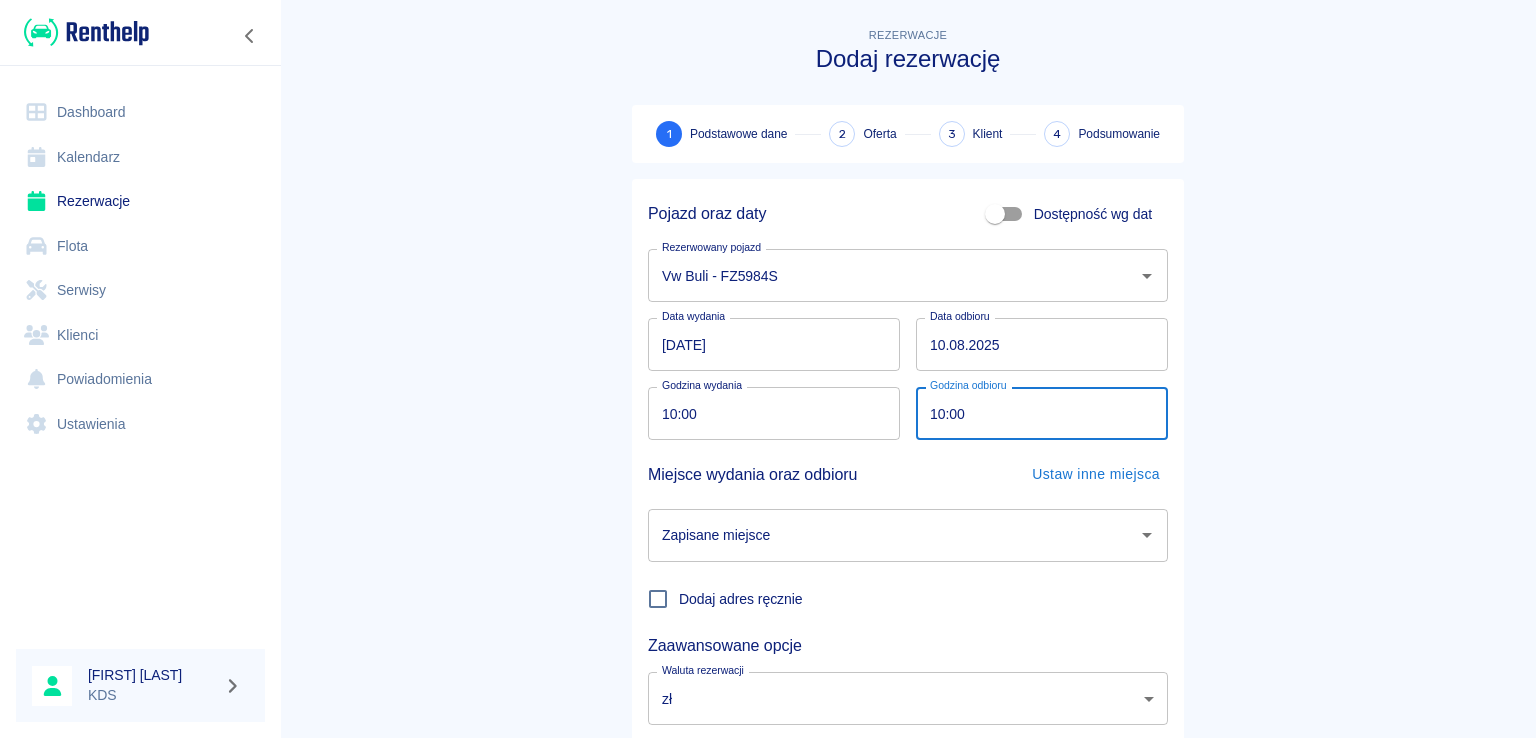 click on "10:00" at bounding box center [1035, 413] 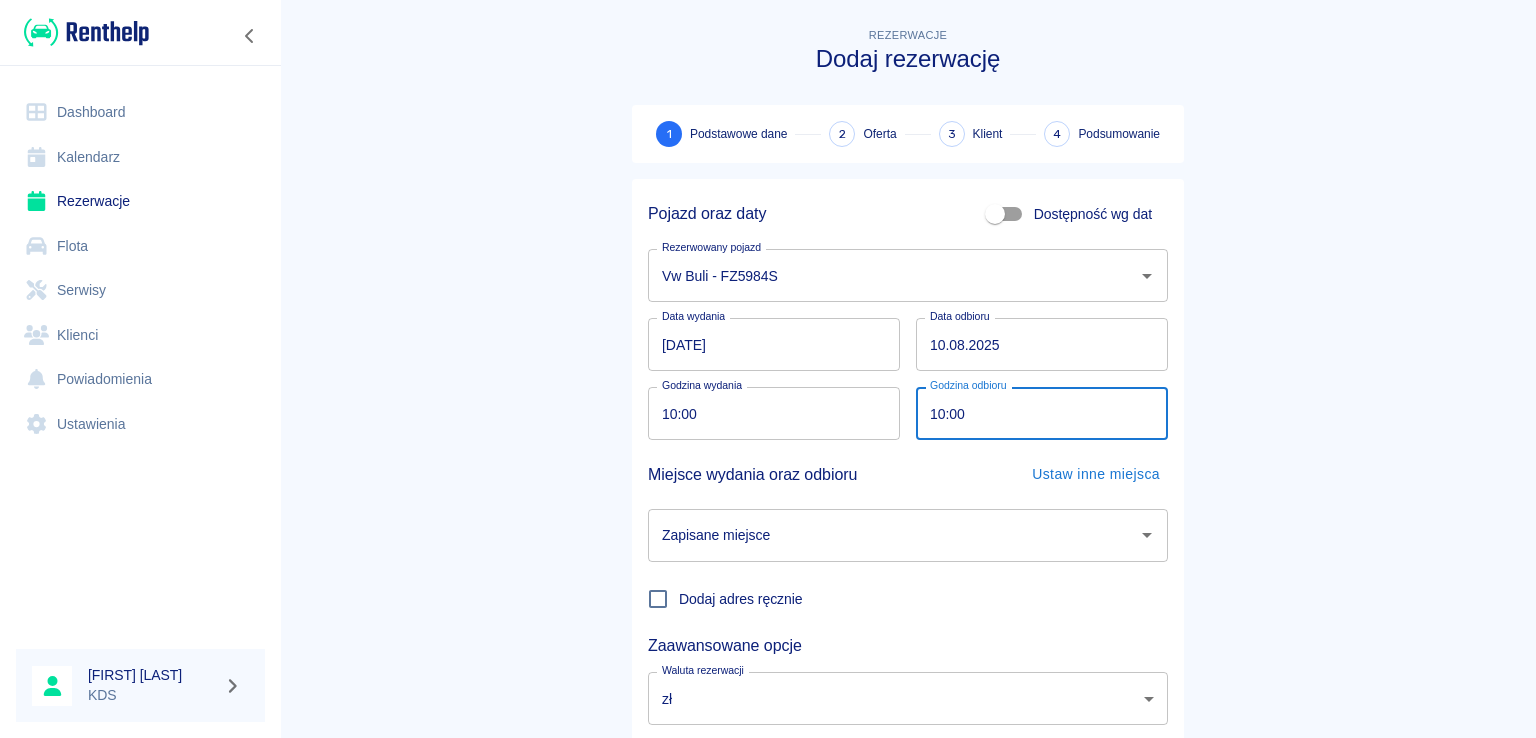 click on "Rezerwacje Dodaj rezerwację 1 Podstawowe dane 2 Oferta 3 Klient 4 Podsumowanie Pojazd oraz daty Dostępność wg dat Rezerwowany pojazd [VEHICLE_MODEL] Rezerwowany pojazd Data wydania 09.08.2025 Data wydania Data odbioru 10.08.2025 Data odbioru Godzina wydania 10:00 Godzina wydania Godzina odbioru 10:00 Godzina odbioru Miejsce wydania oraz odbioru Ustaw inne miejsca Zapisane miejsce Zapisane miejsce Dodaj adres ręcznie Zaawansowane opcje Waluta rezerwacji zł PLN Waluta rezerwacji Następny krok" at bounding box center [908, 417] 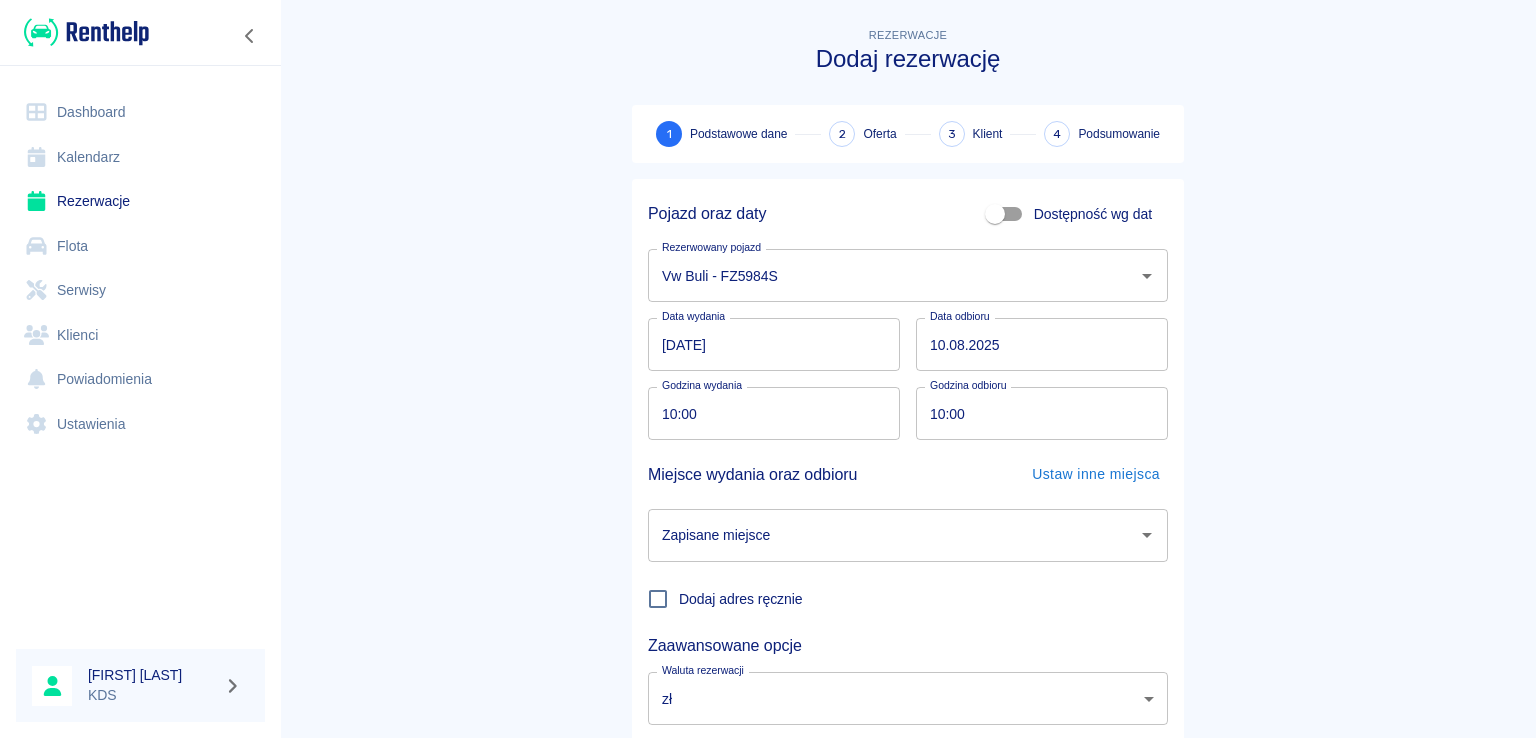 click 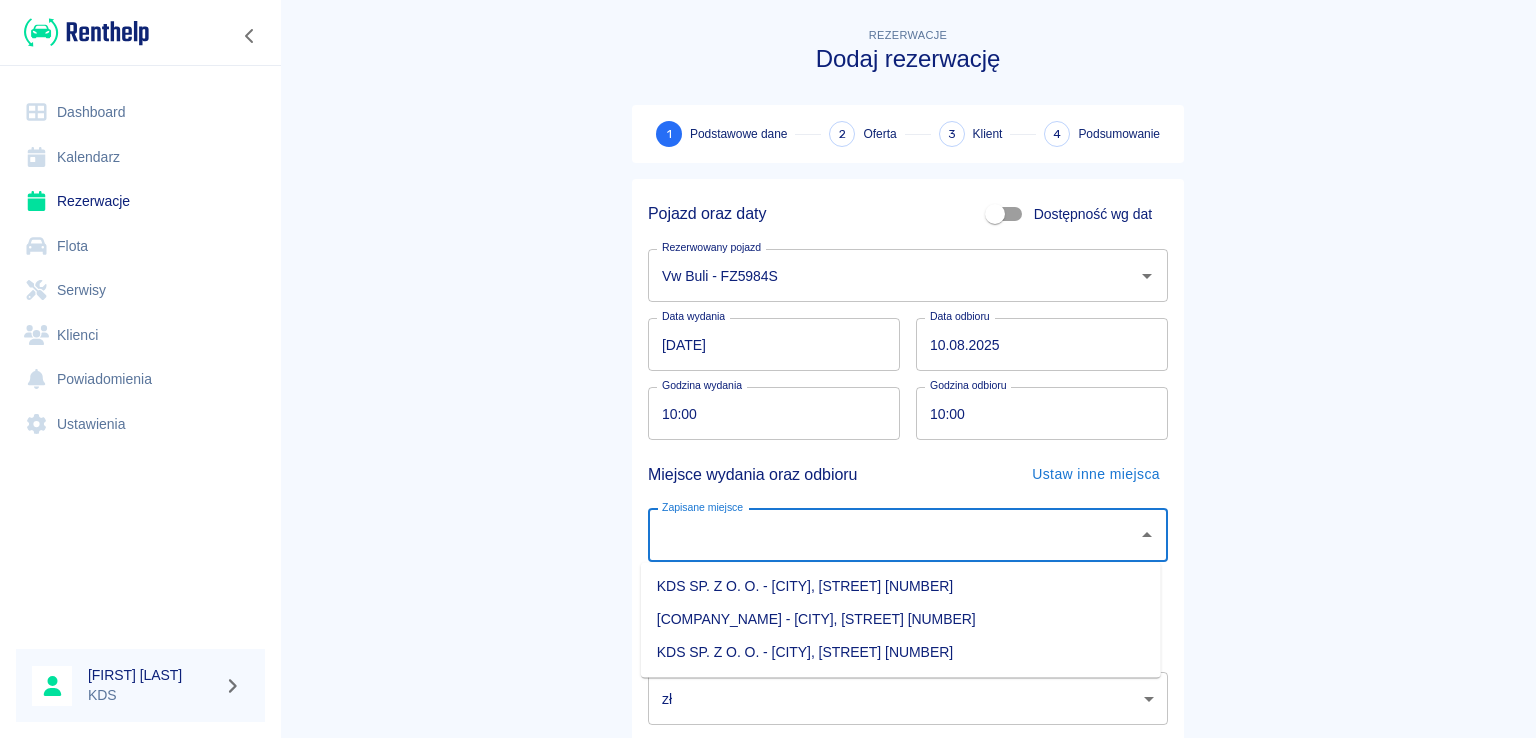 click on "KDS SP. Z O. O. - [CITY], [STREET] [NUMBER]" at bounding box center (901, 652) 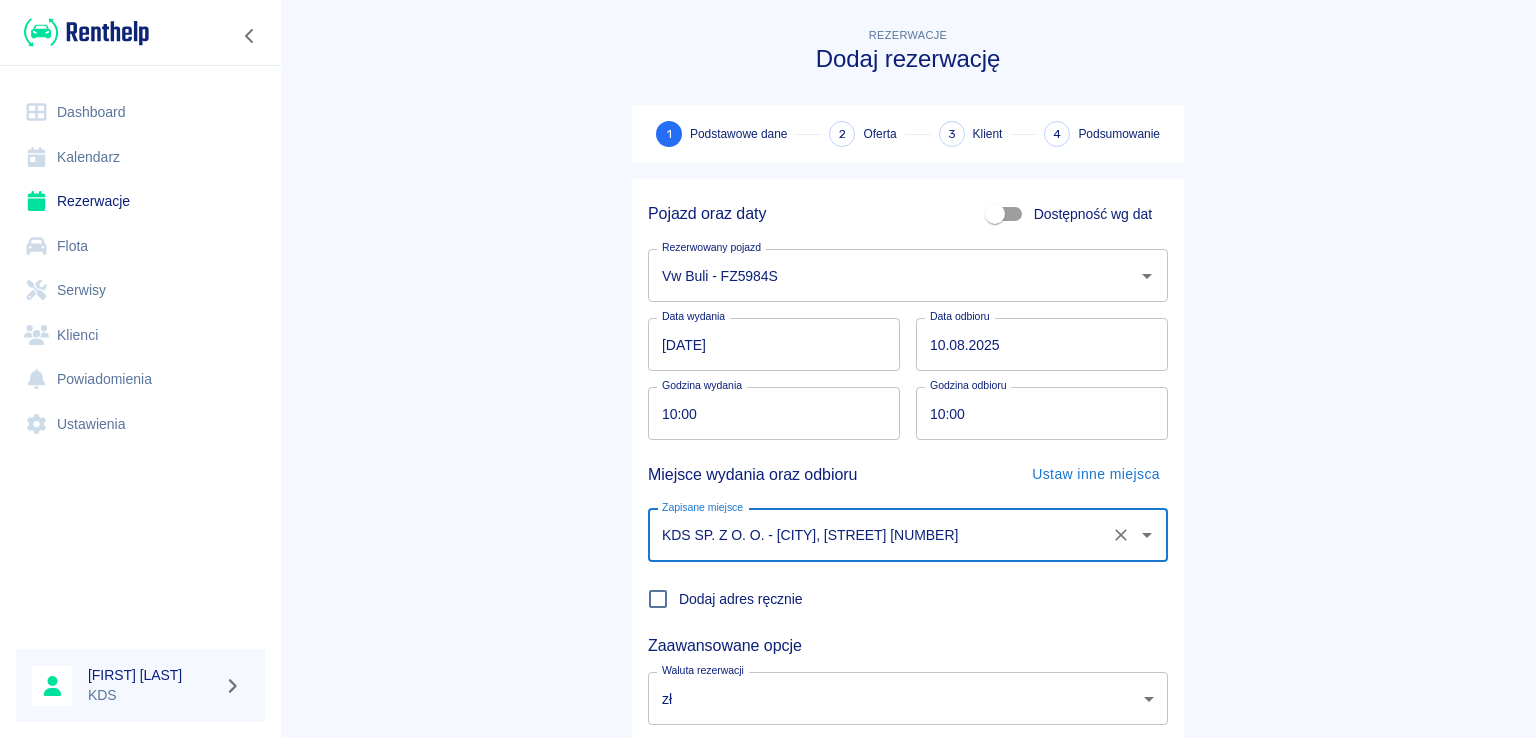 scroll, scrollTop: 130, scrollLeft: 0, axis: vertical 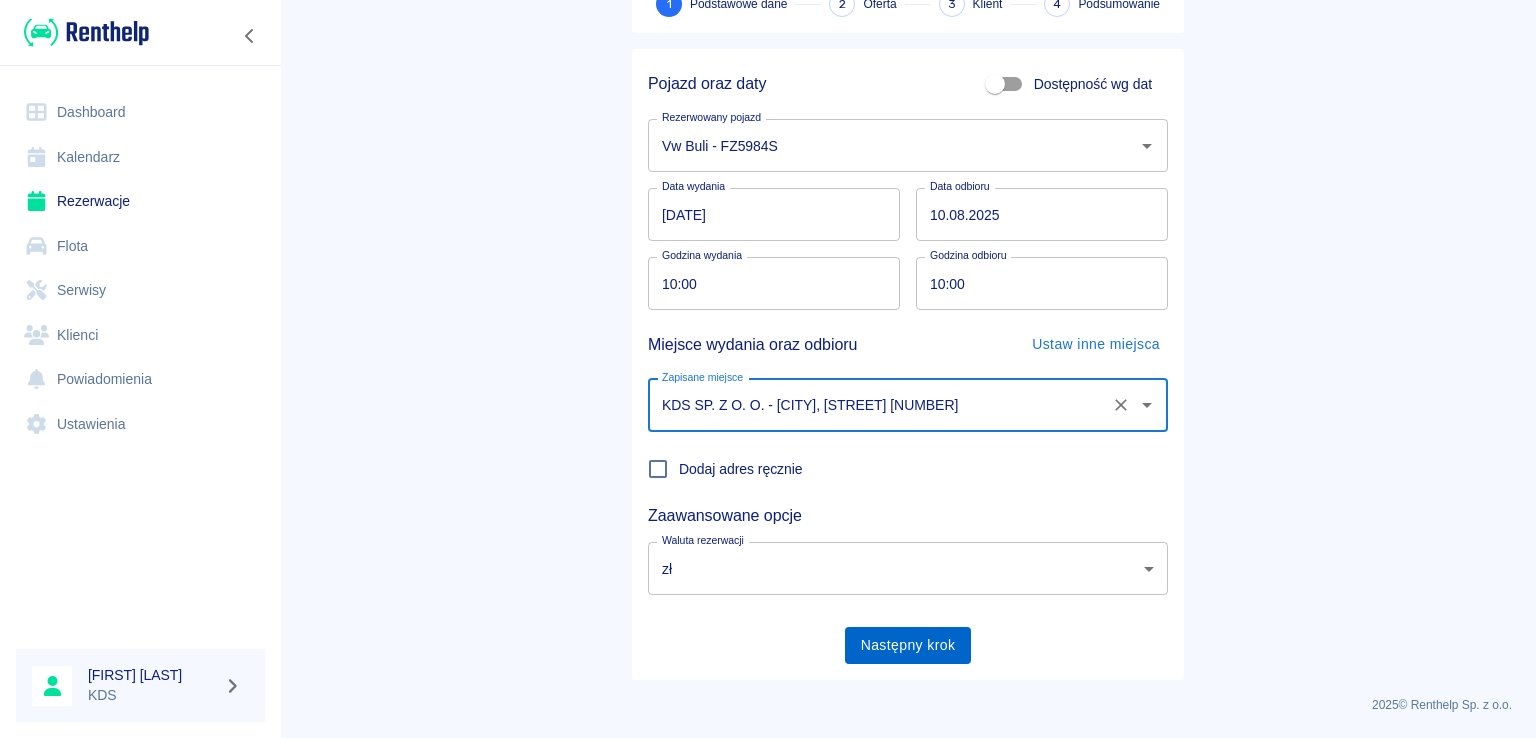 click on "Następny krok" at bounding box center [908, 645] 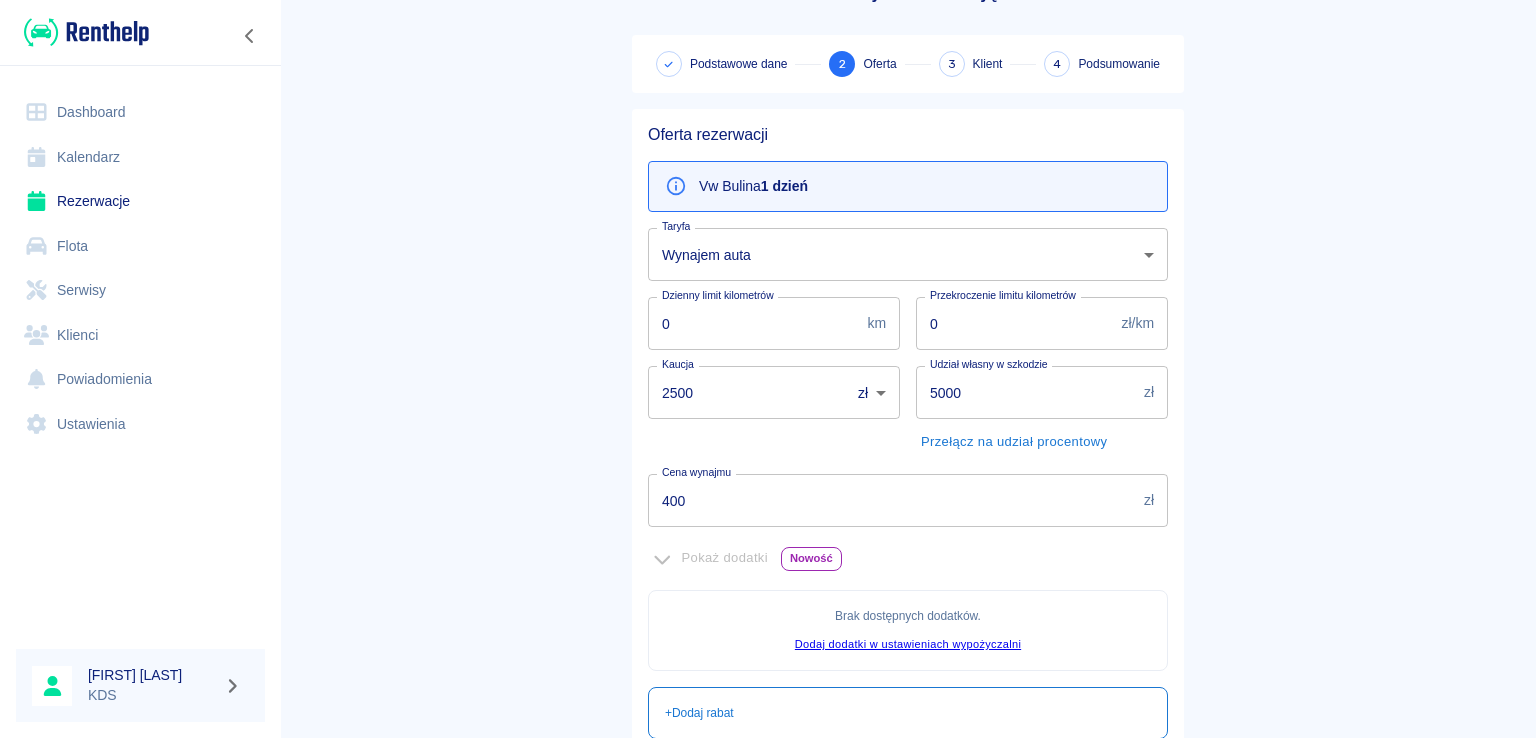 scroll, scrollTop: 100, scrollLeft: 0, axis: vertical 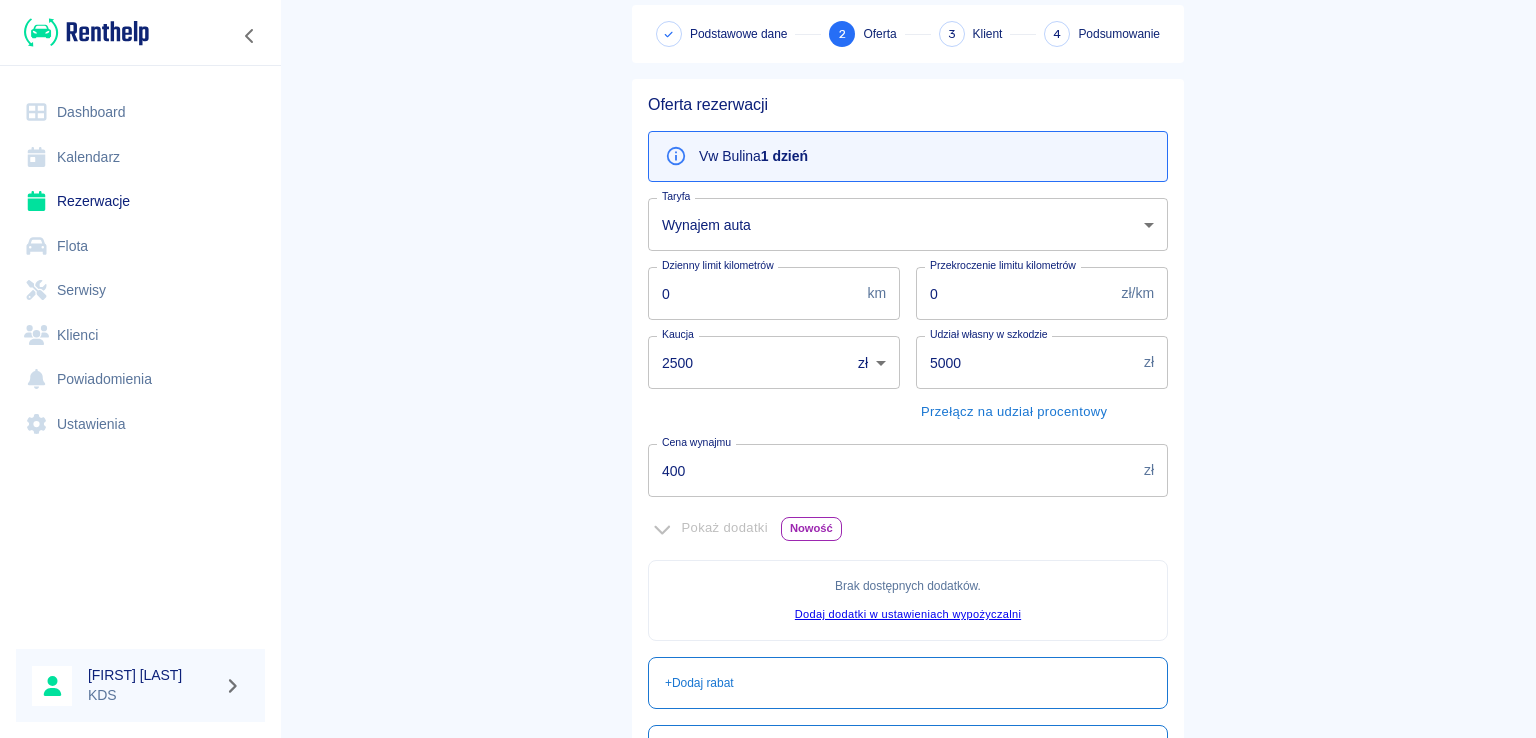 click on "400" at bounding box center [892, 470] 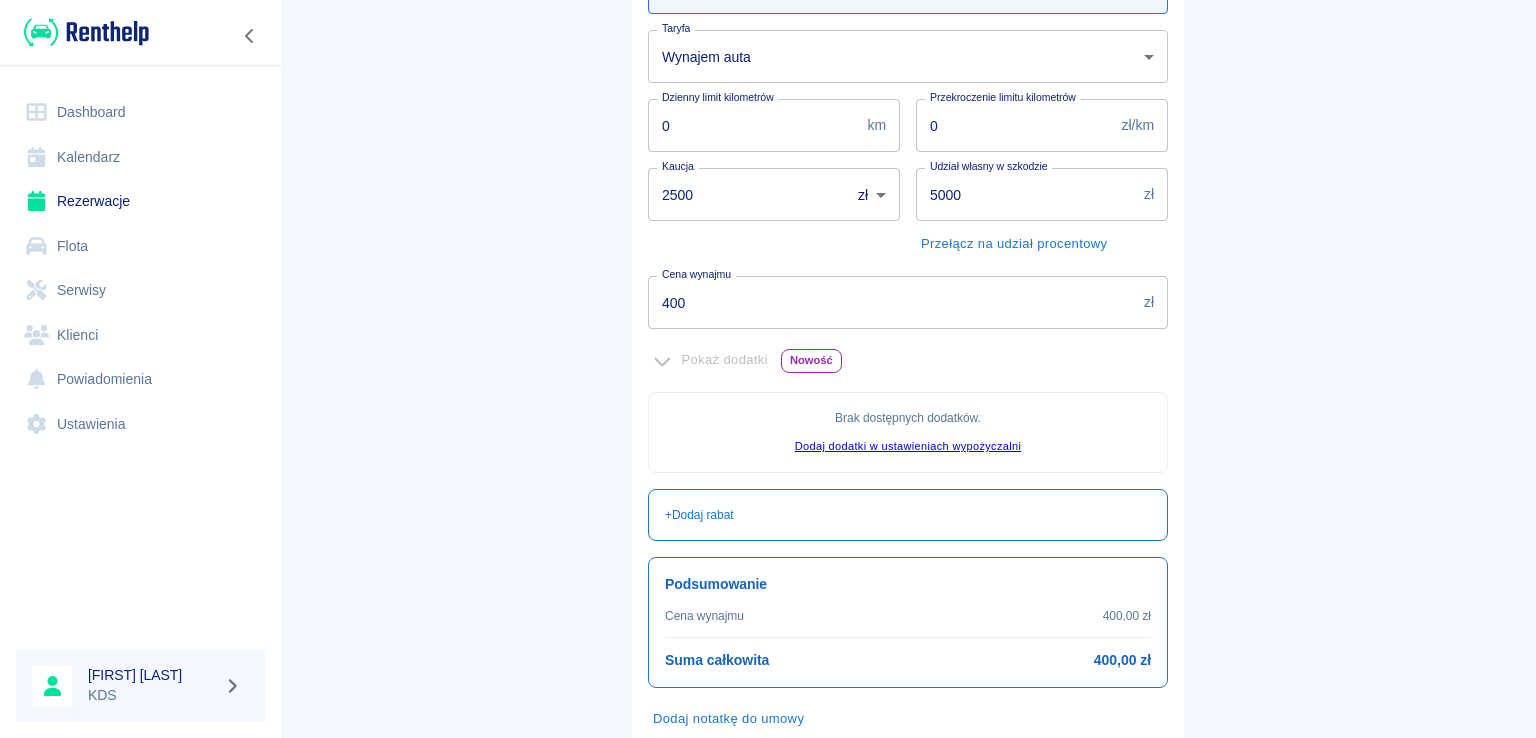 scroll, scrollTop: 389, scrollLeft: 0, axis: vertical 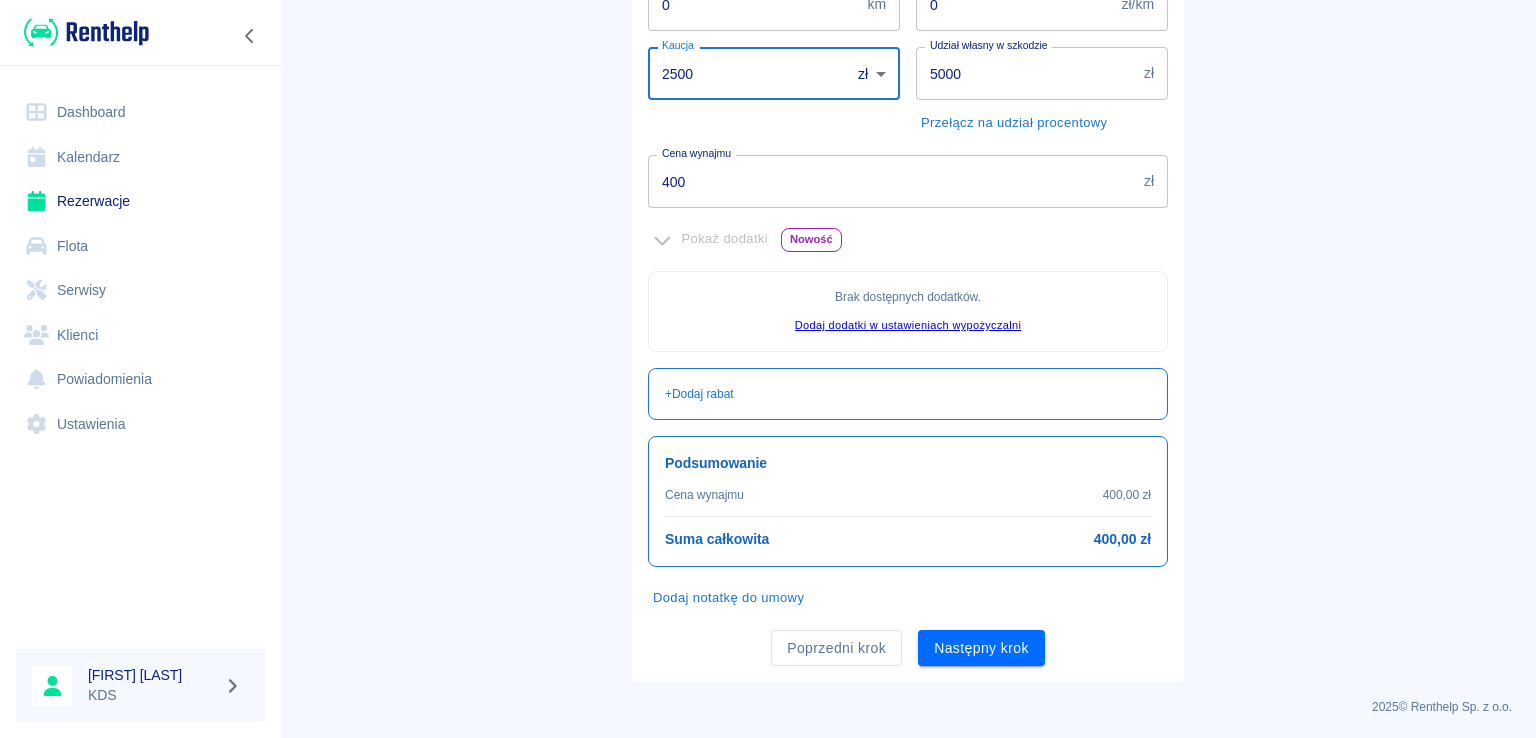 click on "2500" at bounding box center [742, 73] 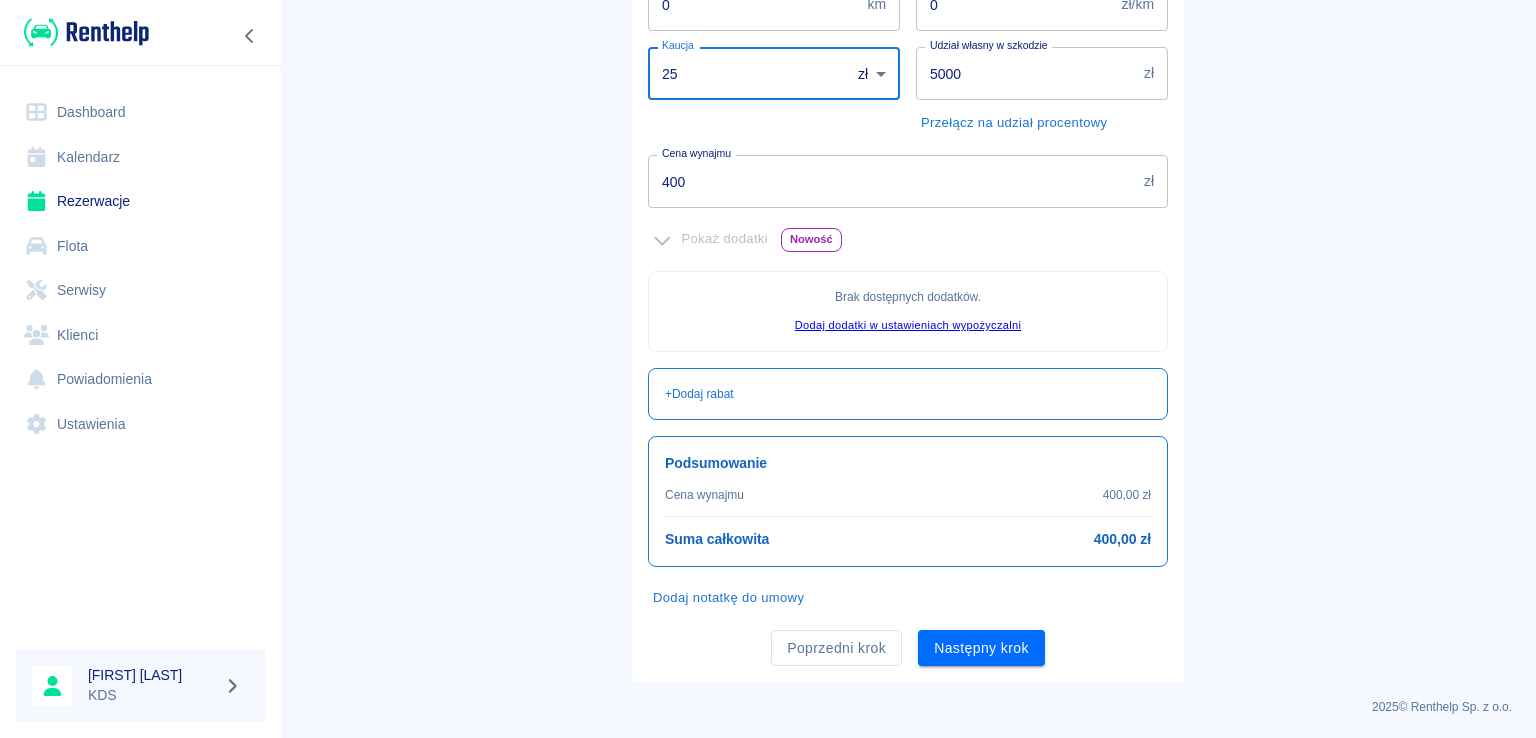 type on "2" 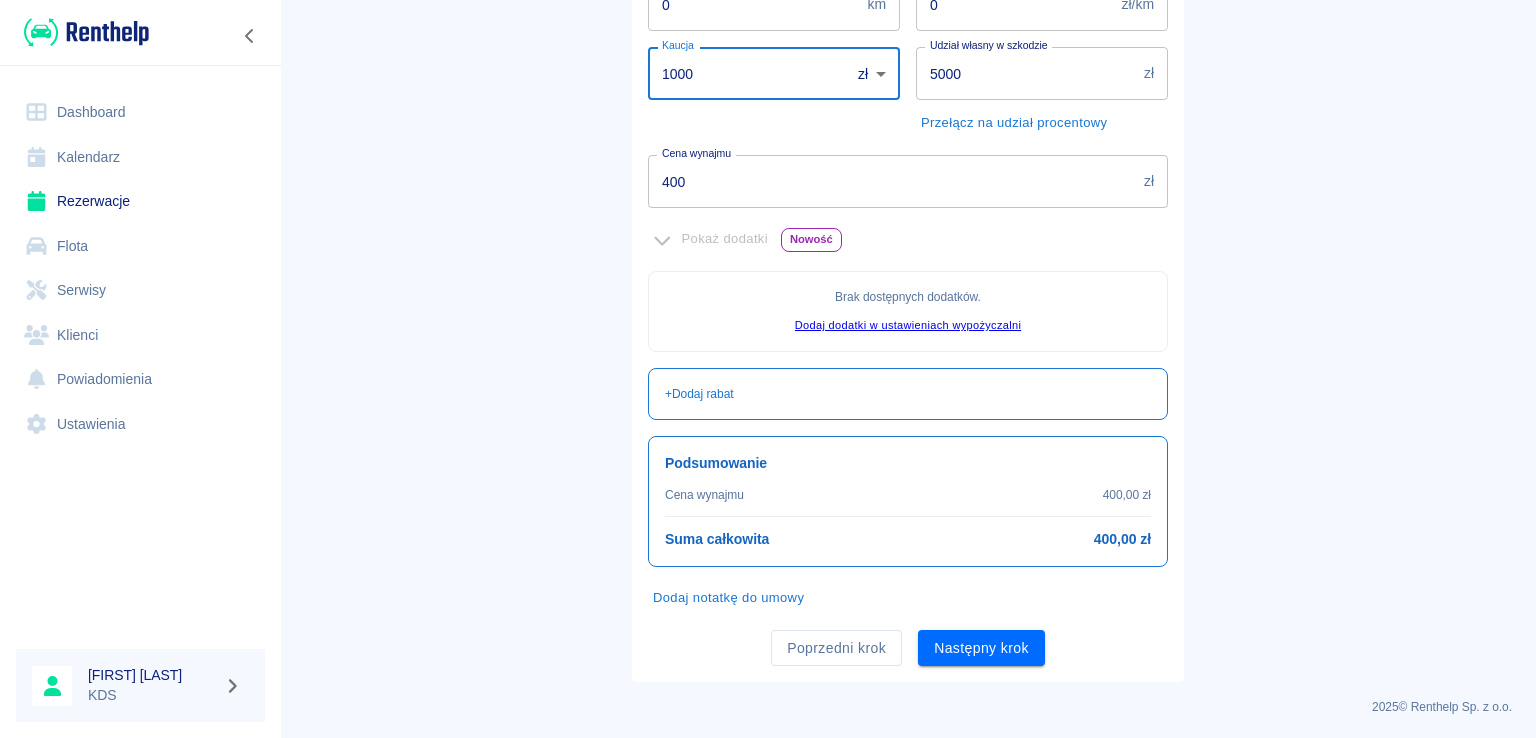 type on "1000" 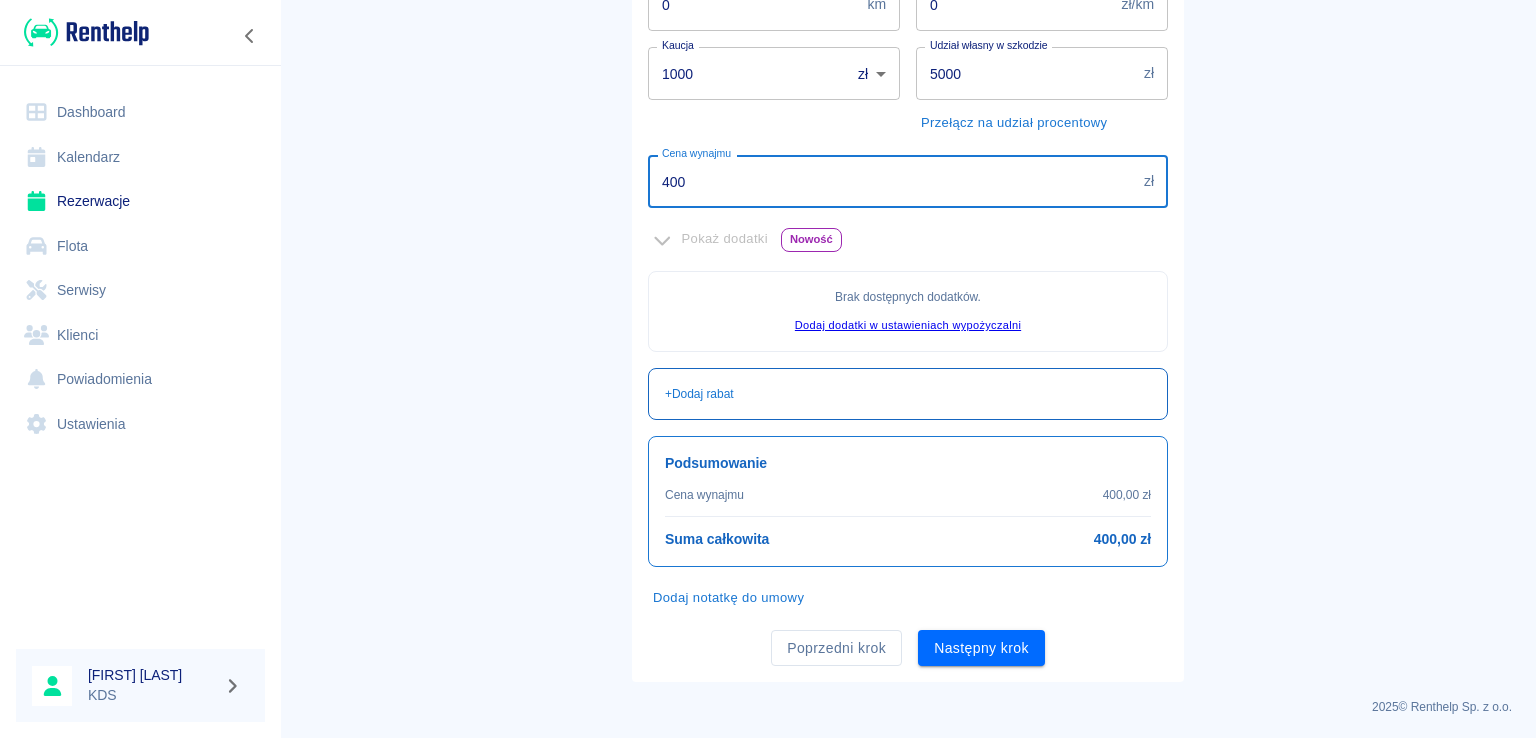 drag, startPoint x: 504, startPoint y: 257, endPoint x: 1096, endPoint y: 409, distance: 611.2021 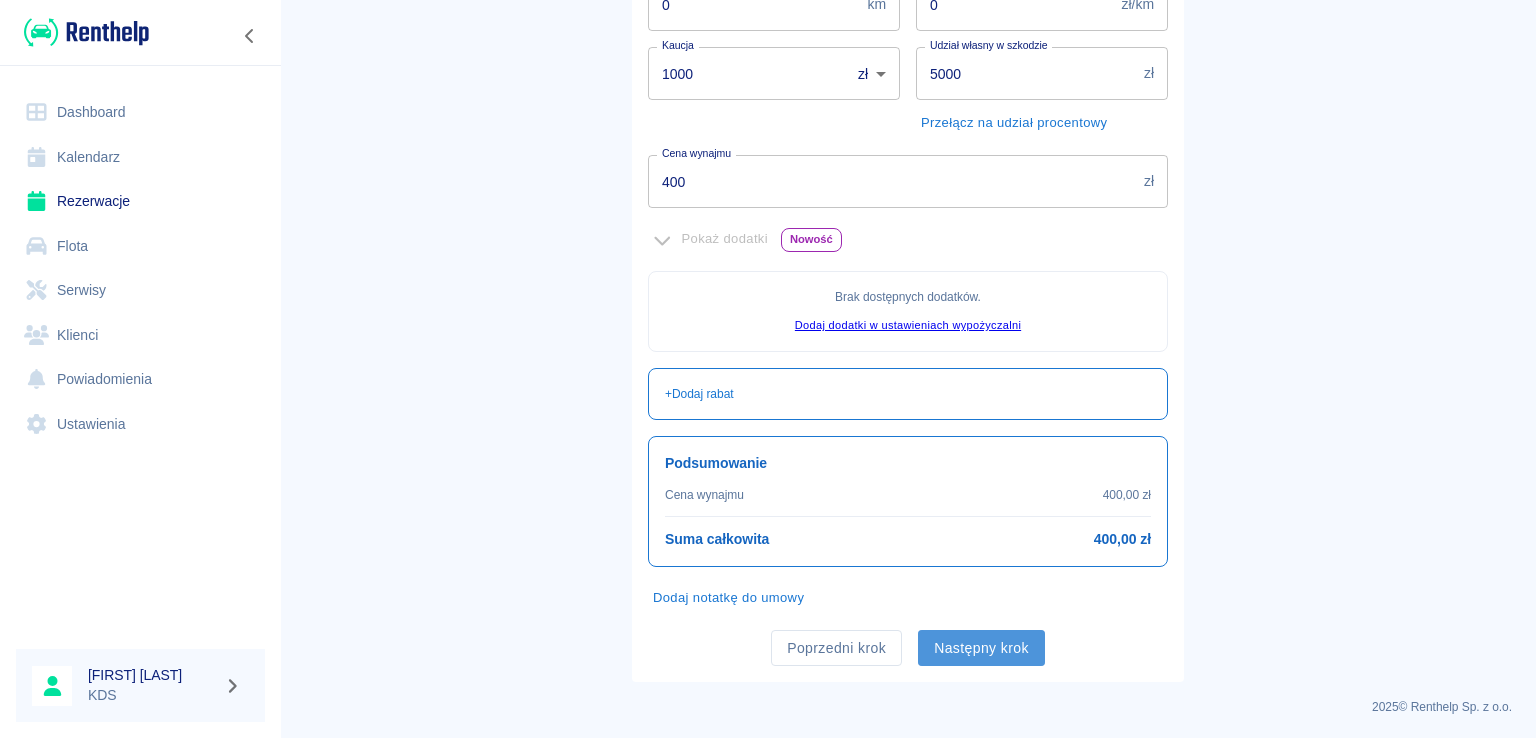 click on "Następny krok" at bounding box center [981, 648] 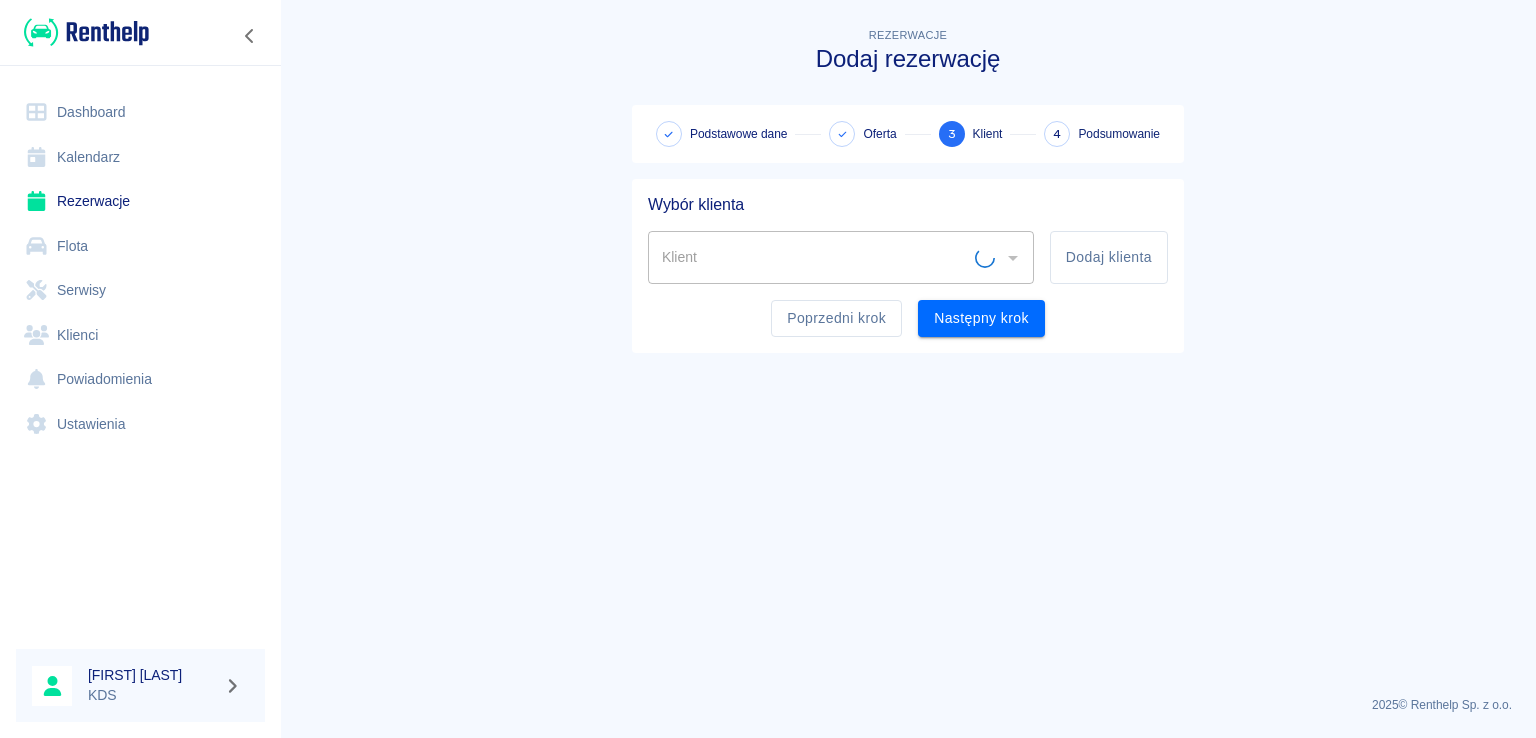 scroll, scrollTop: 0, scrollLeft: 0, axis: both 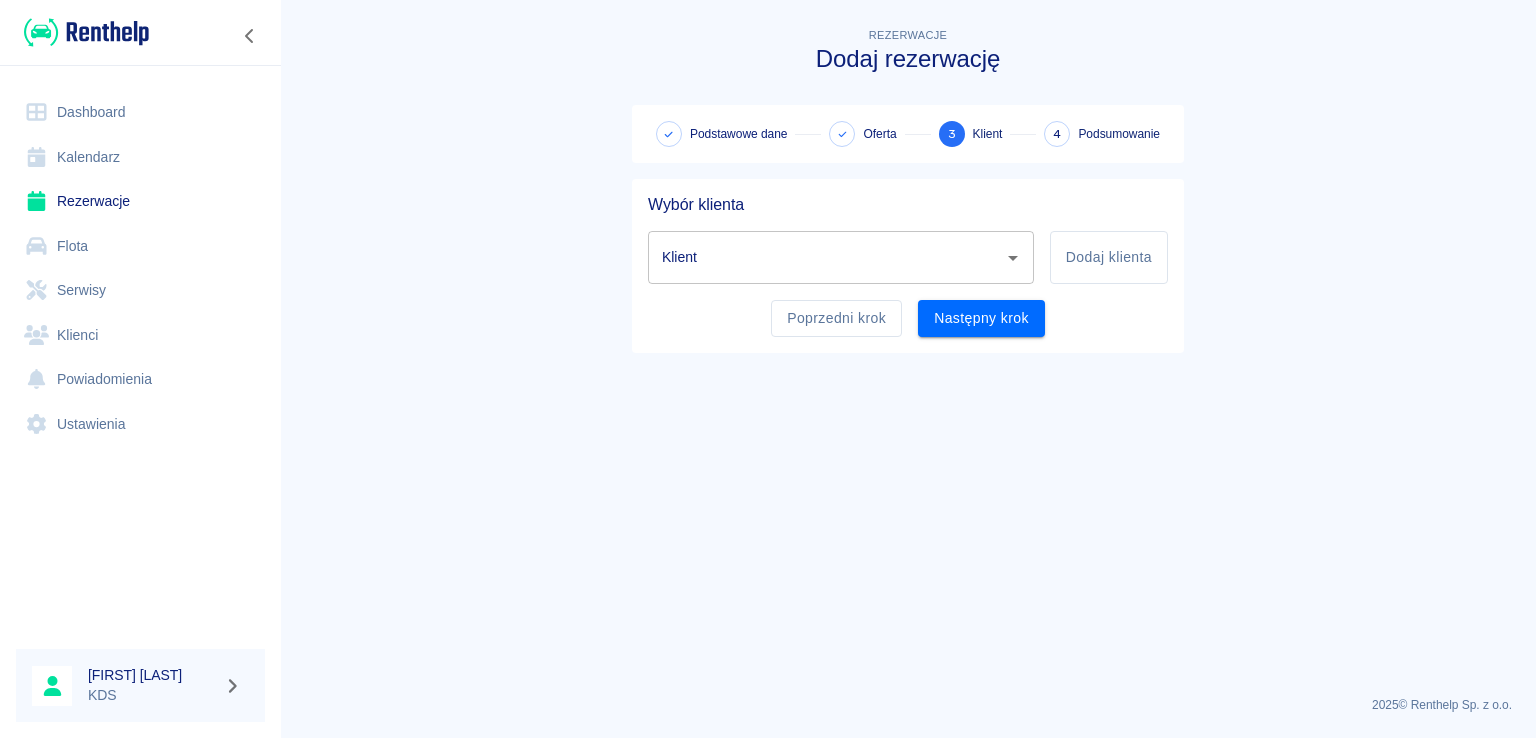 click 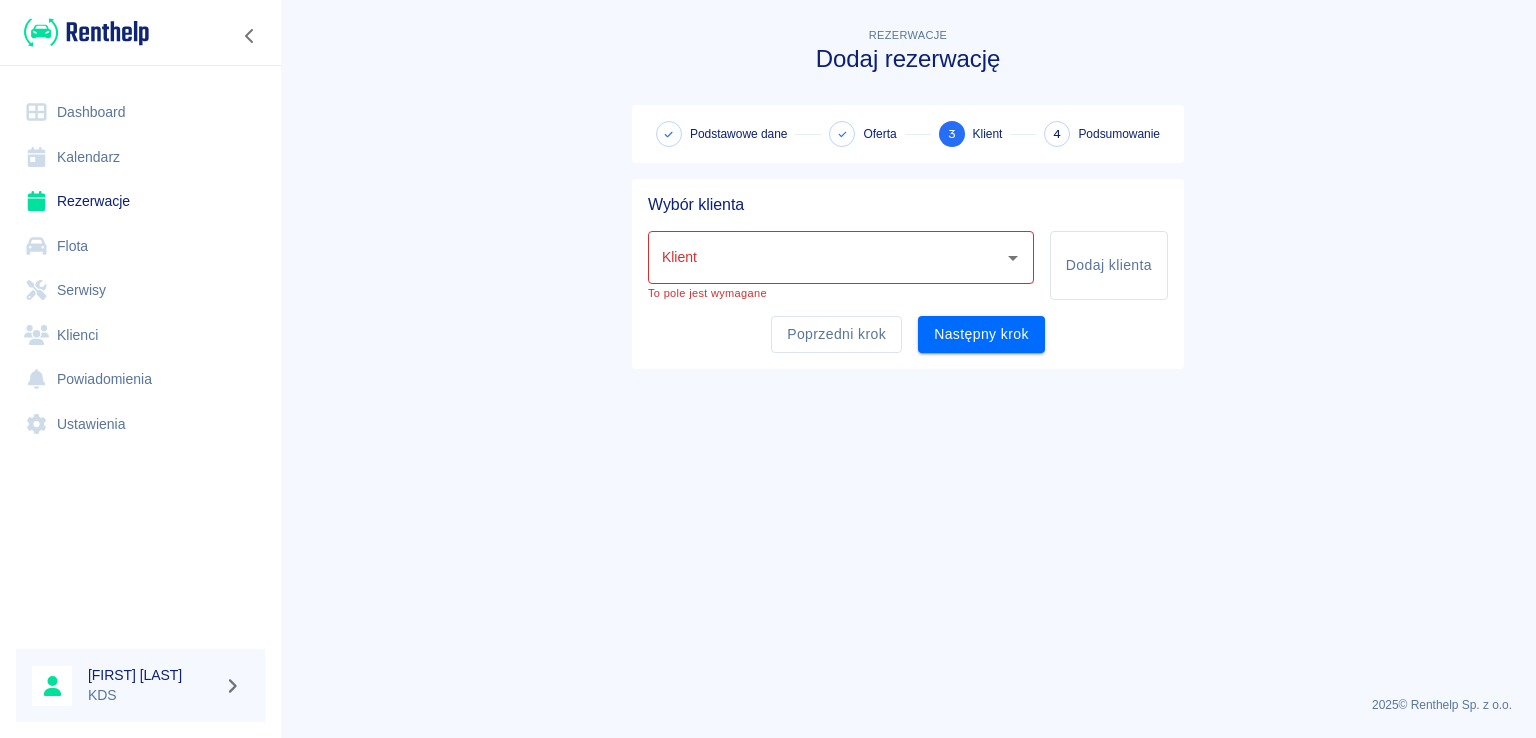 click on "Rezerwacje Dodaj rezerwację Podstawowe dane Oferta 3 Klient 4 Podsumowanie Wybór klienta Klient Klient To pole jest wymagane Dodaj klienta Poprzedni krok Następny krok" at bounding box center (908, 352) 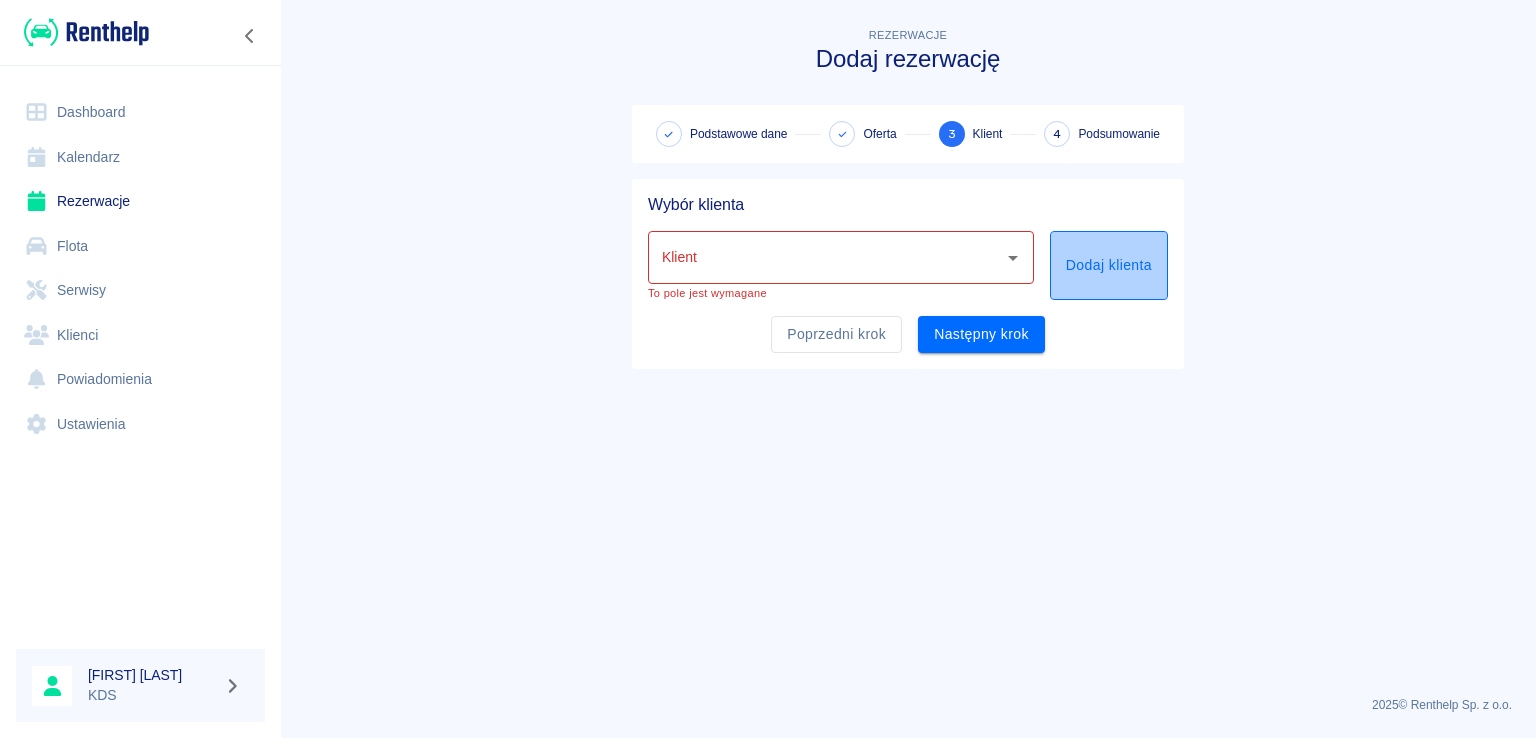 click on "Dodaj klienta" at bounding box center [1109, 265] 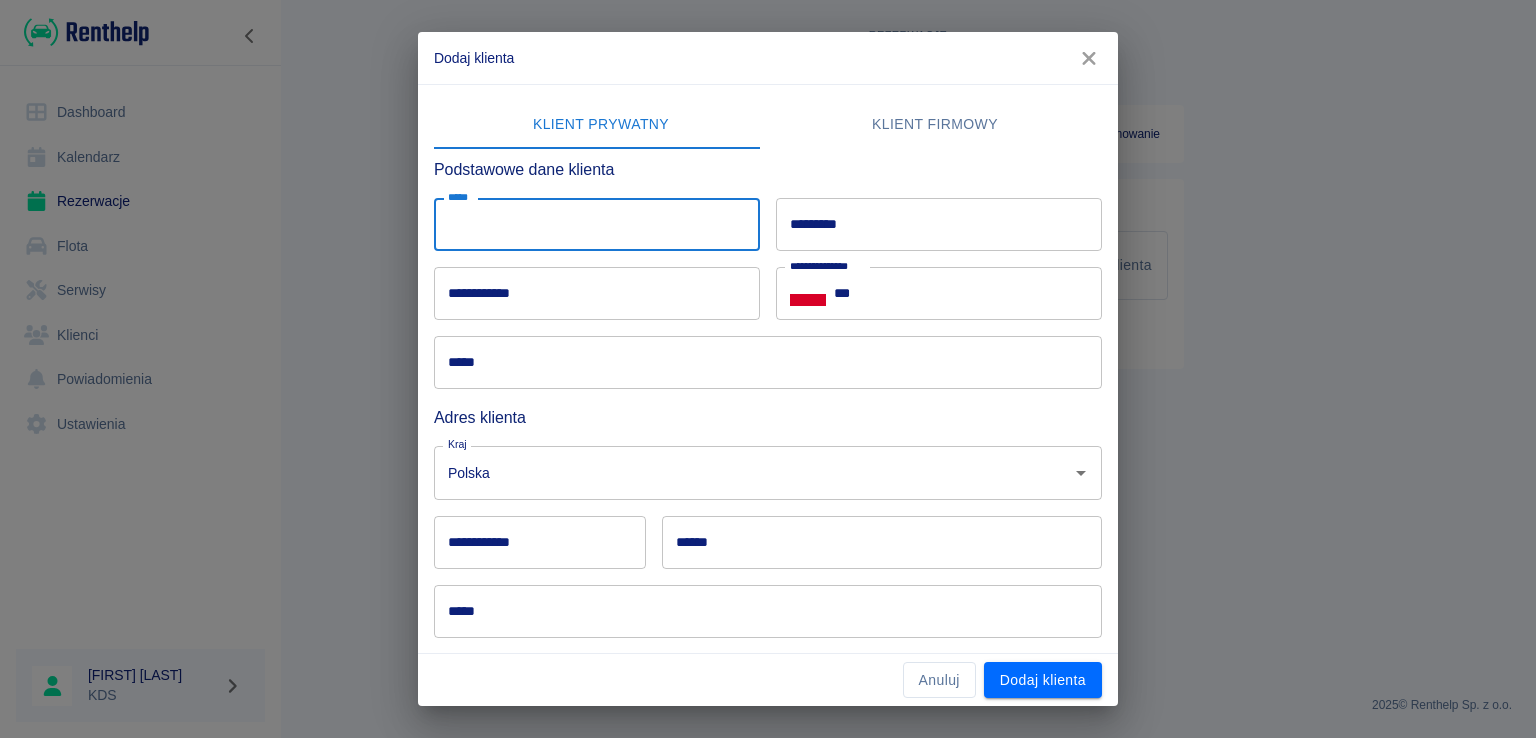 click on "*****" at bounding box center [597, 224] 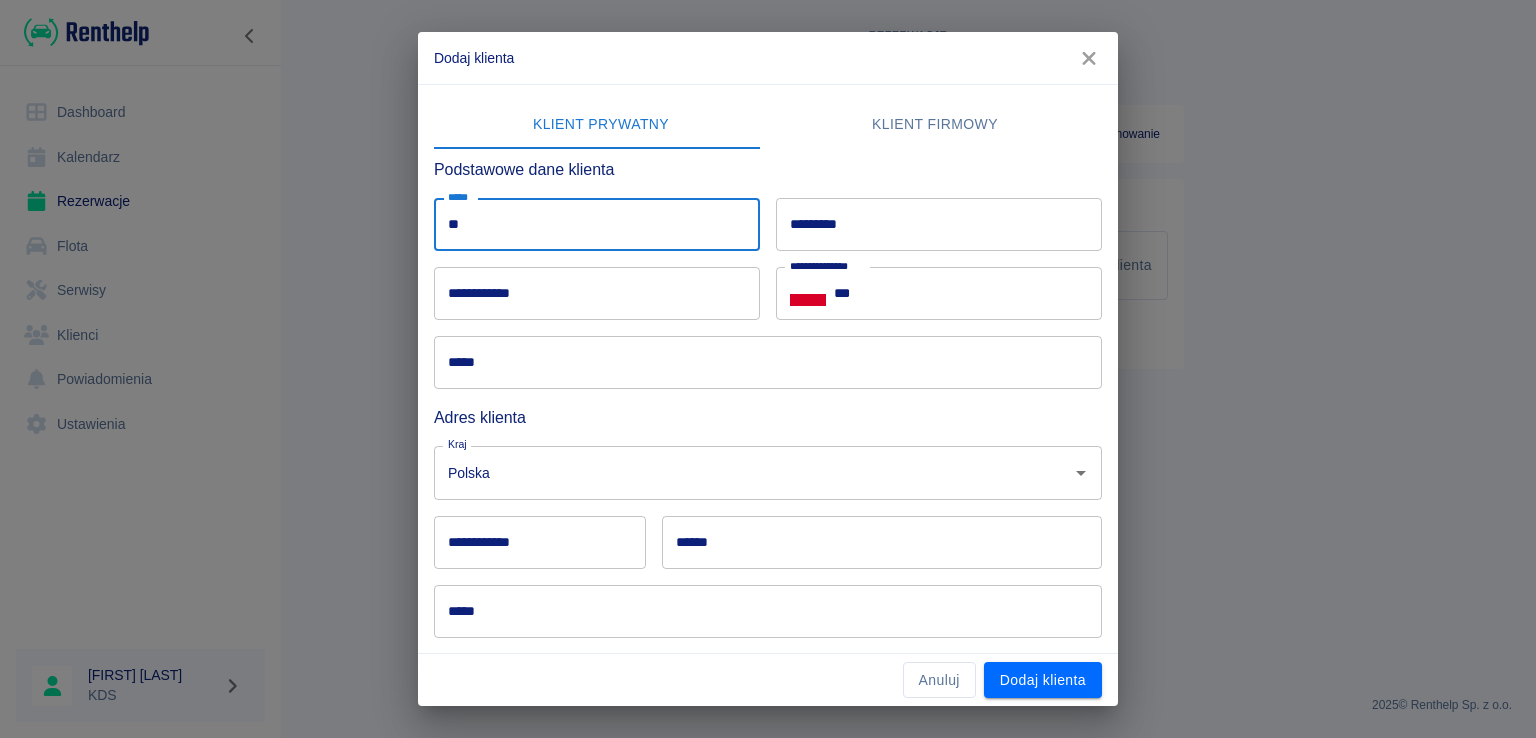 type on "*" 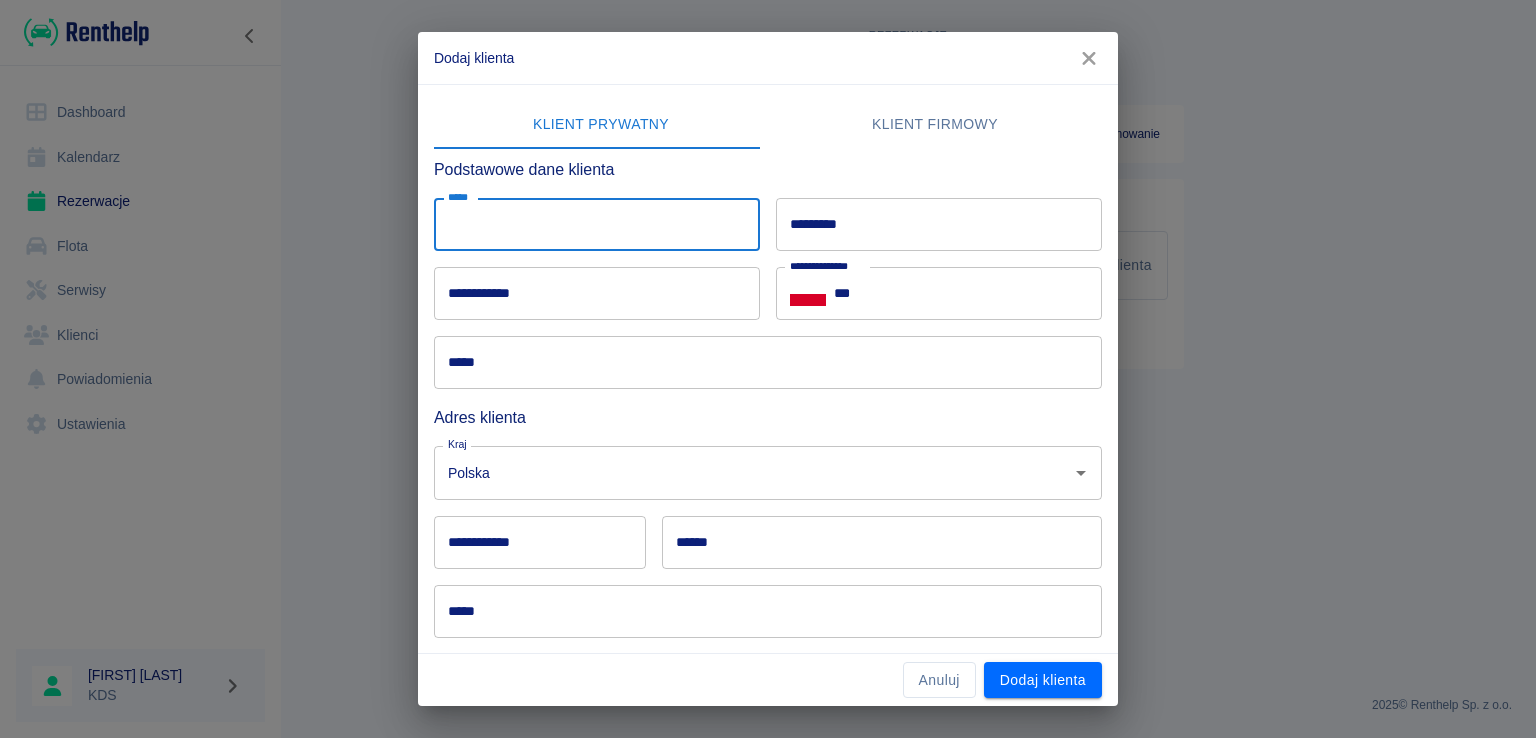 type on "*" 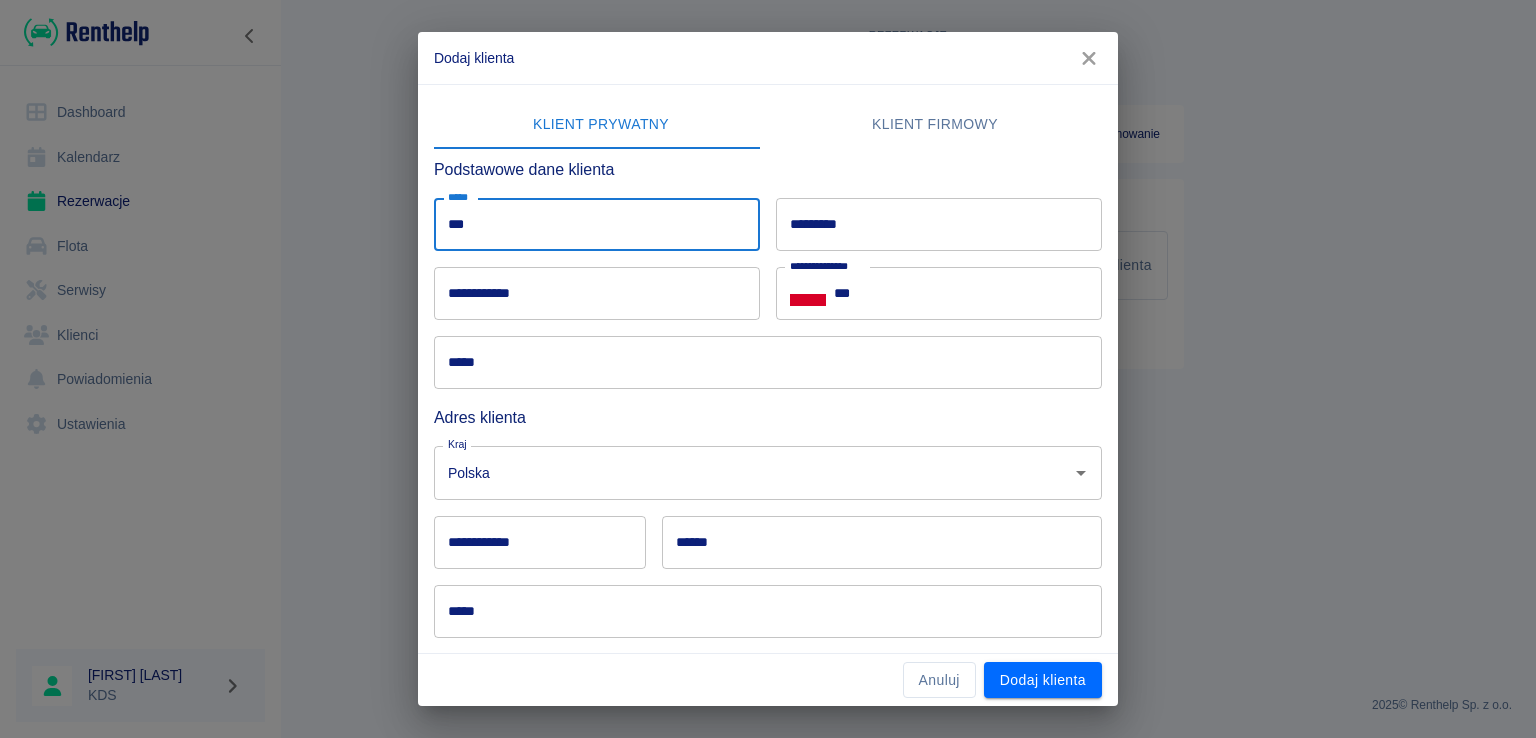 type on "***" 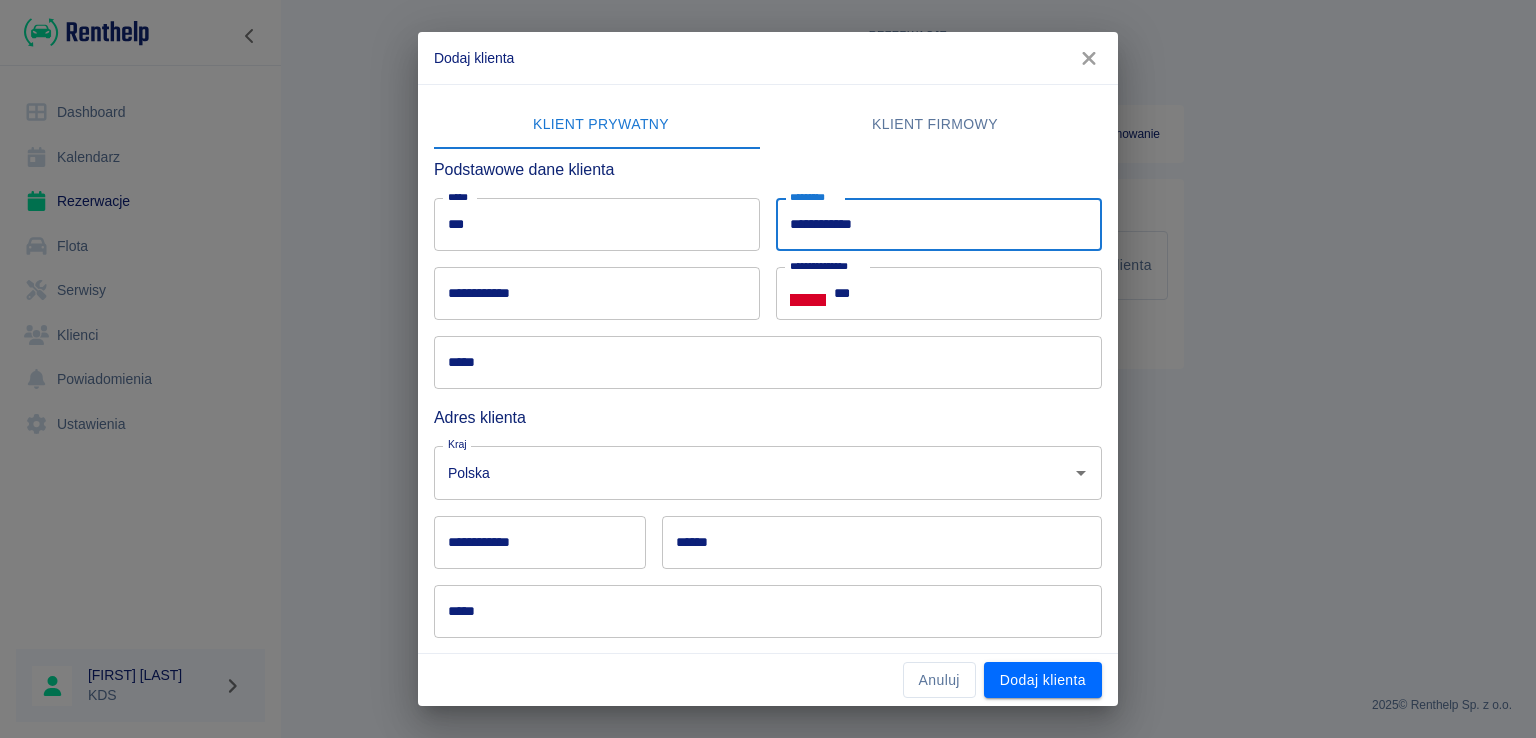 type on "**********" 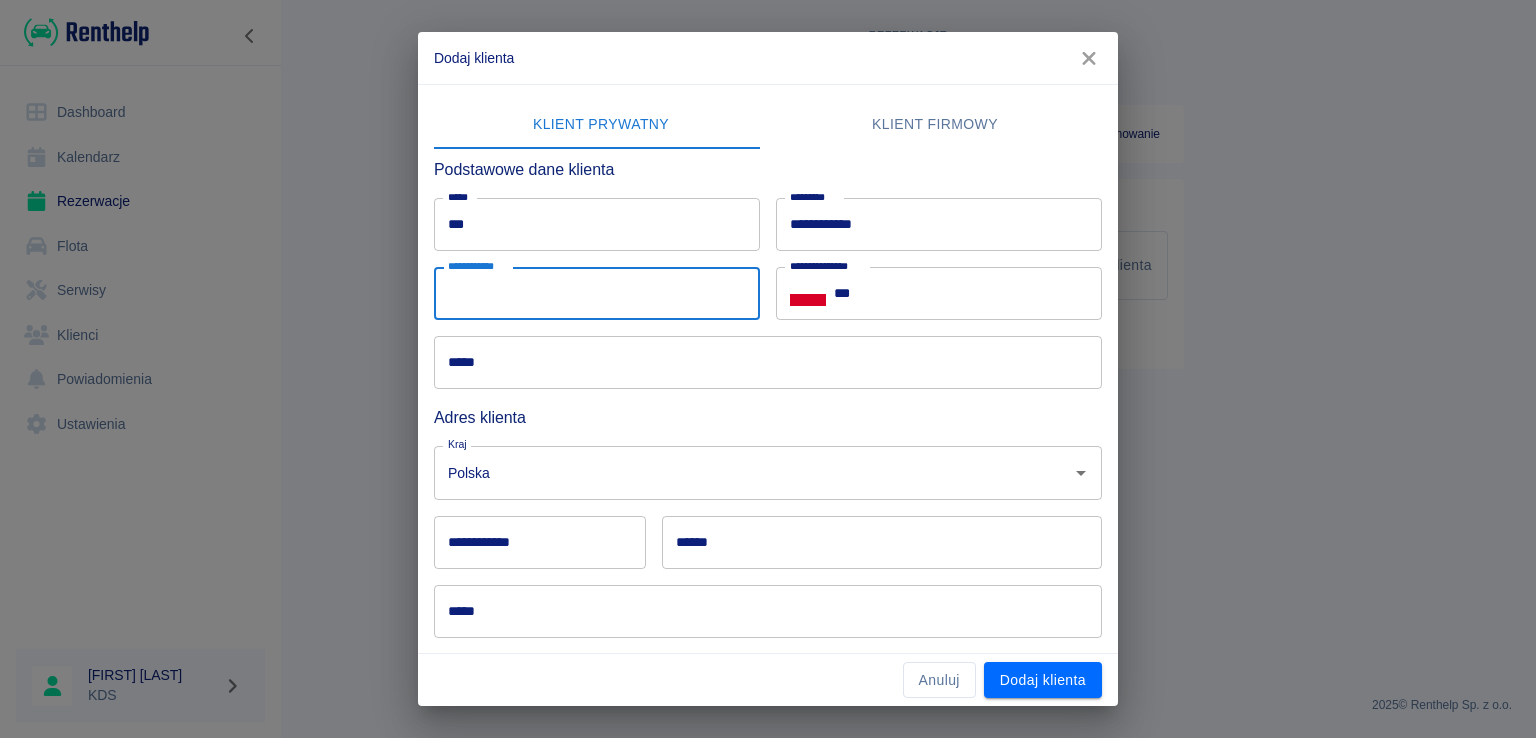 click on "**********" at bounding box center (597, 293) 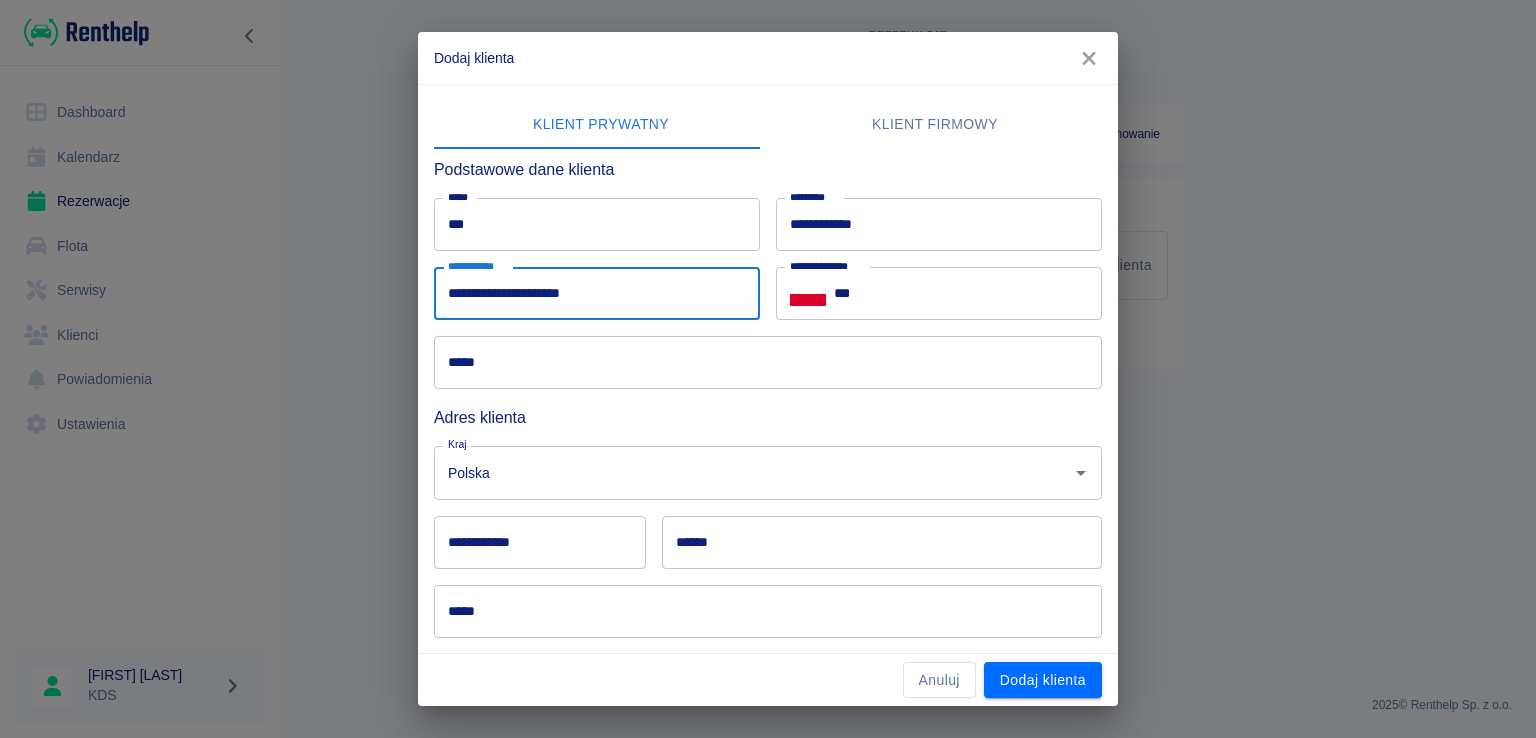 type on "**********" 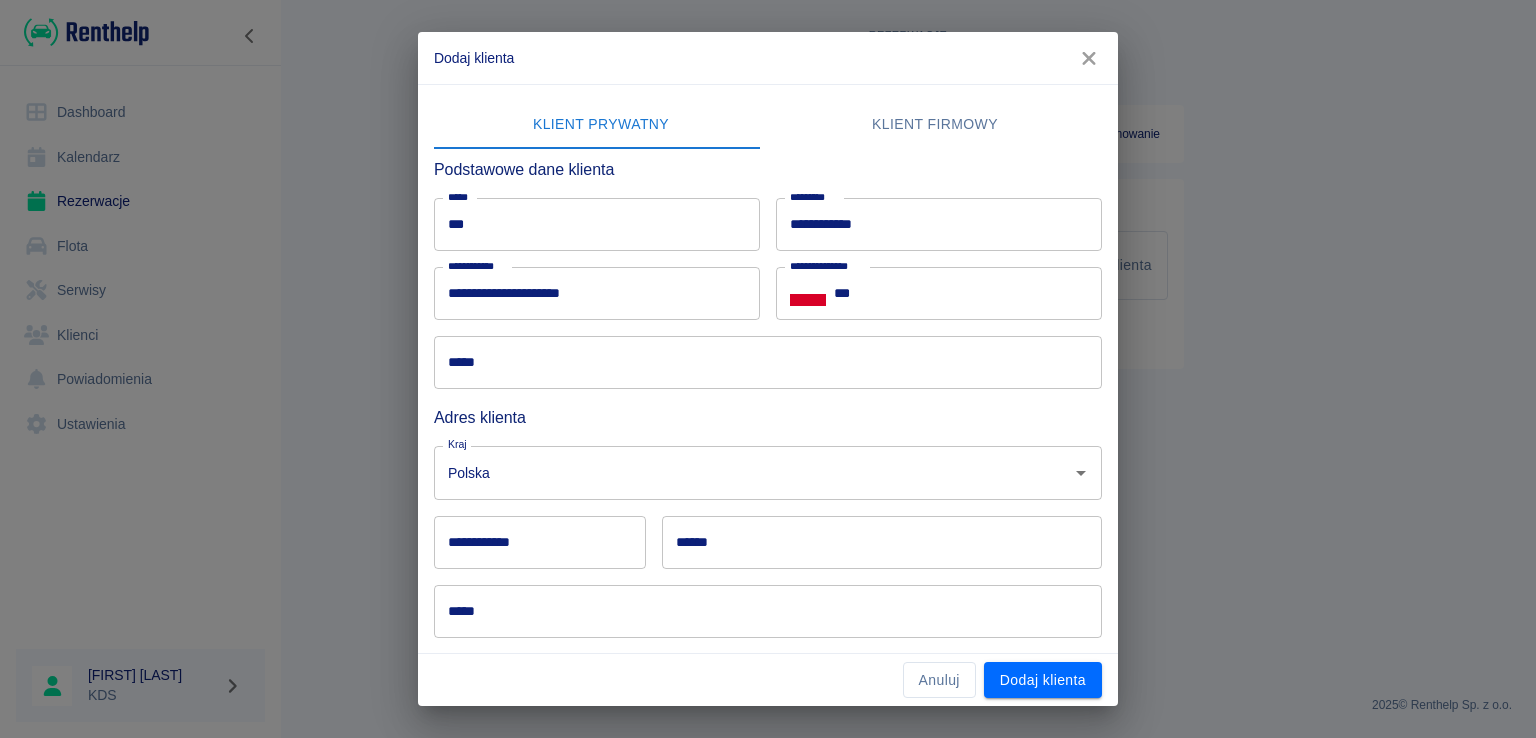 click on "***" at bounding box center (968, 293) 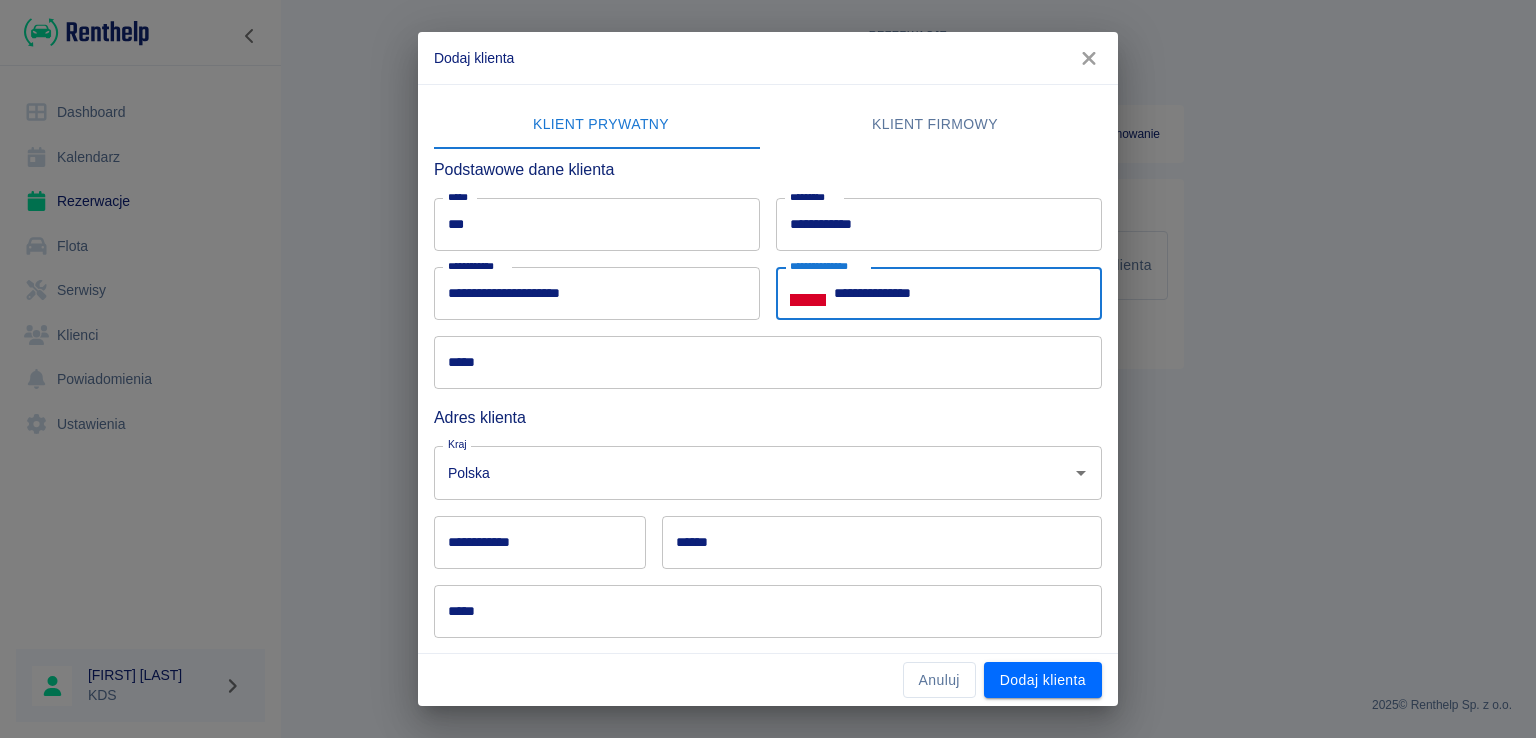 type on "**********" 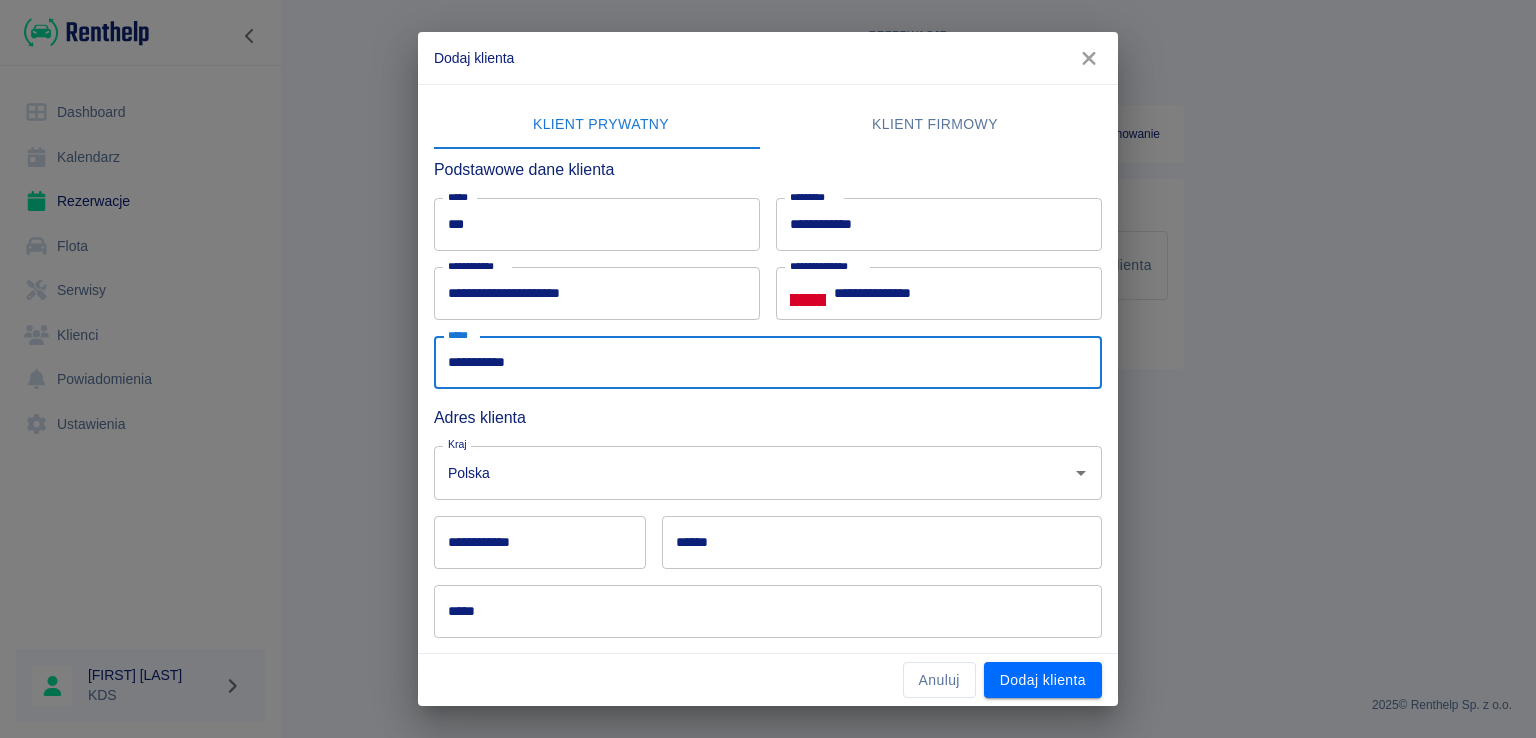 type on "**********" 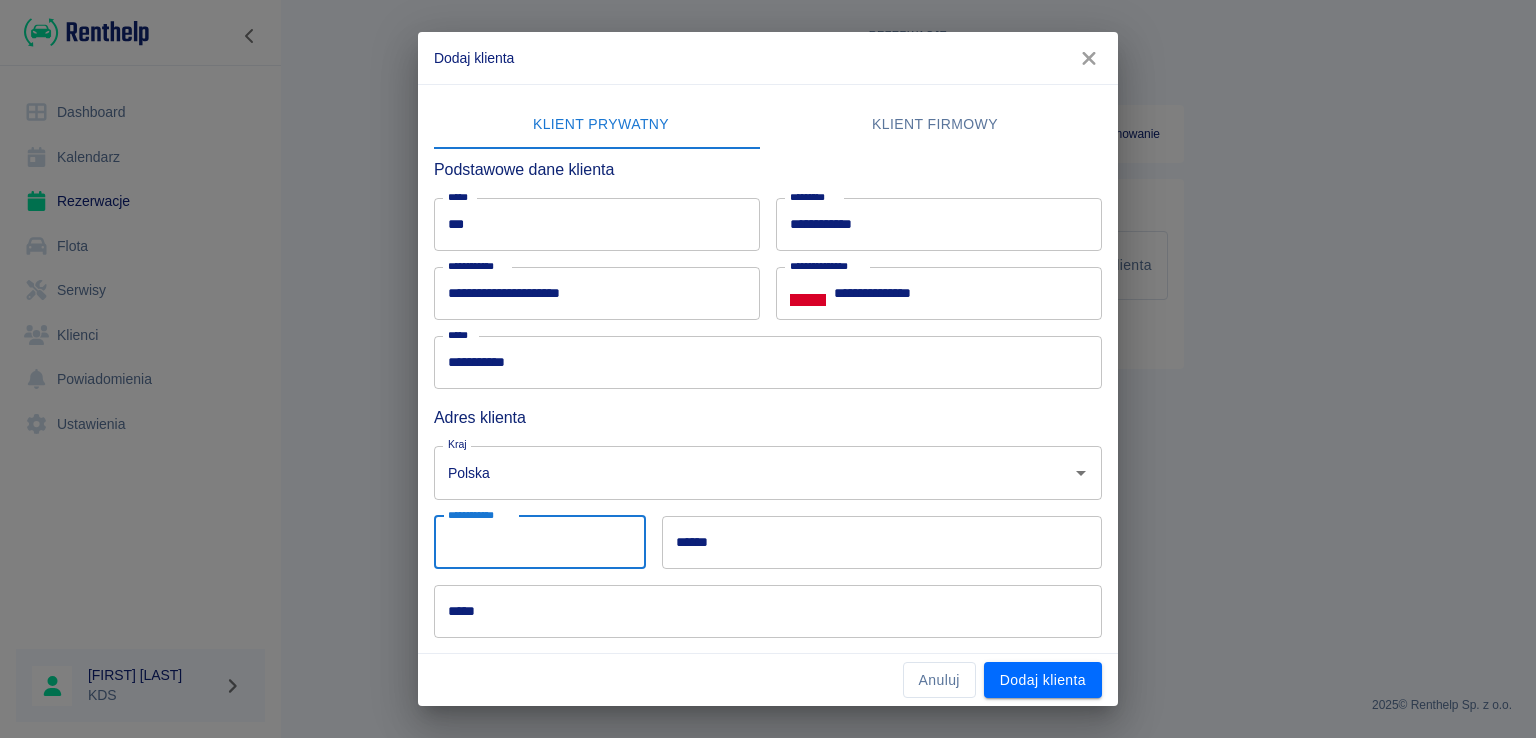 click on "**********" at bounding box center (540, 542) 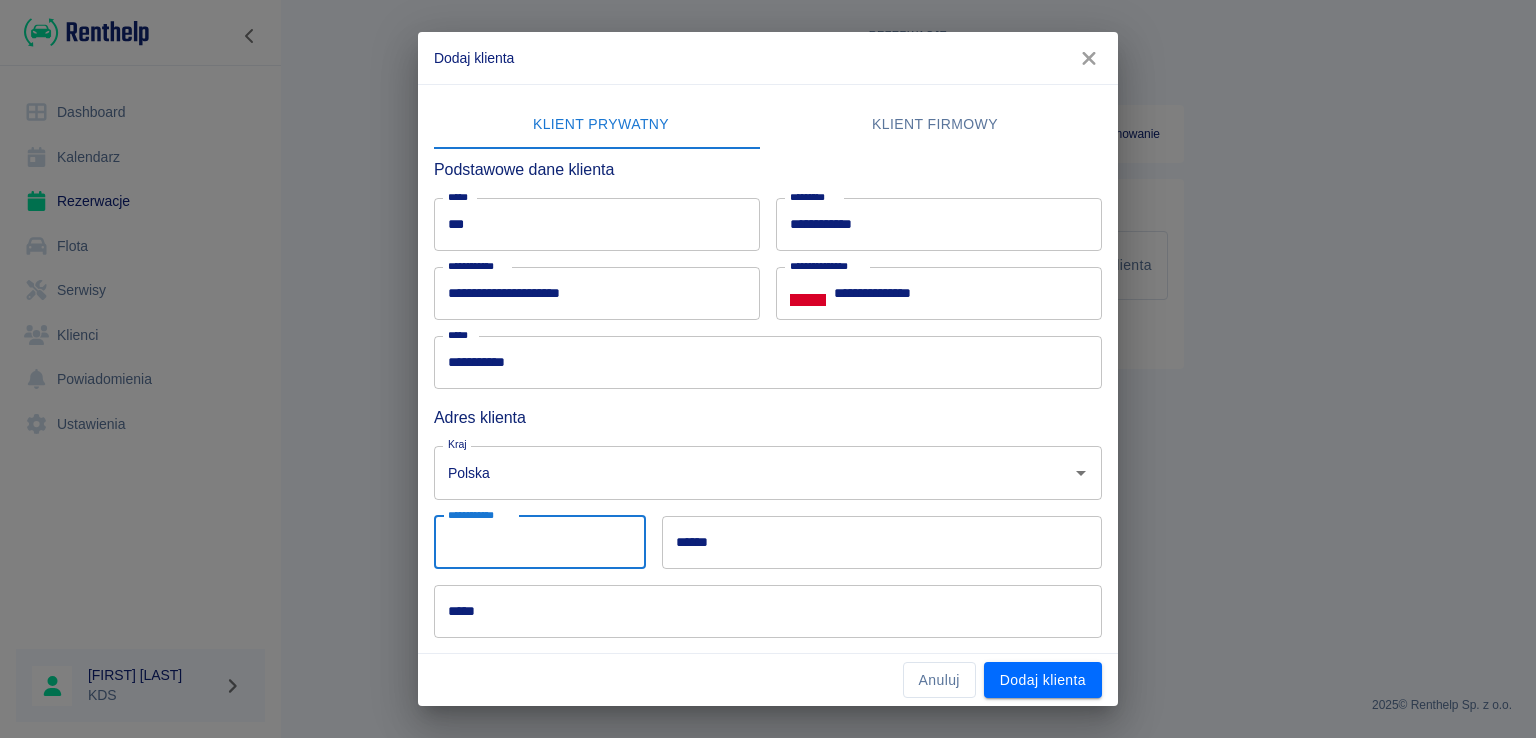 click on "**********" at bounding box center [540, 542] 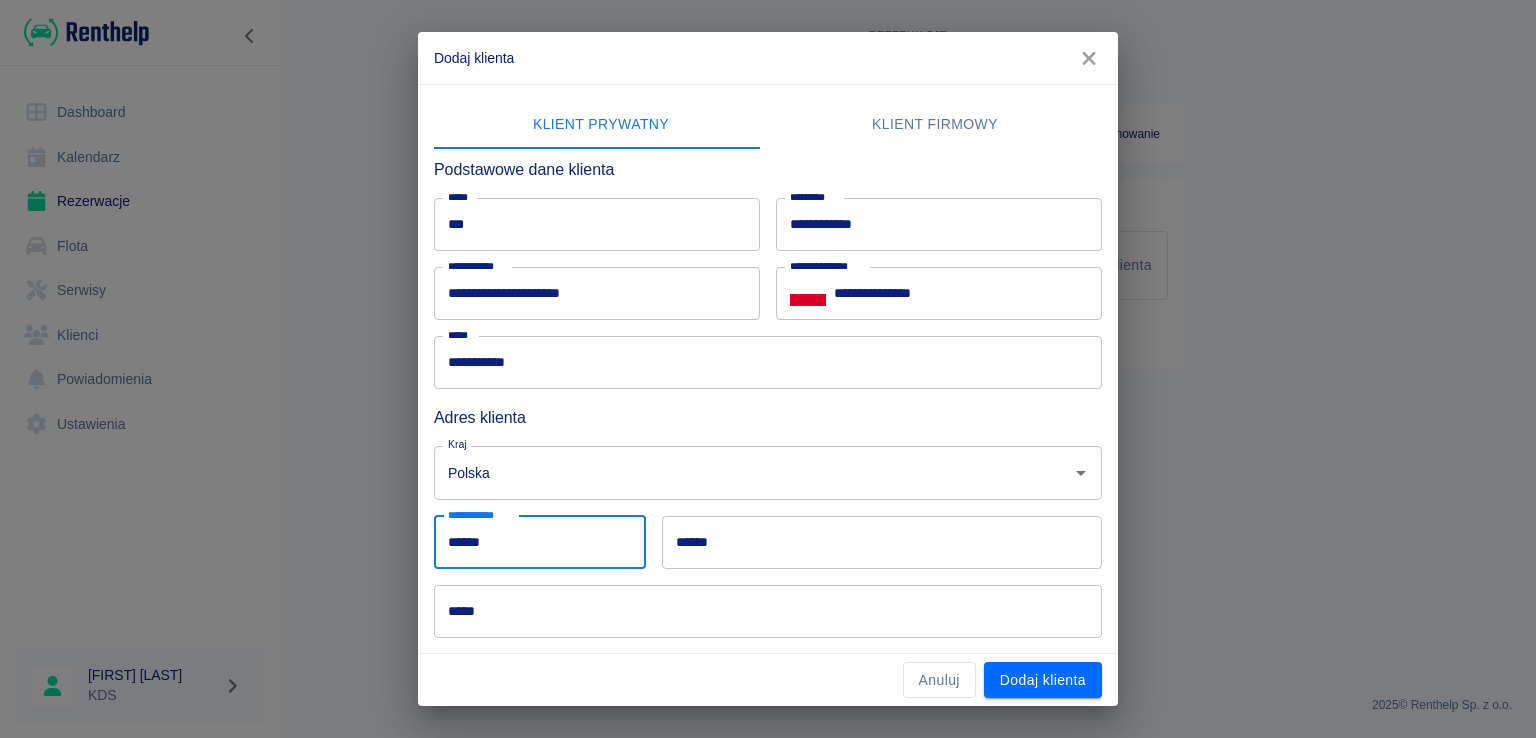 type on "******" 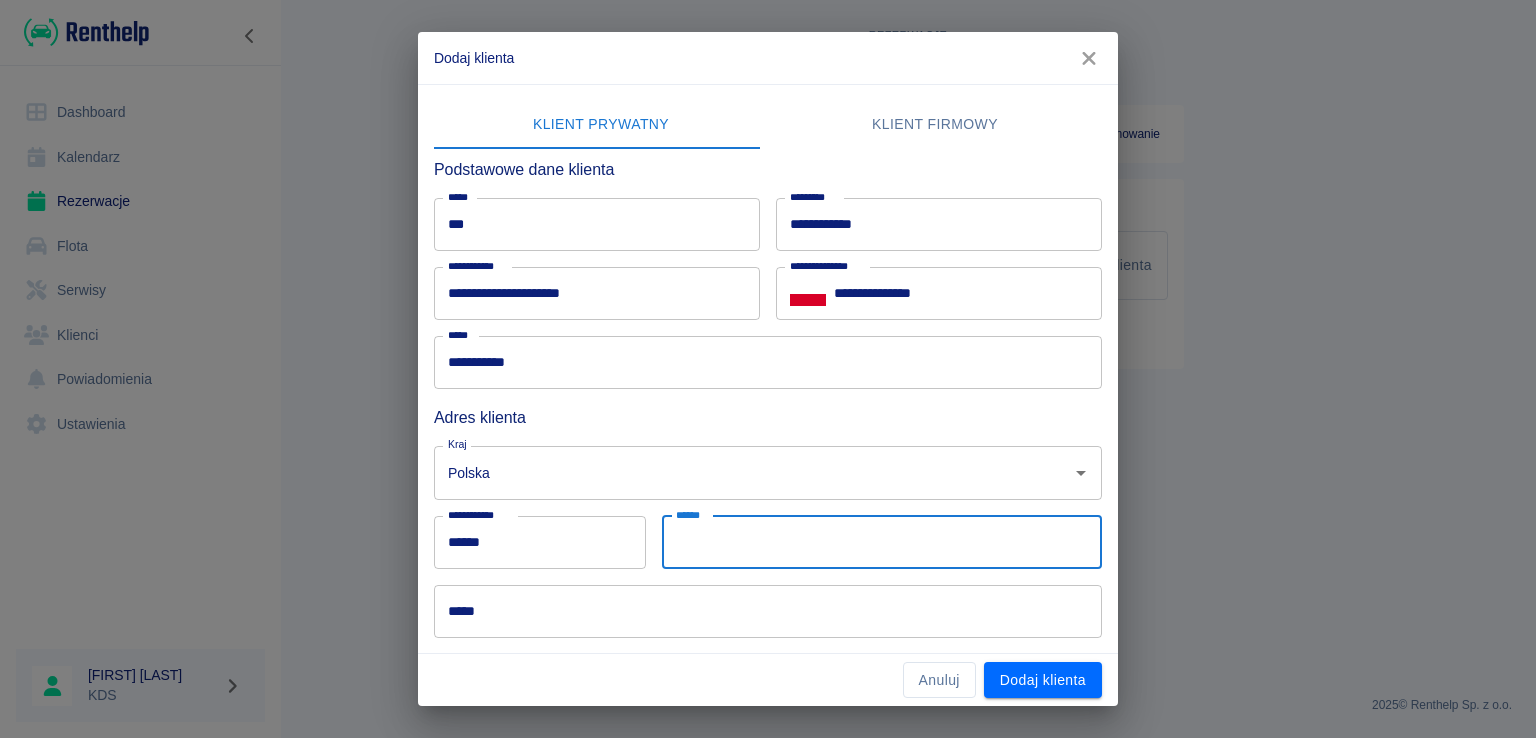 type on "*" 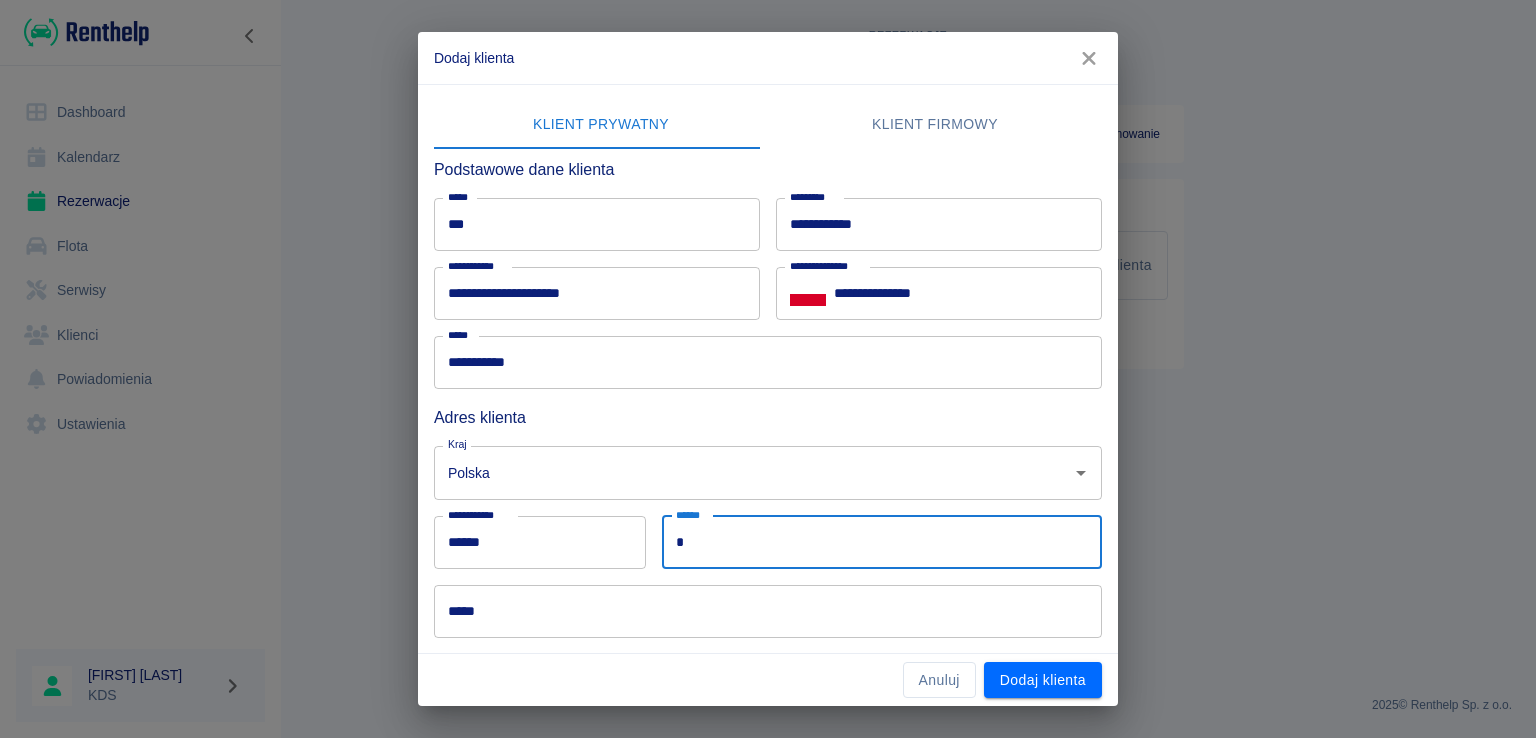 type on "******" 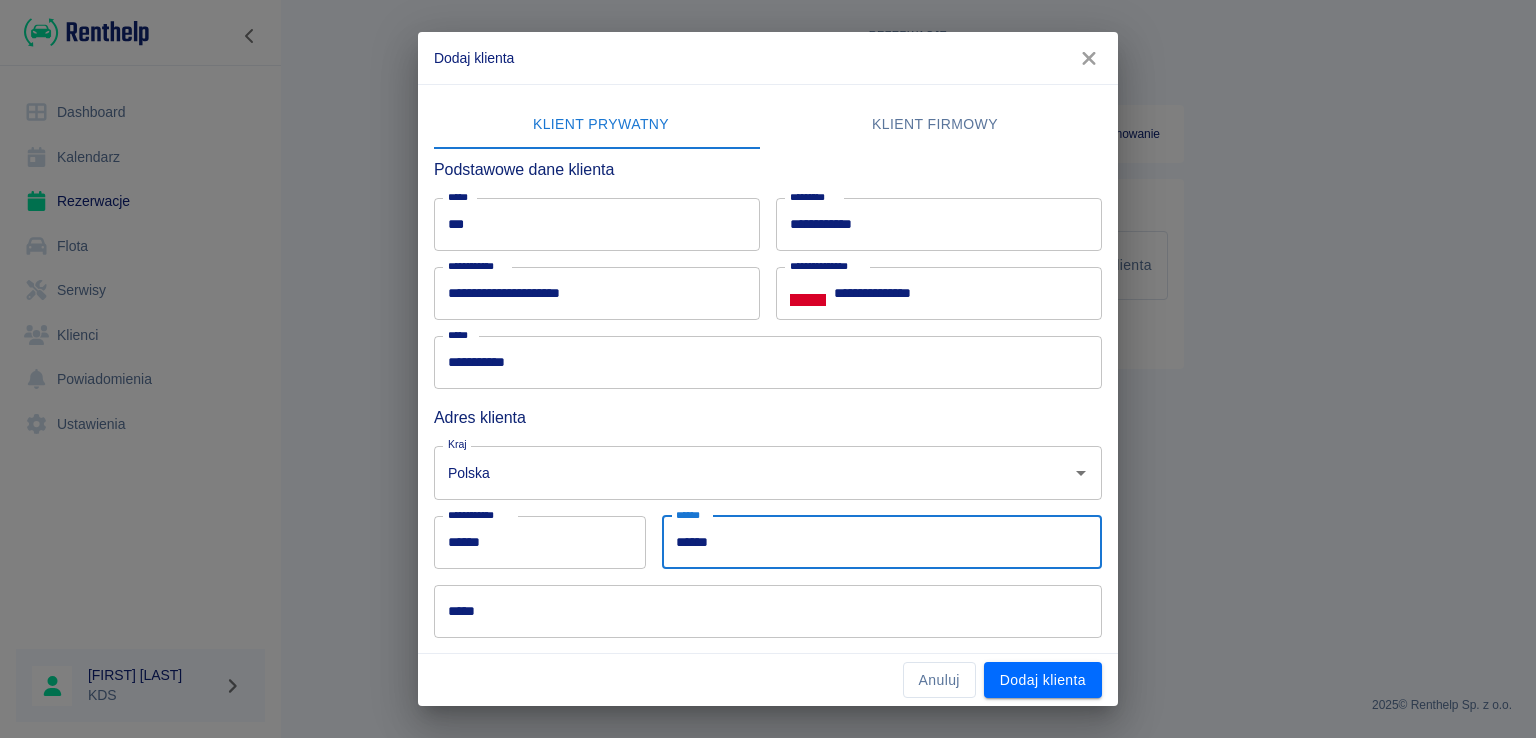 type on "**********" 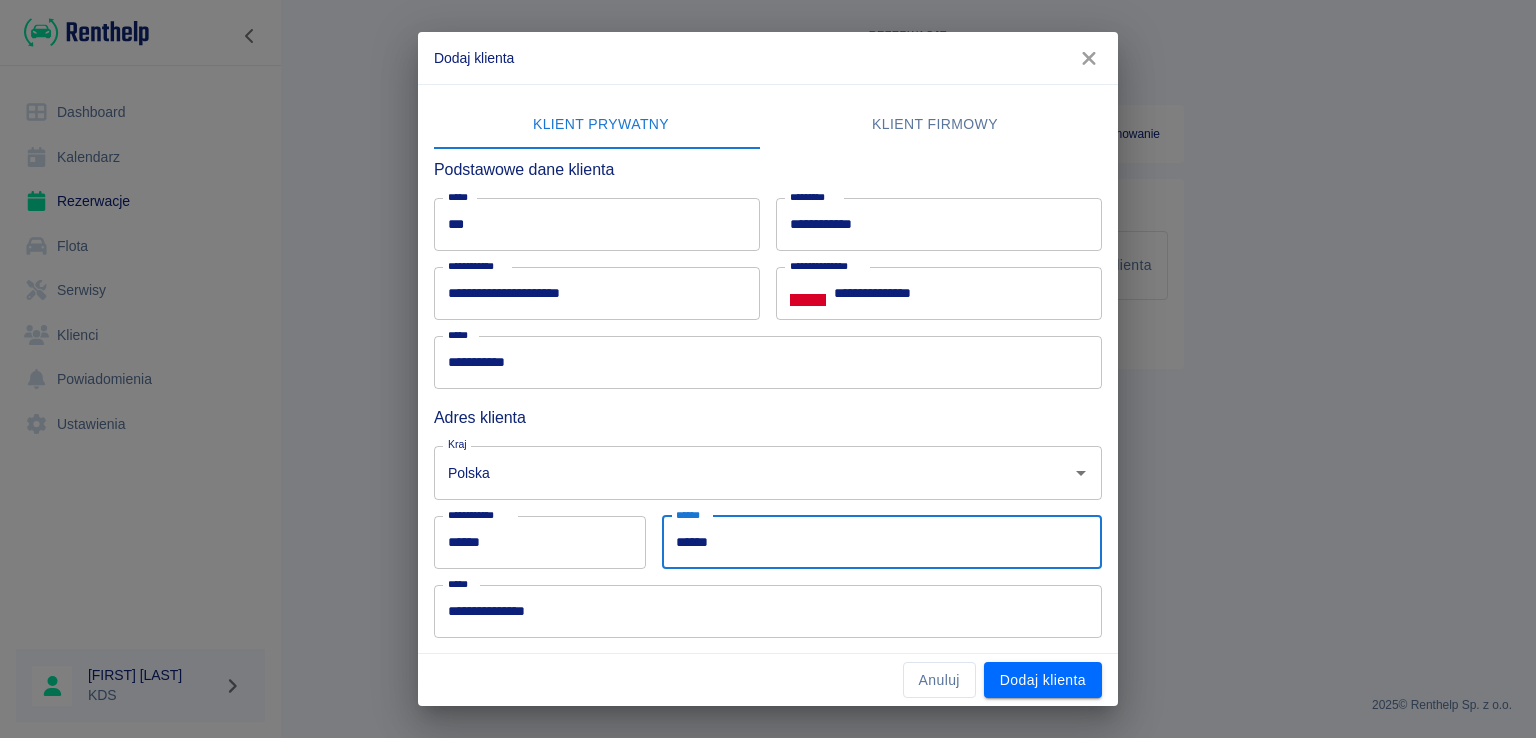 click on "**********" at bounding box center (768, 611) 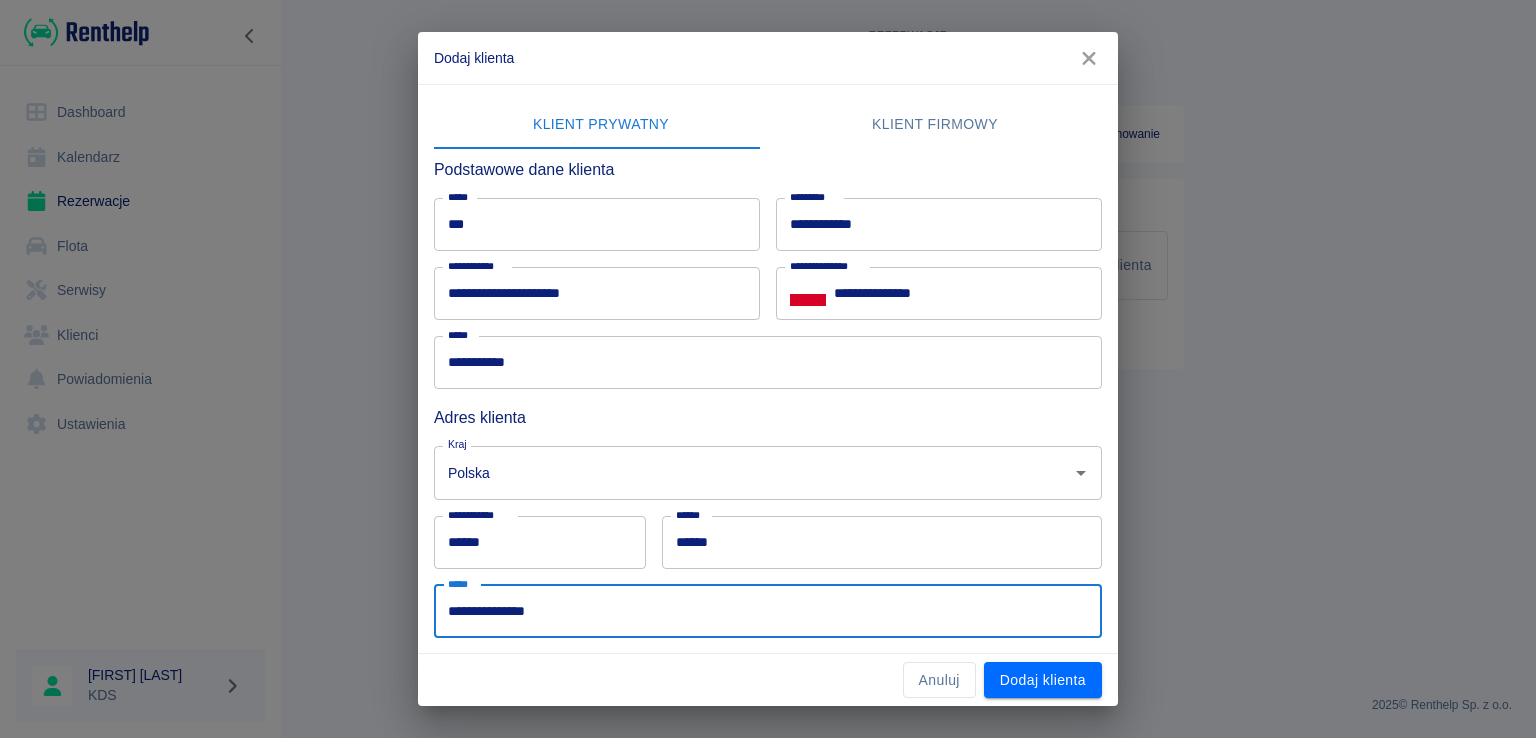 click on "**********" at bounding box center [768, 611] 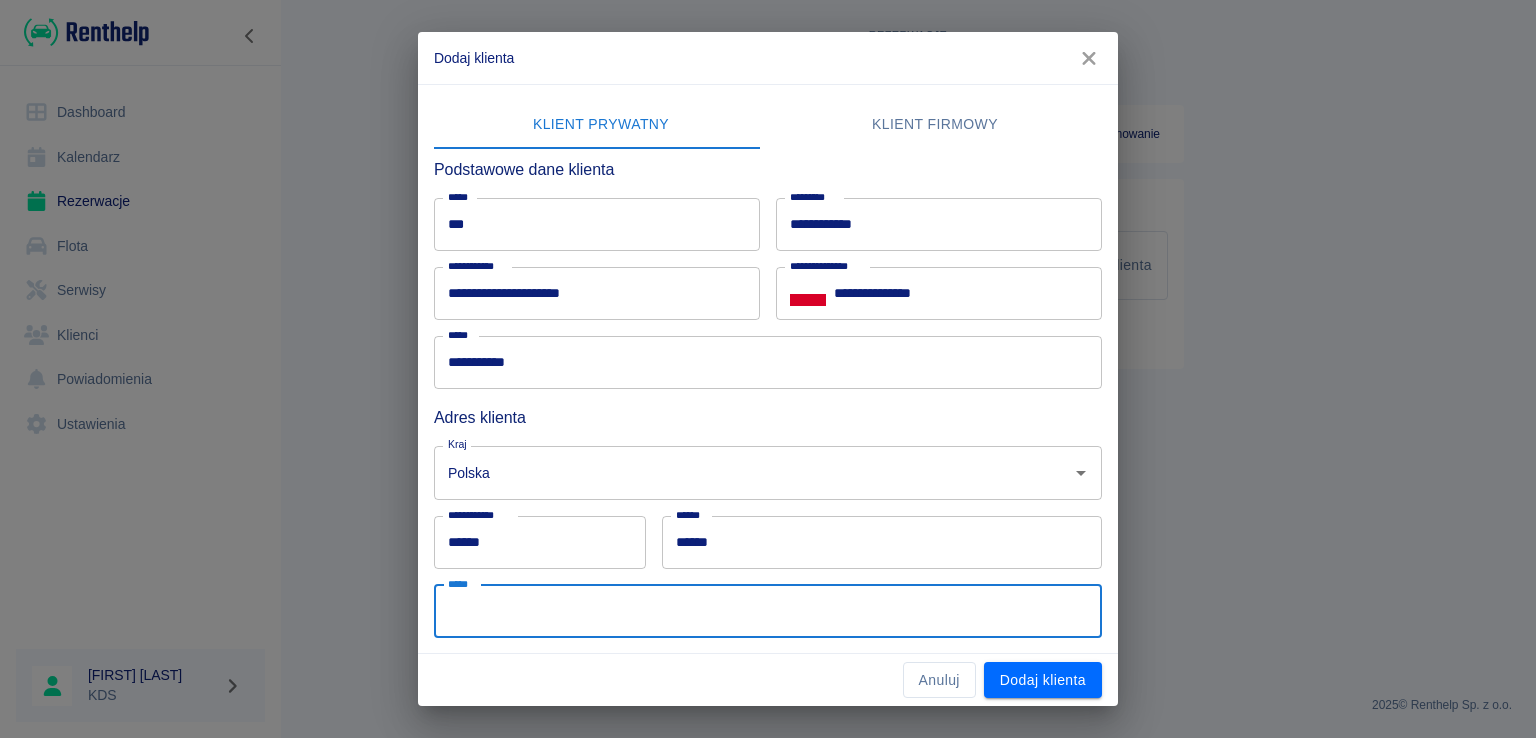 click on "*****" at bounding box center [768, 611] 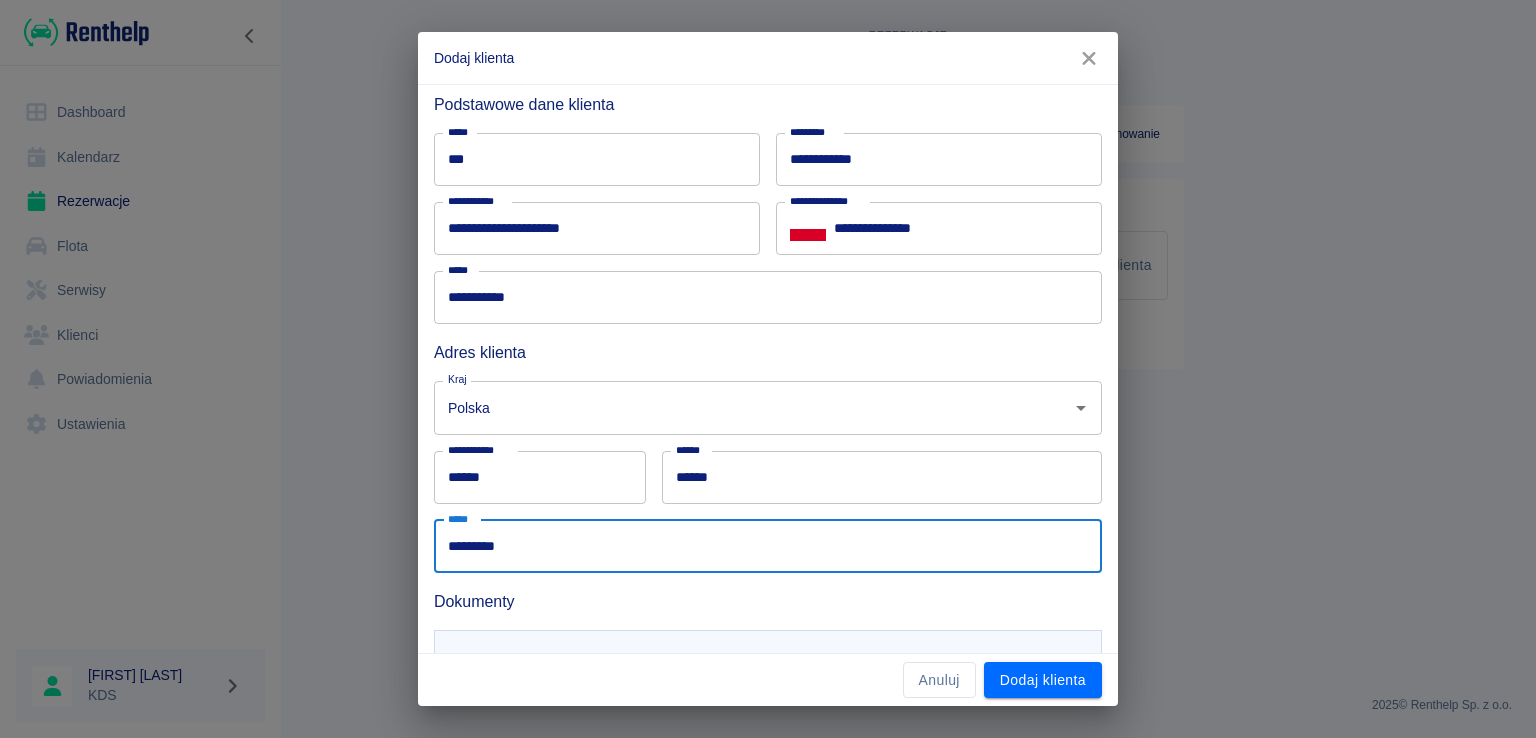 scroll, scrollTop: 162, scrollLeft: 0, axis: vertical 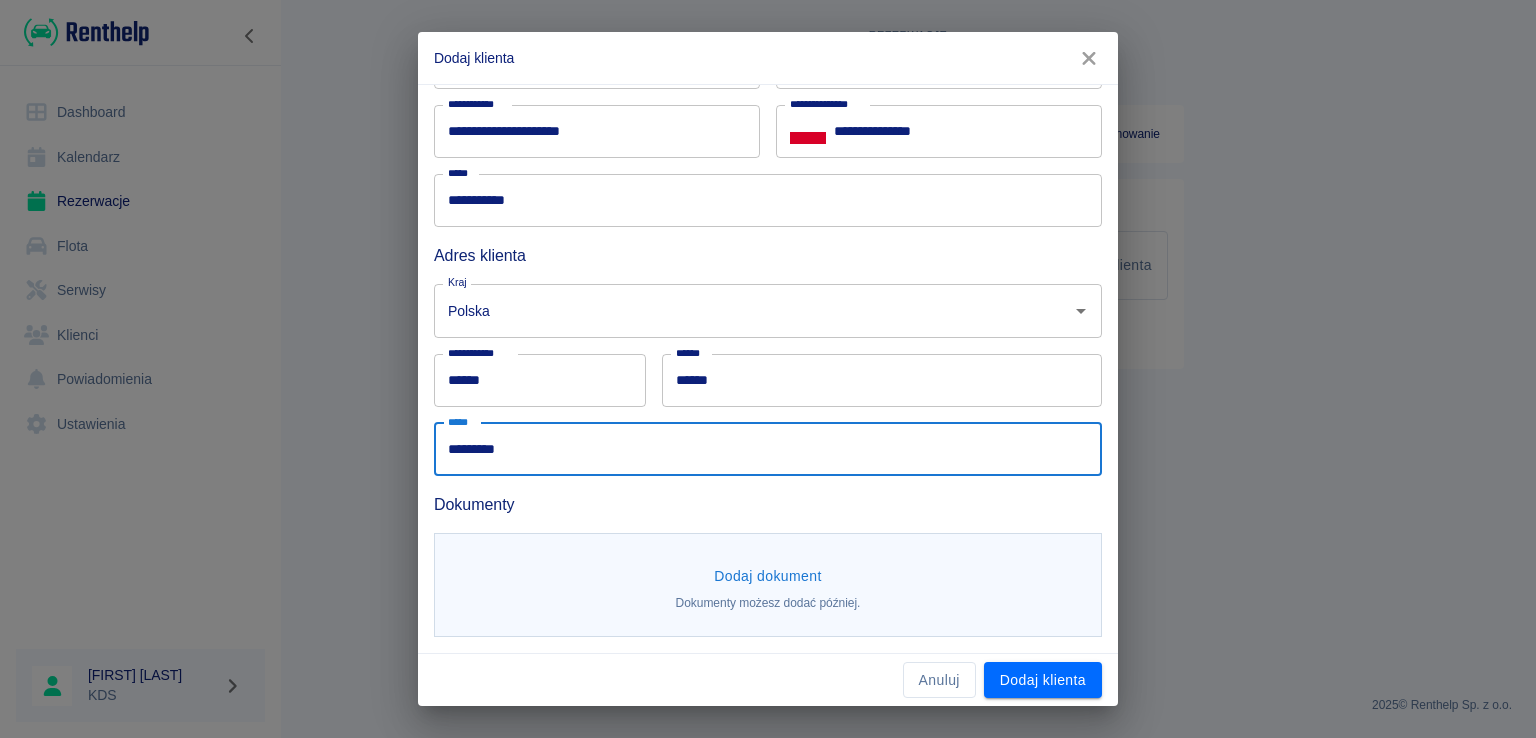 type on "*********" 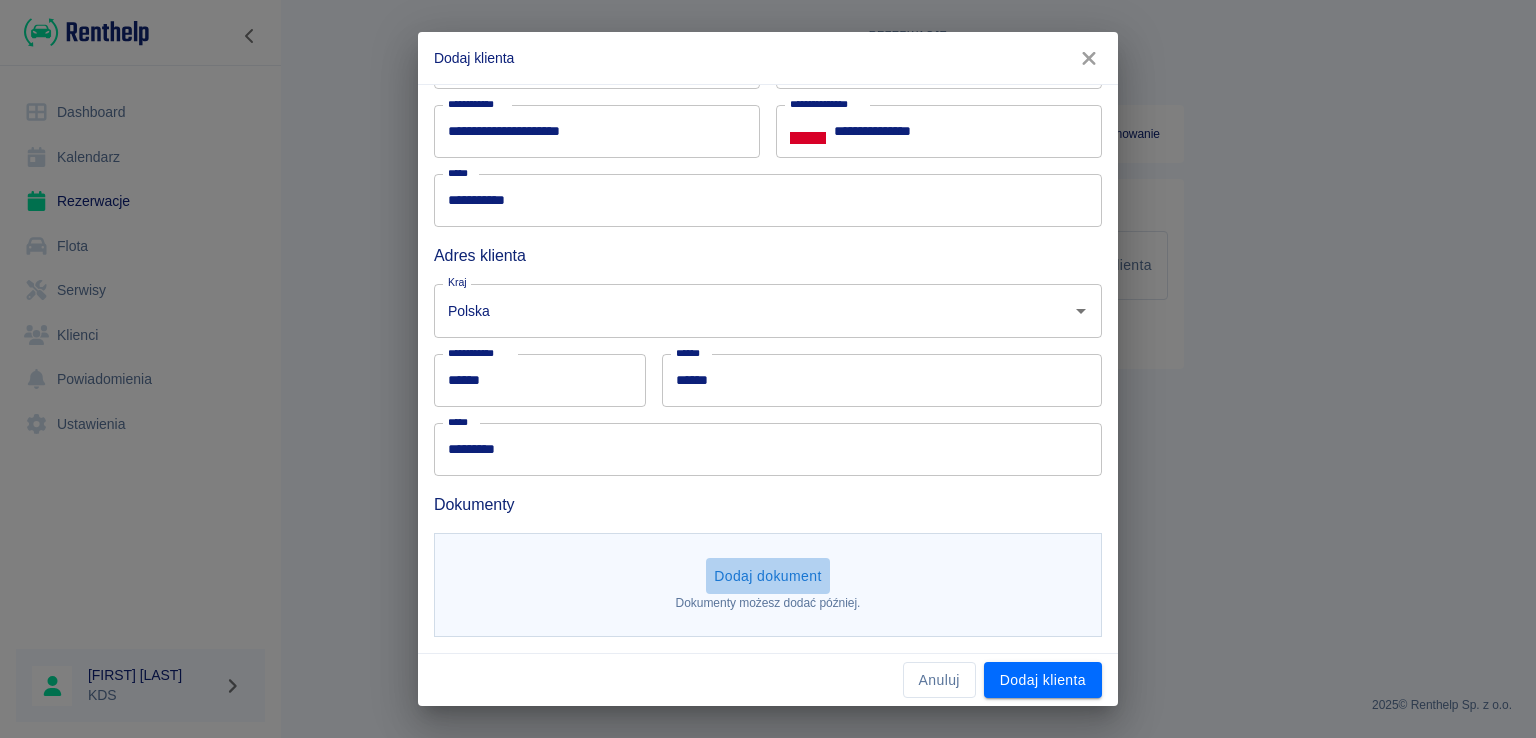 click on "Dodaj dokument" at bounding box center [768, 576] 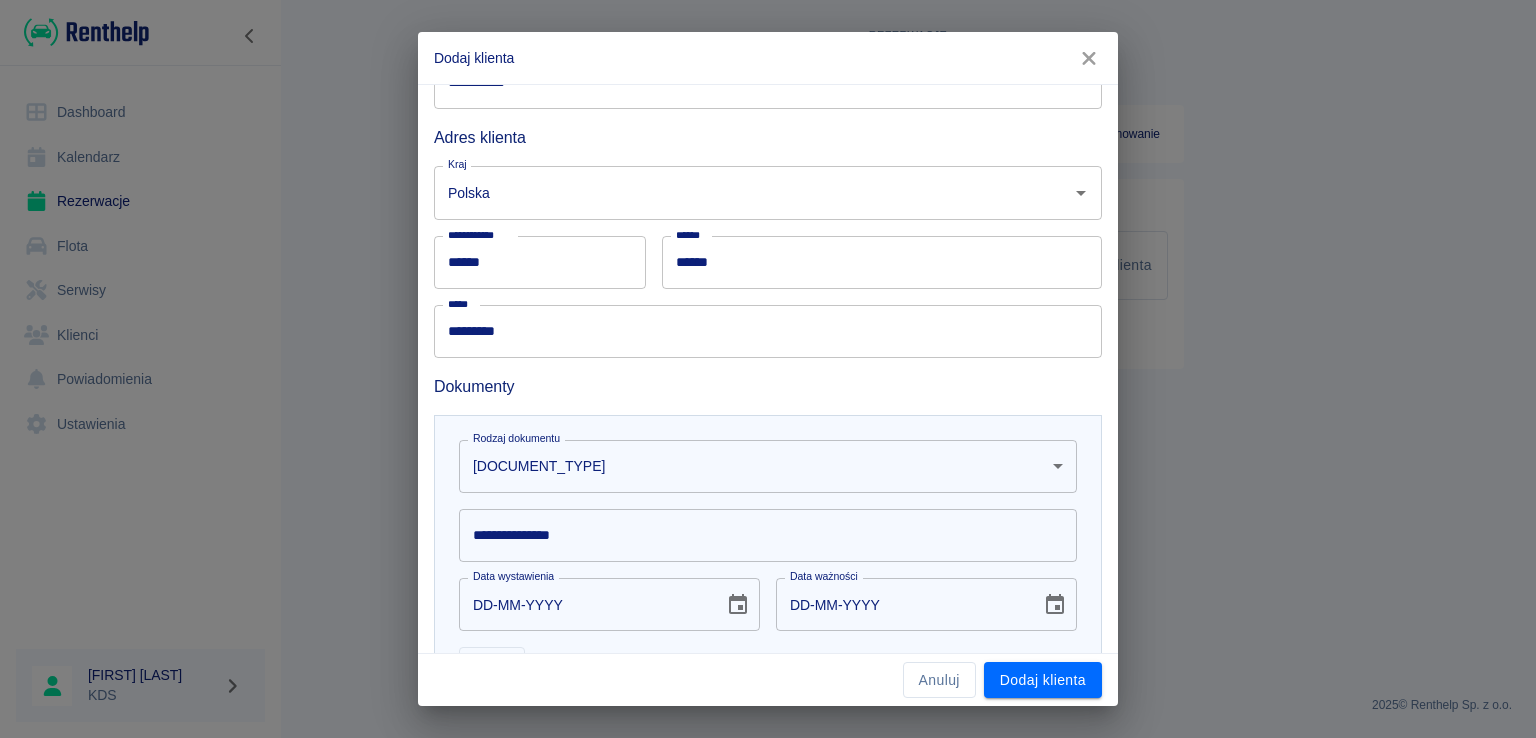 scroll, scrollTop: 453, scrollLeft: 0, axis: vertical 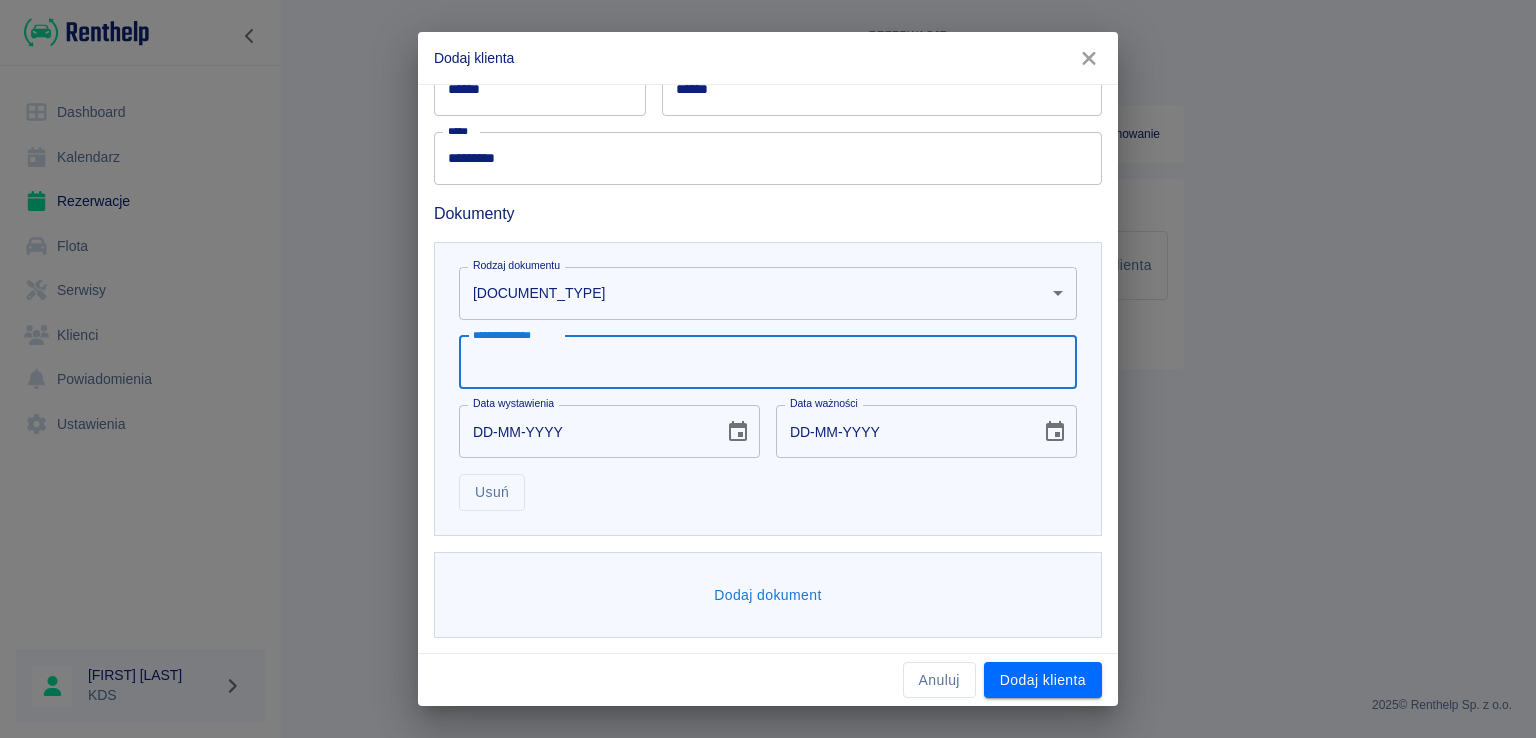 click on "**********" at bounding box center (768, 362) 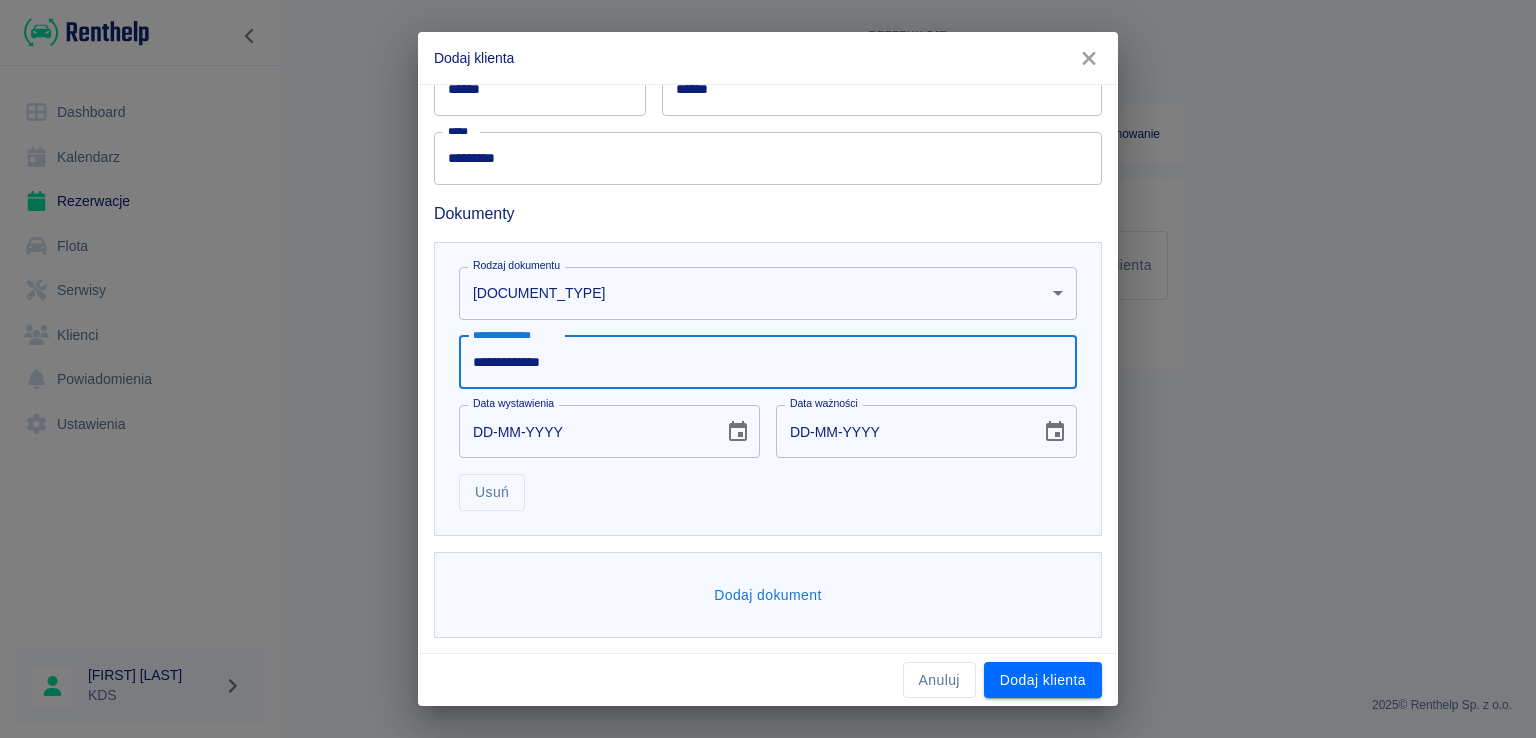 type on "**********" 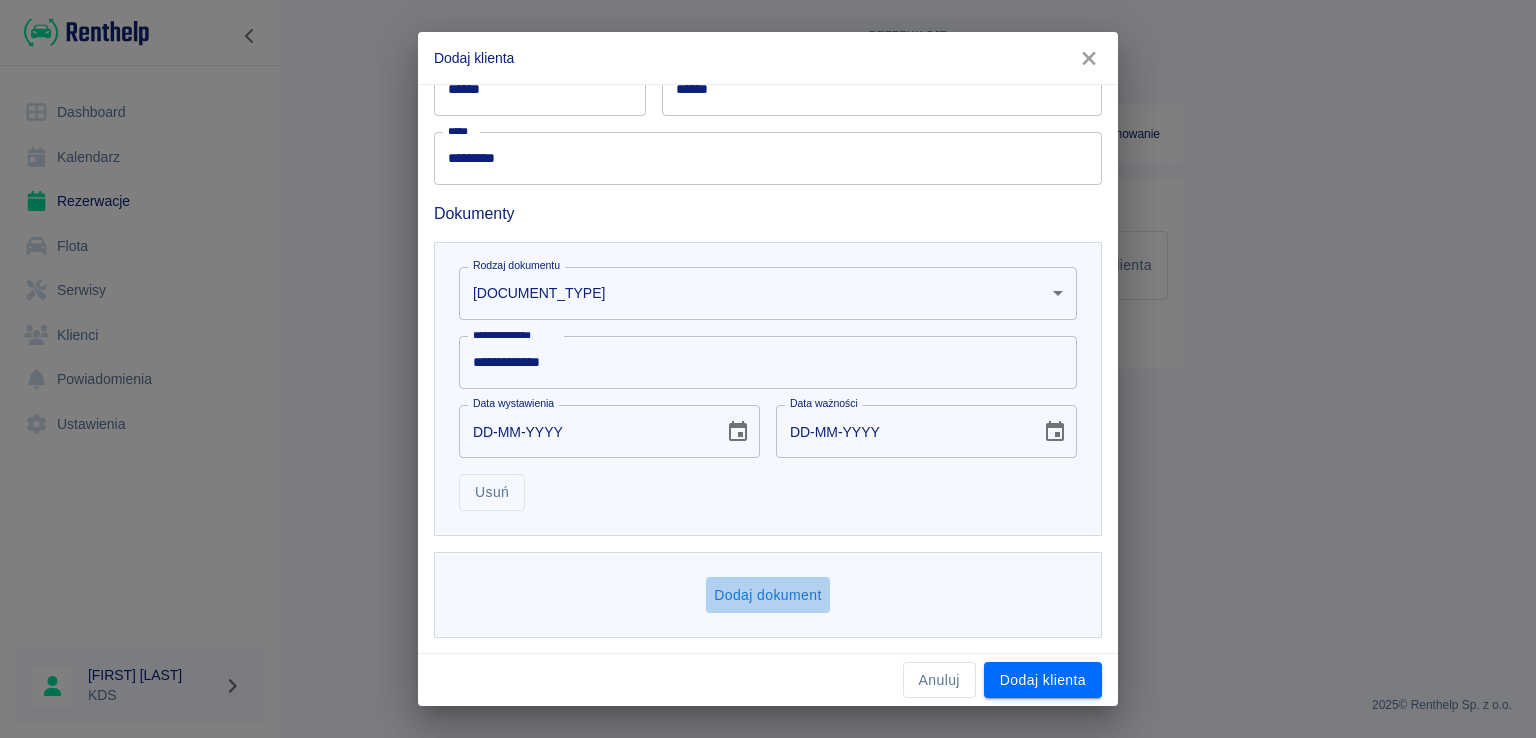 click on "Dodaj dokument" at bounding box center (768, 595) 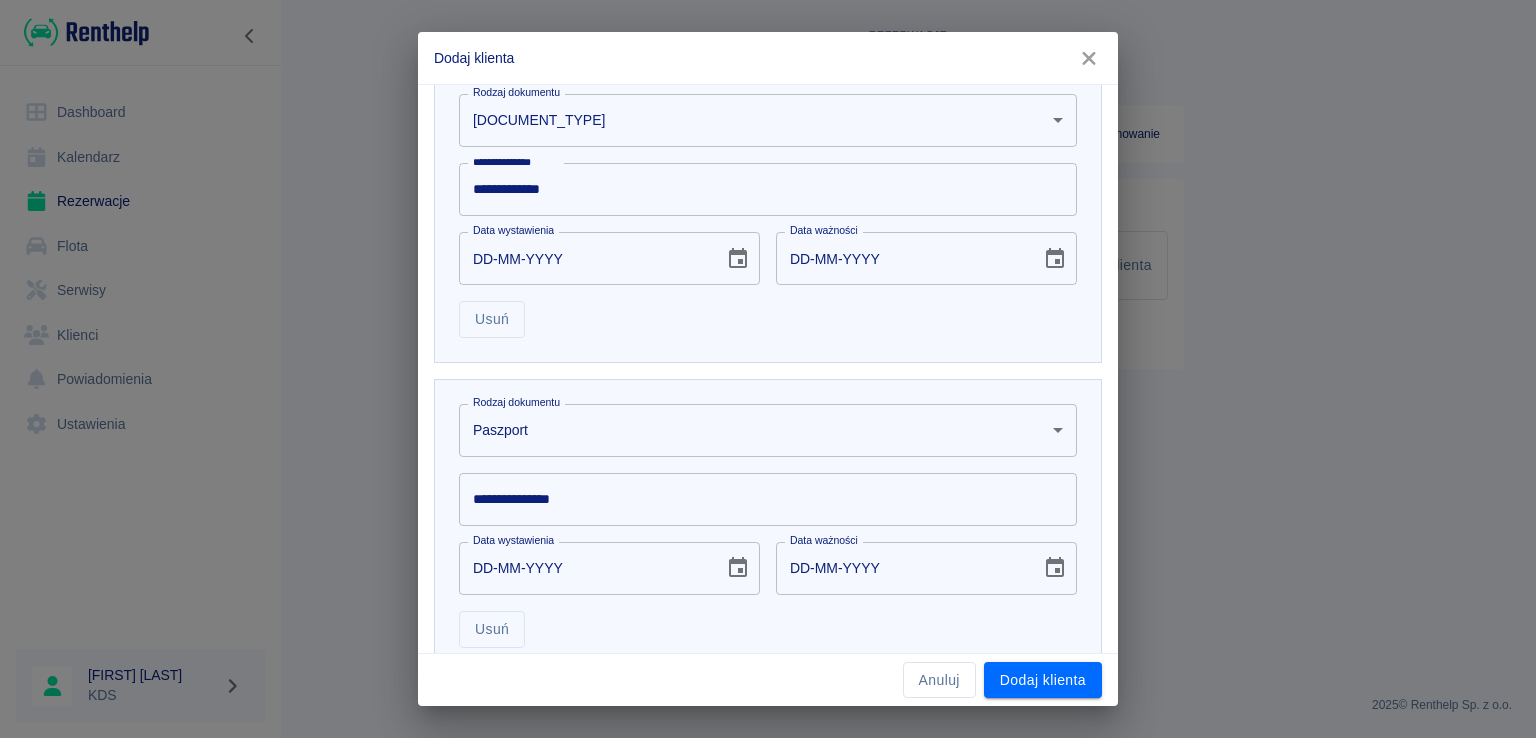 scroll, scrollTop: 763, scrollLeft: 0, axis: vertical 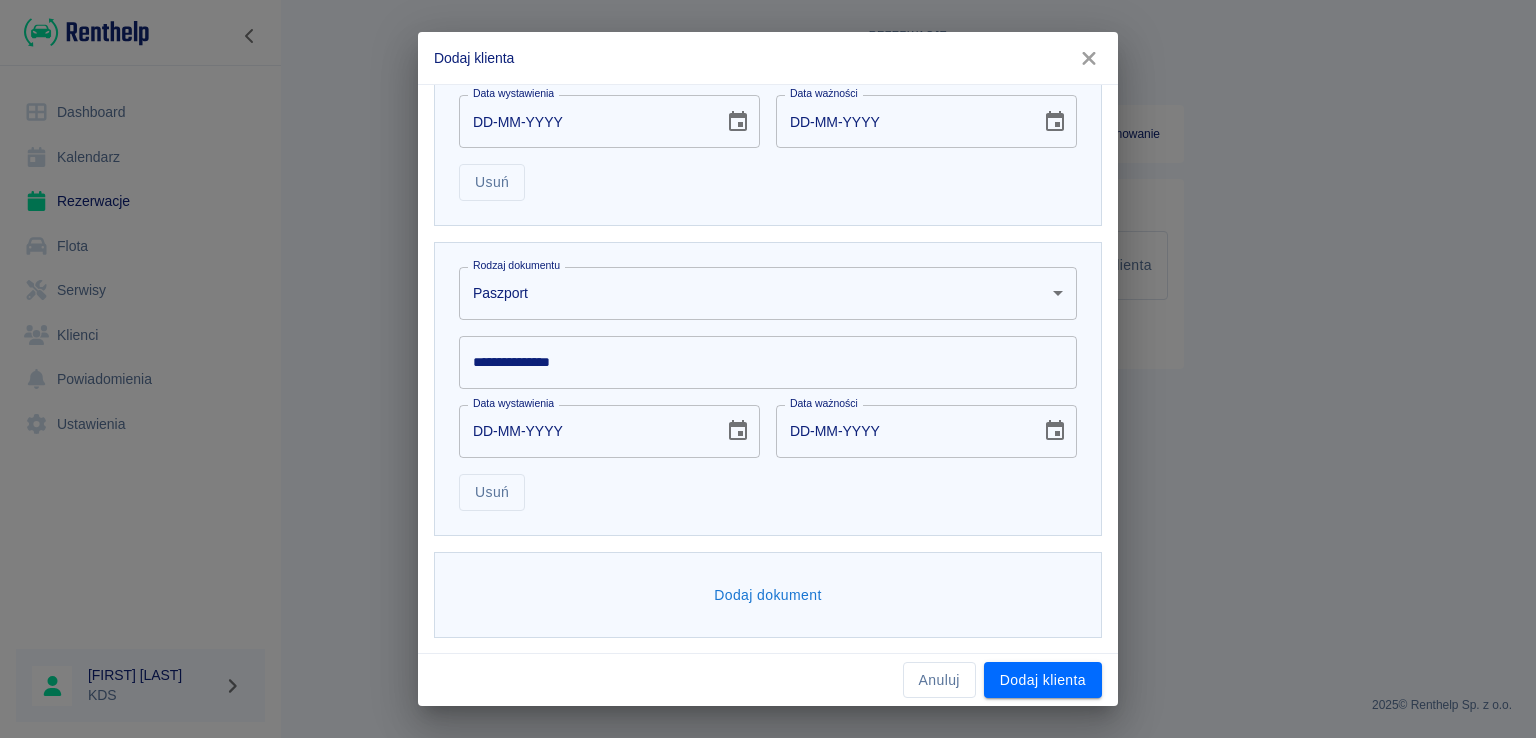 click on "**********" at bounding box center (768, 369) 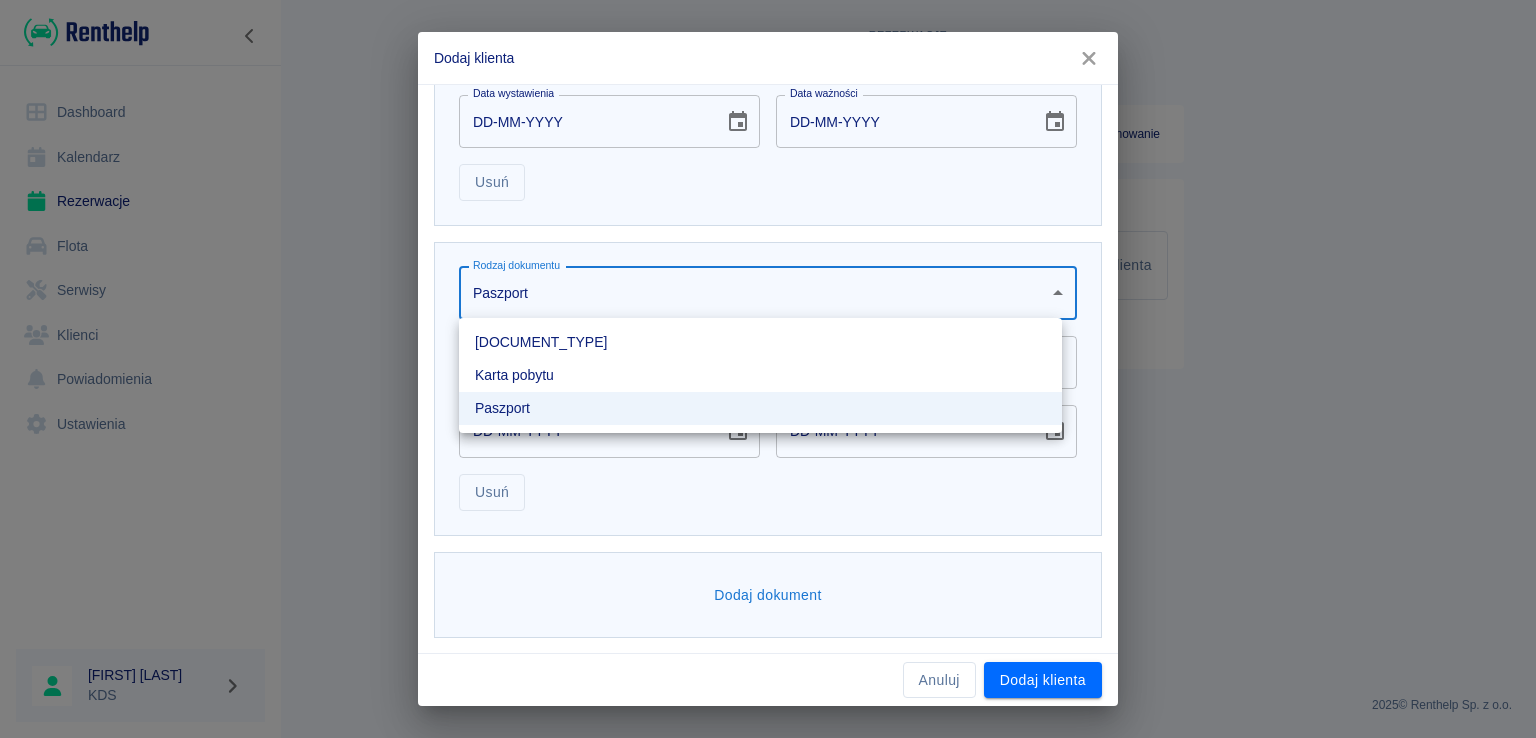 click on "[DOCUMENT_TYPE]" at bounding box center (760, 342) 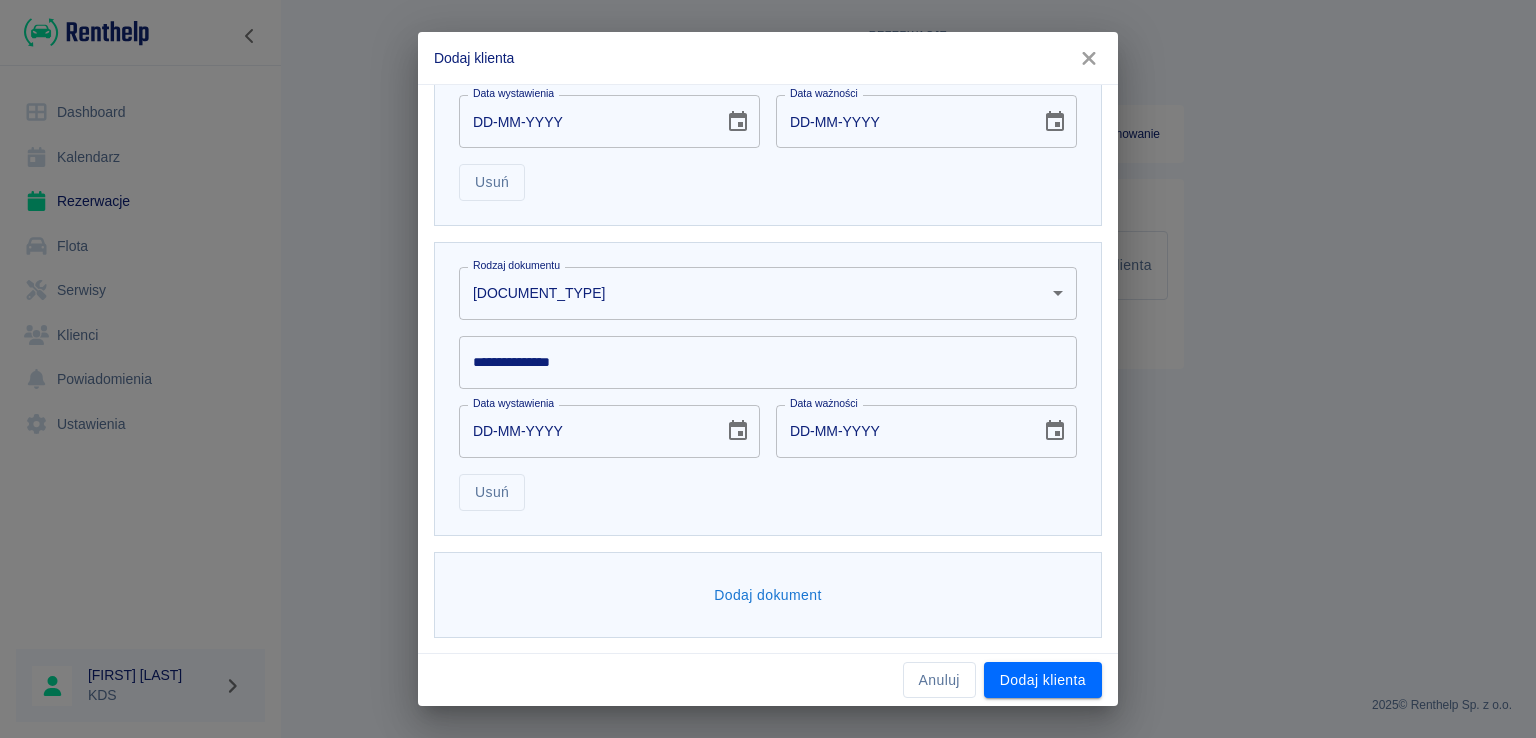 click on "**********" at bounding box center (768, 362) 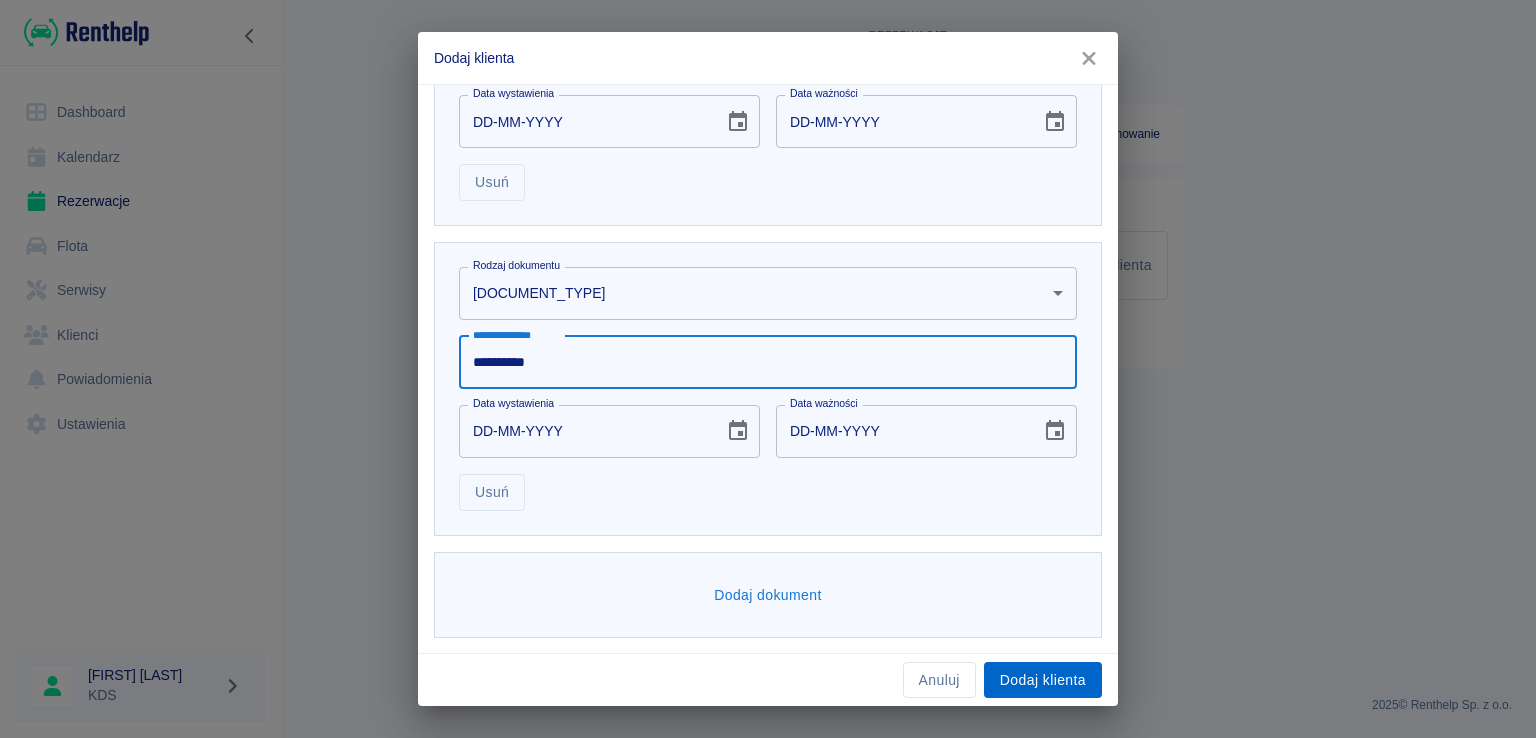 type on "**********" 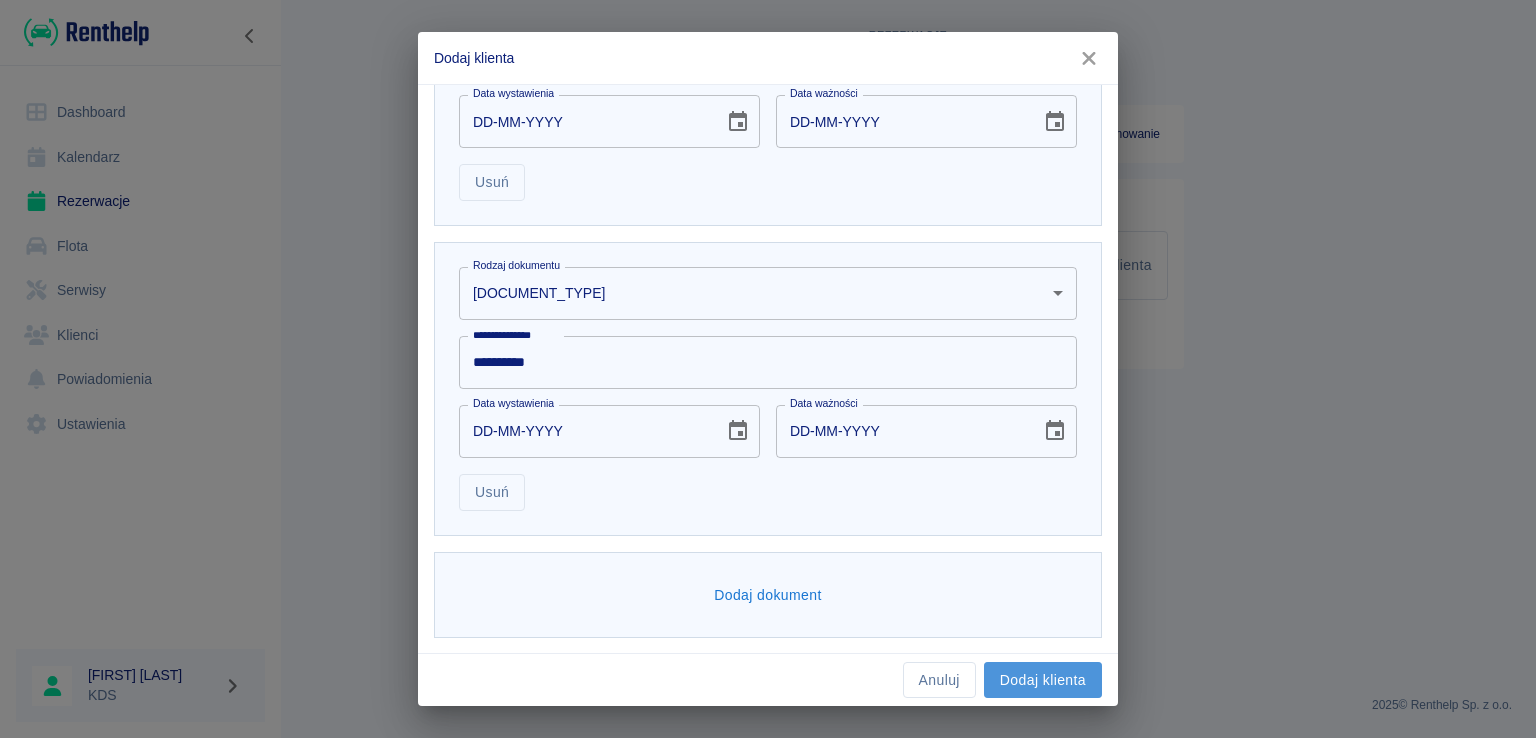 click on "Dodaj klienta" at bounding box center (1043, 680) 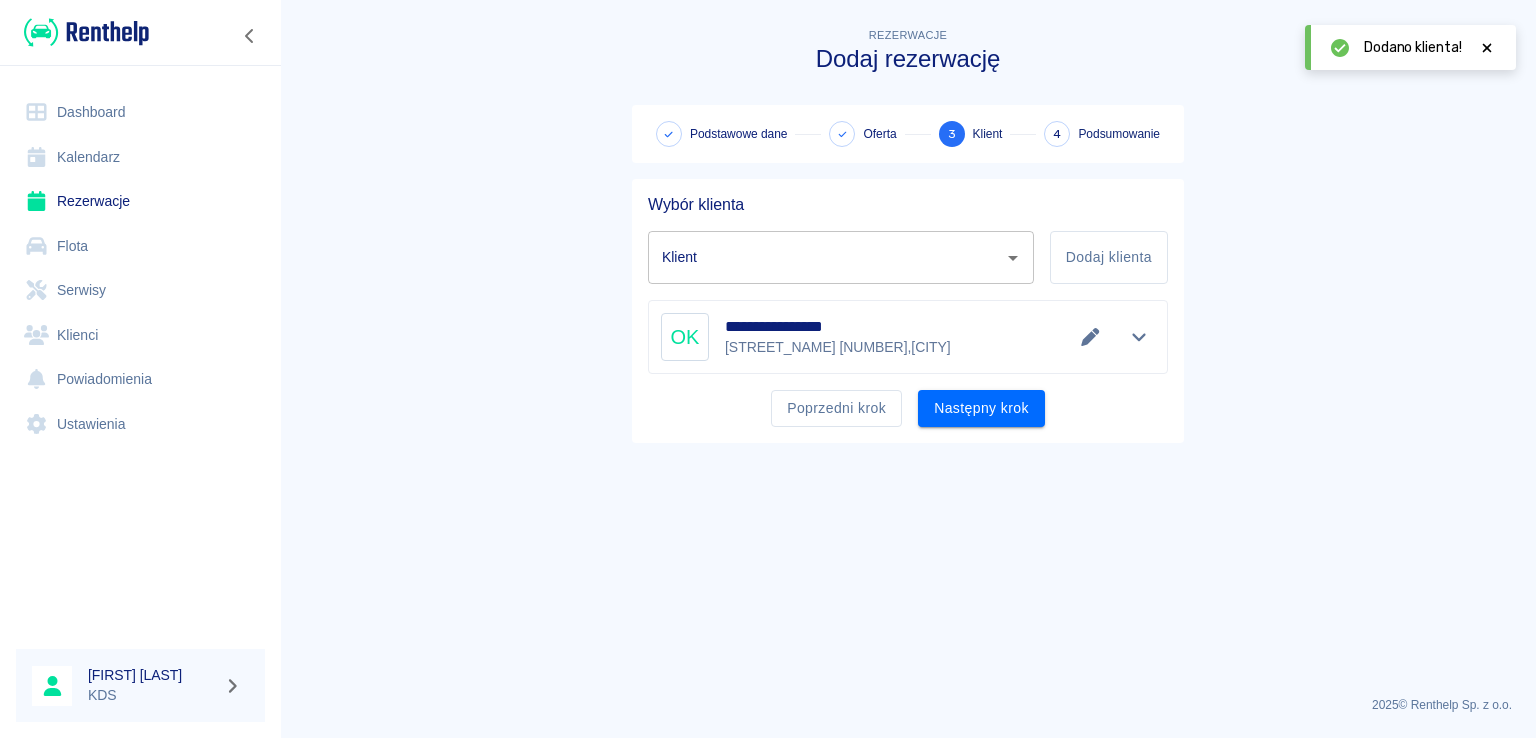 type on "[FIRST] [LAST] (+[COUNTRY_CODE][PHONE])" 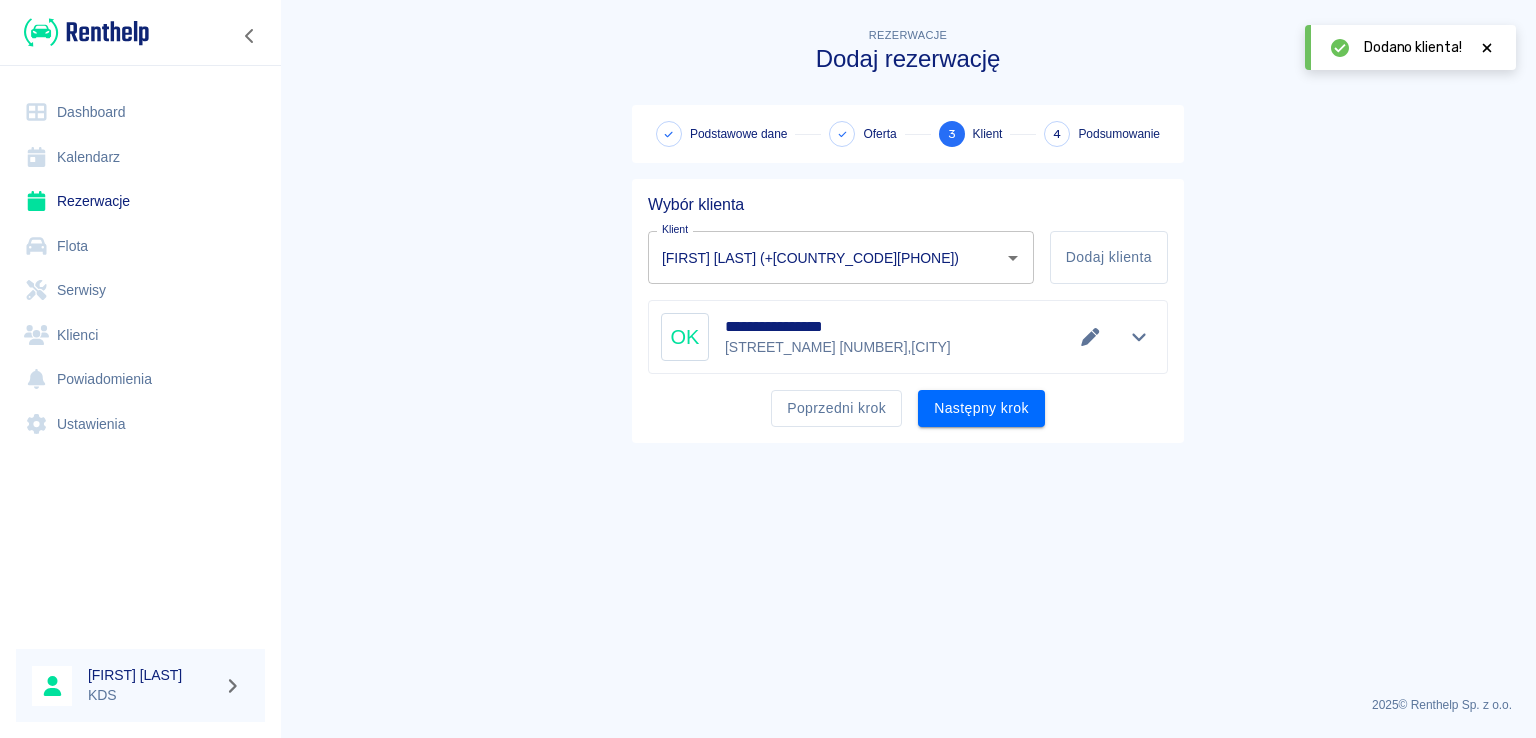 click on "Następny krok" at bounding box center (981, 408) 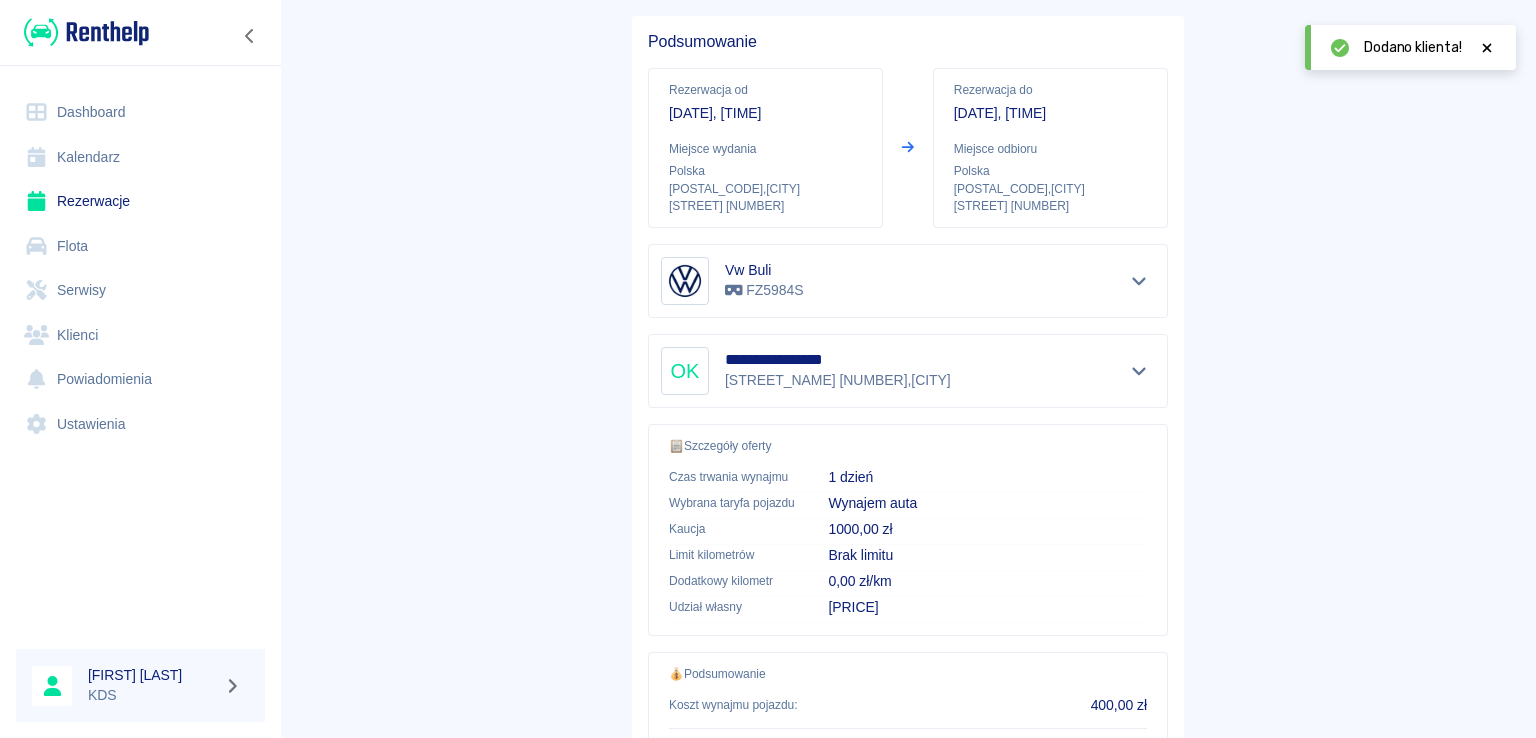 scroll, scrollTop: 338, scrollLeft: 0, axis: vertical 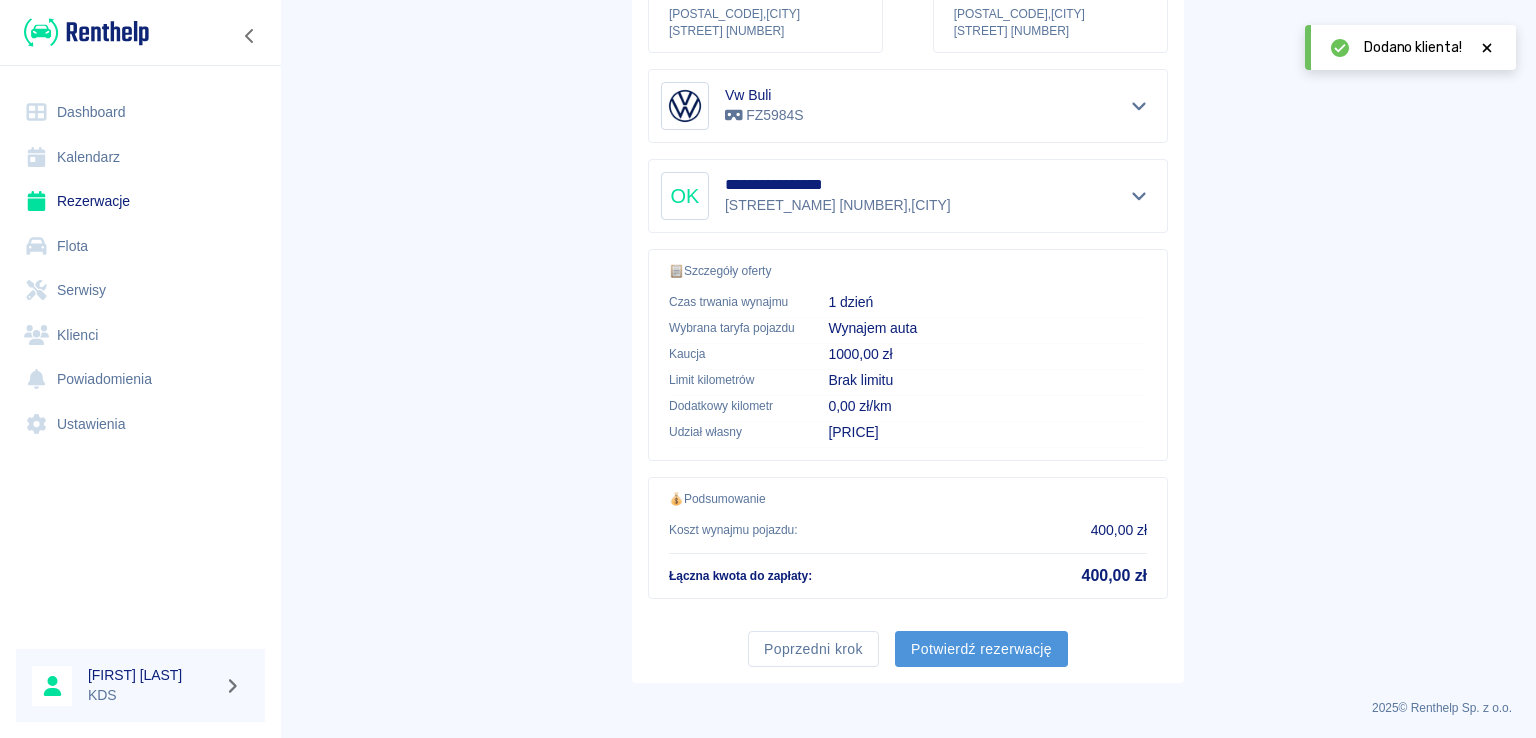 click on "Potwierdź rezerwację" at bounding box center [981, 649] 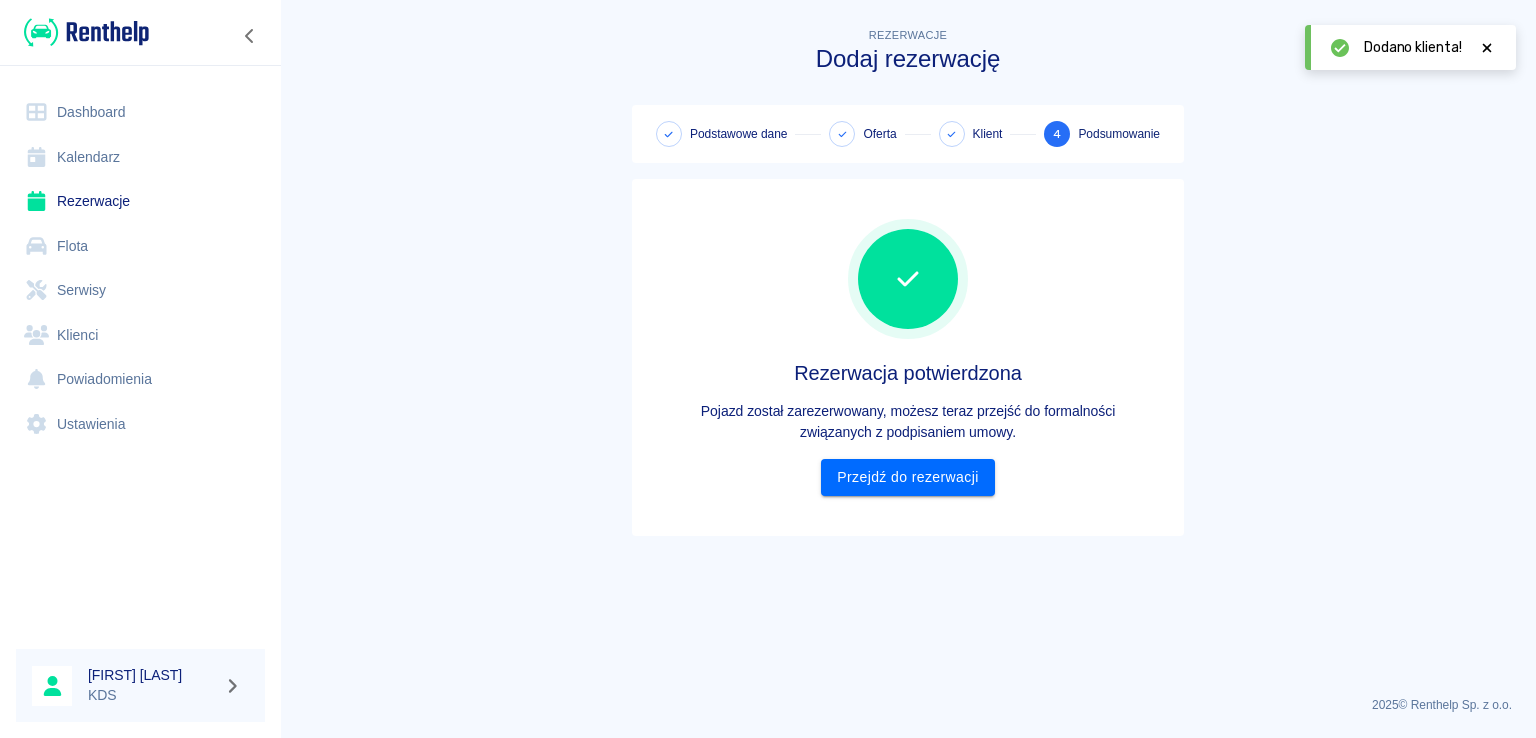 scroll, scrollTop: 0, scrollLeft: 0, axis: both 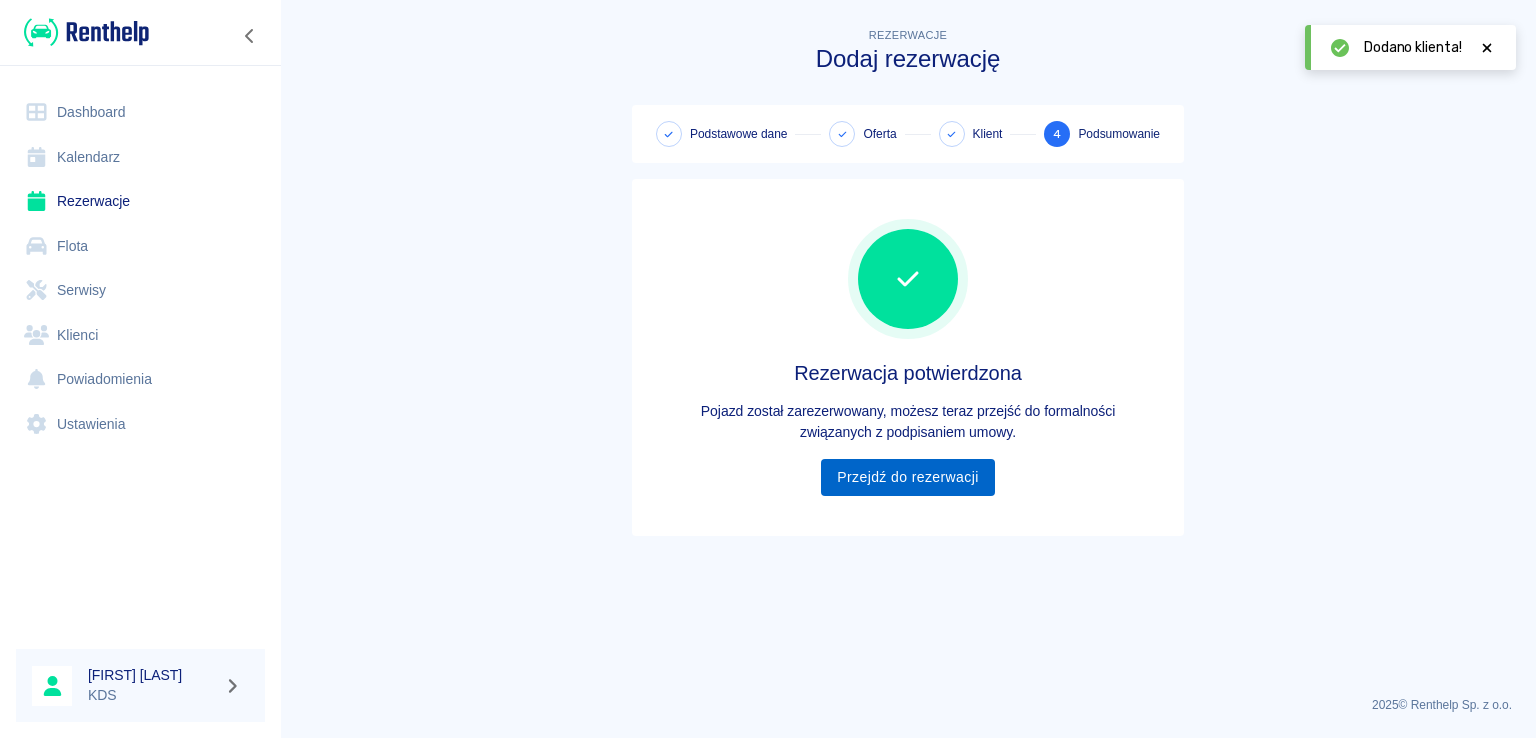 click on "Przejdź do rezerwacji" at bounding box center [907, 477] 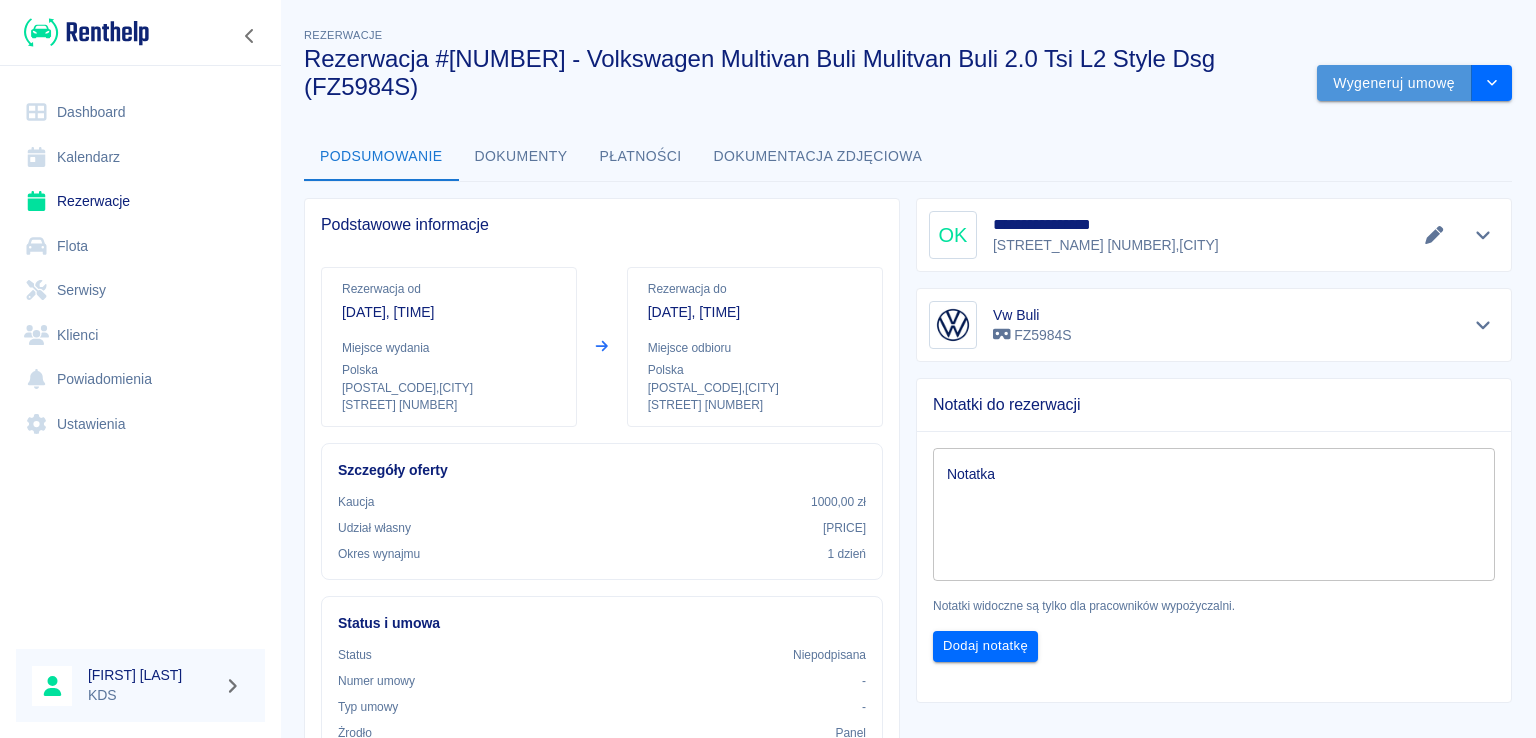 click on "Wygeneruj umowę" at bounding box center [1394, 83] 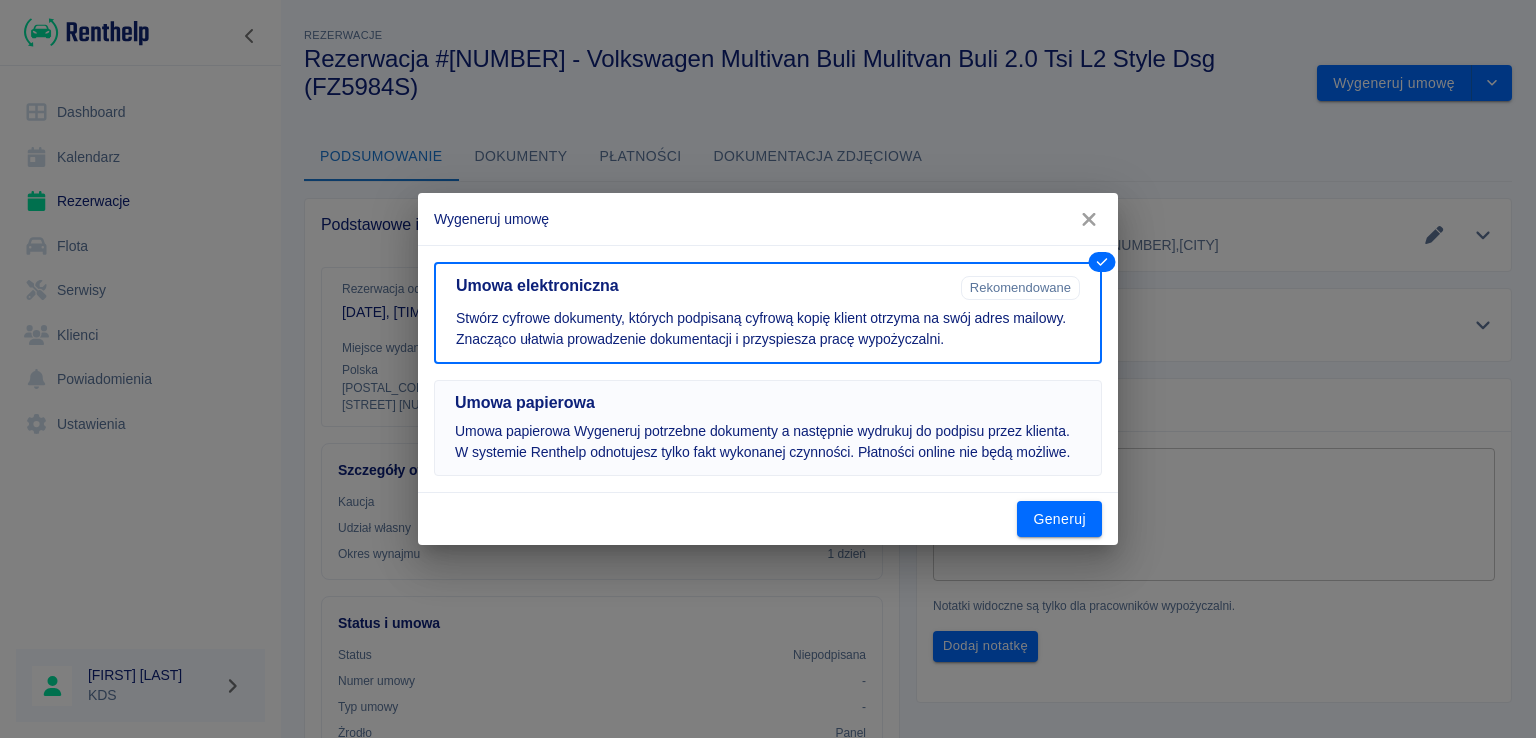 click on "Umowa papierowa Wygeneruj potrzebne dokumenty a następnie wydrukuj do podpisu przez klienta. W systemie Renthelp odnotujesz tylko fakt wykonanej czynności. Płatności online nie będą możliwe." at bounding box center (768, 442) 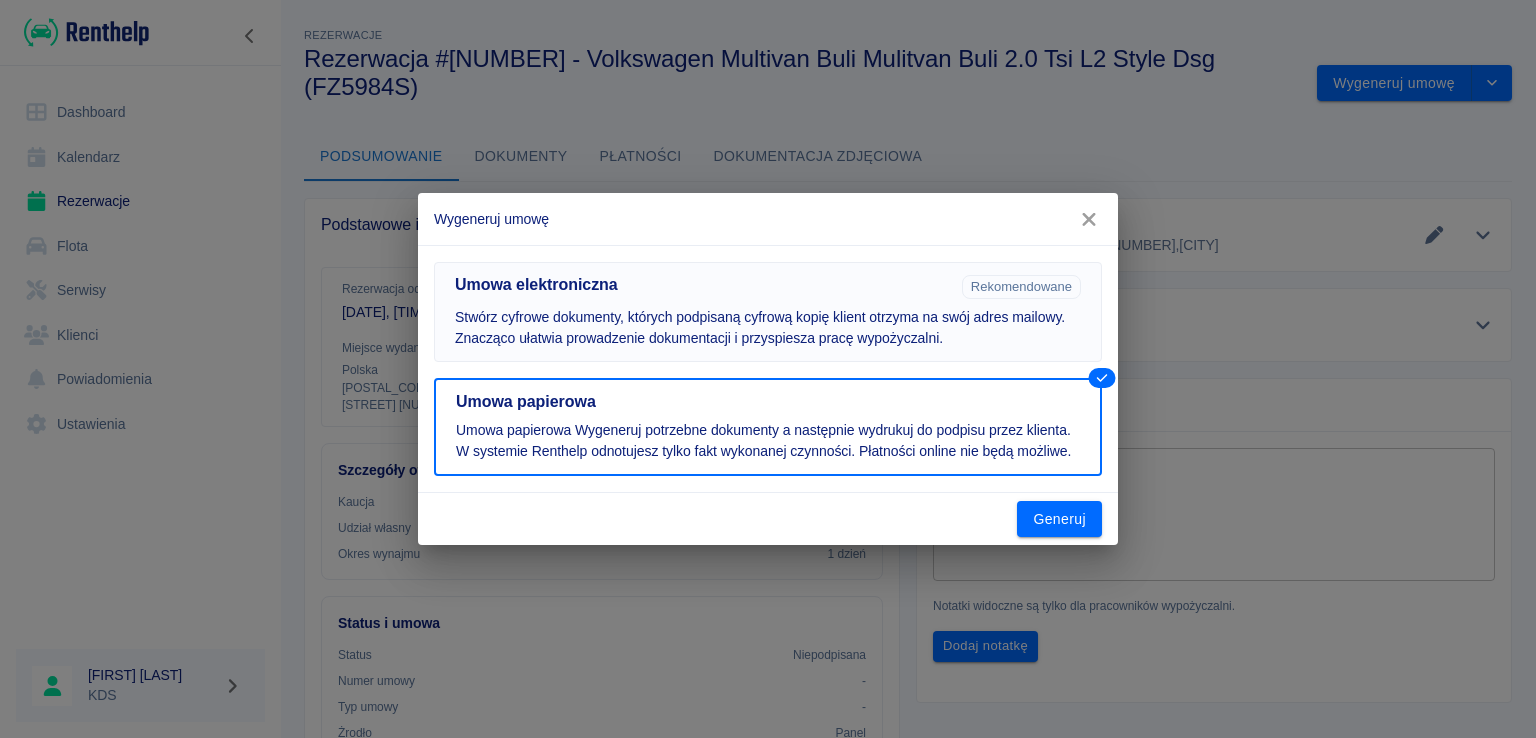 drag, startPoint x: 1024, startPoint y: 335, endPoint x: 1032, endPoint y: 346, distance: 13.601471 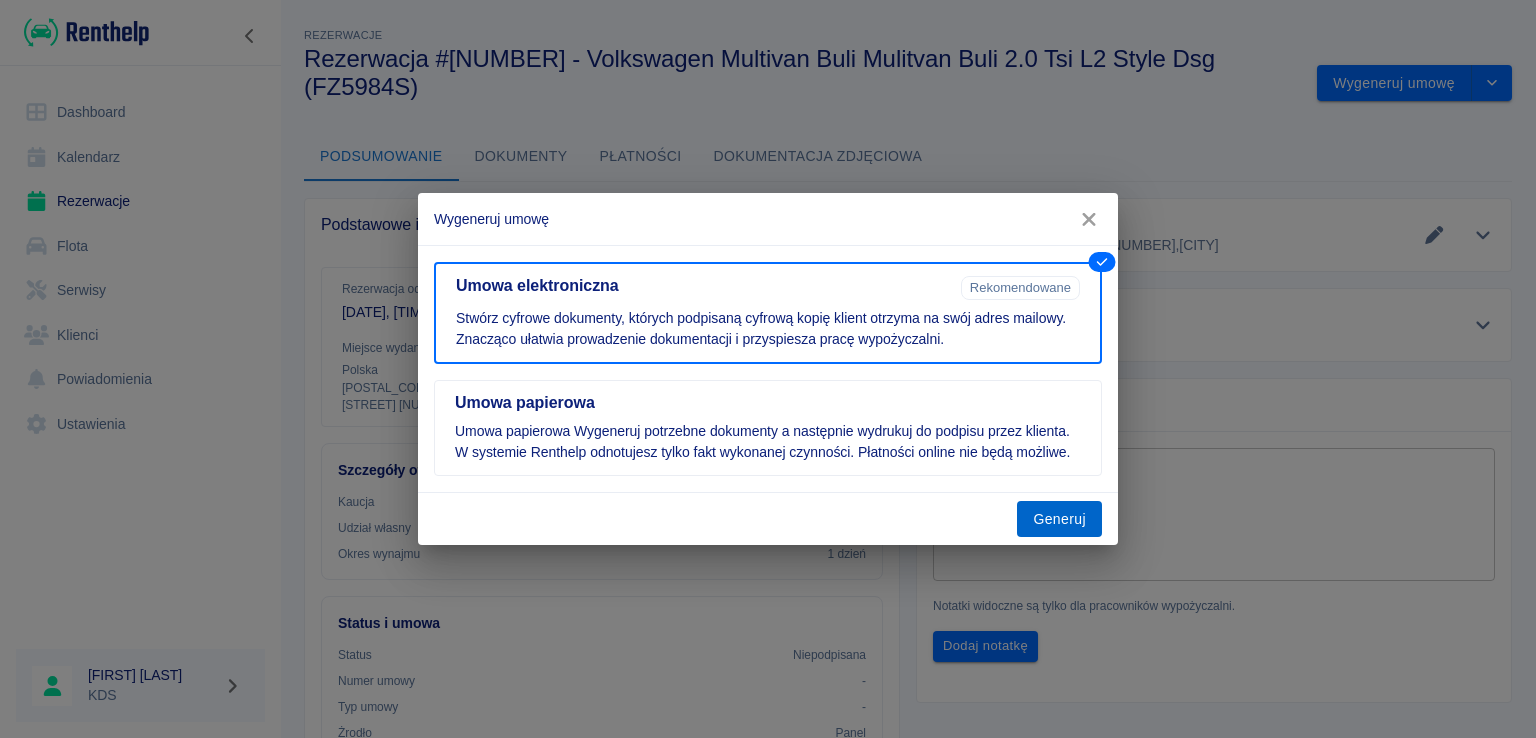 click on "Generuj" at bounding box center [1059, 519] 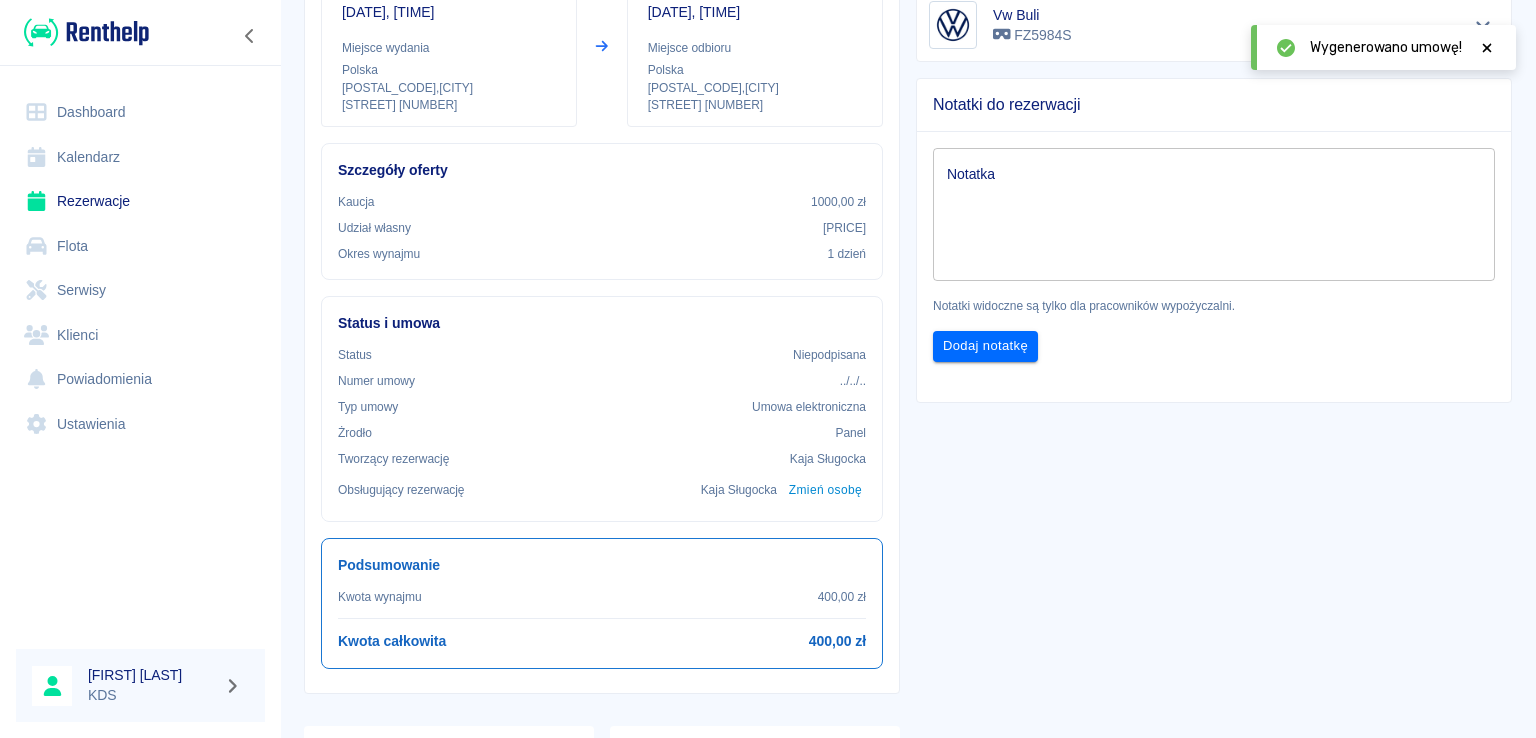 scroll, scrollTop: 0, scrollLeft: 0, axis: both 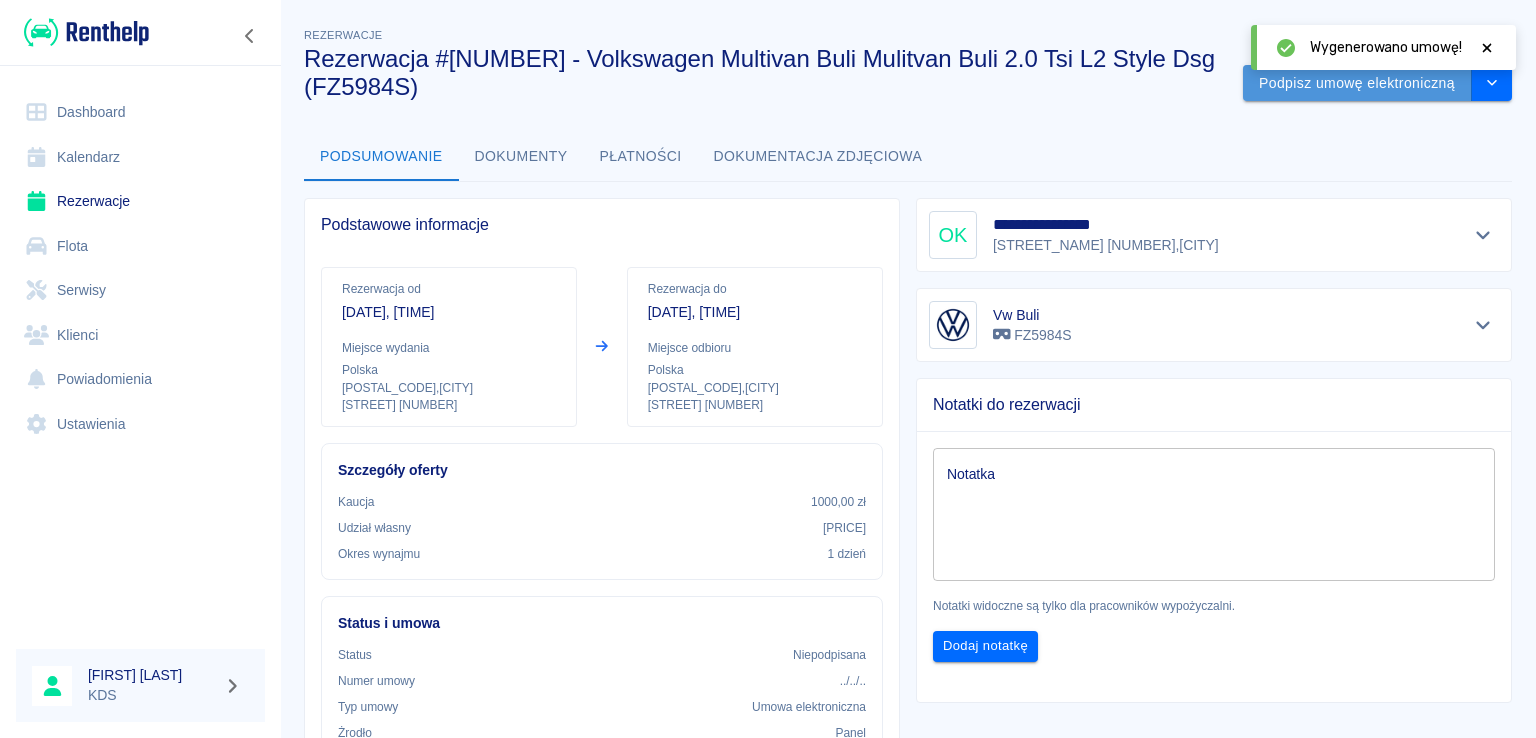 click on "Podpisz umowę elektroniczną" at bounding box center [1357, 83] 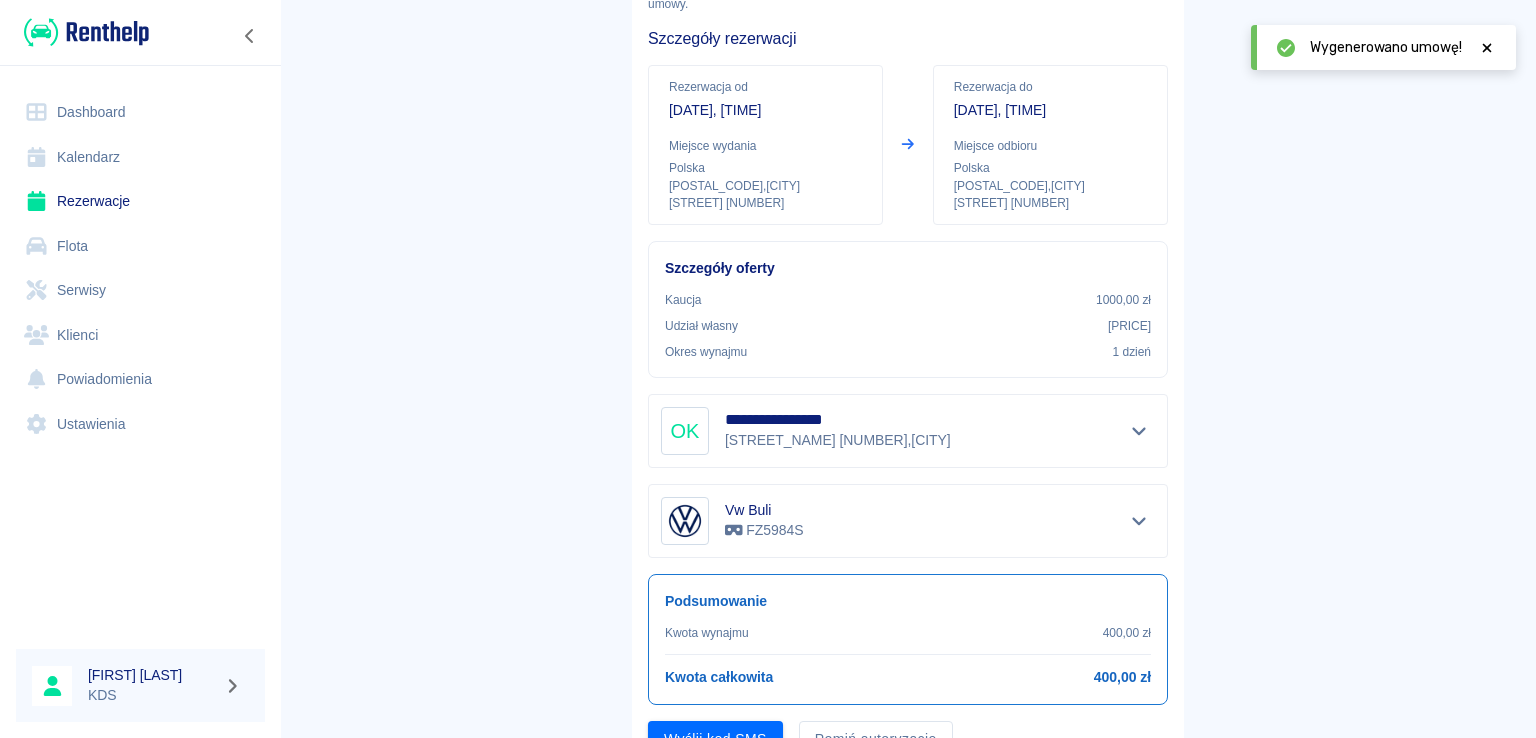 scroll, scrollTop: 235, scrollLeft: 0, axis: vertical 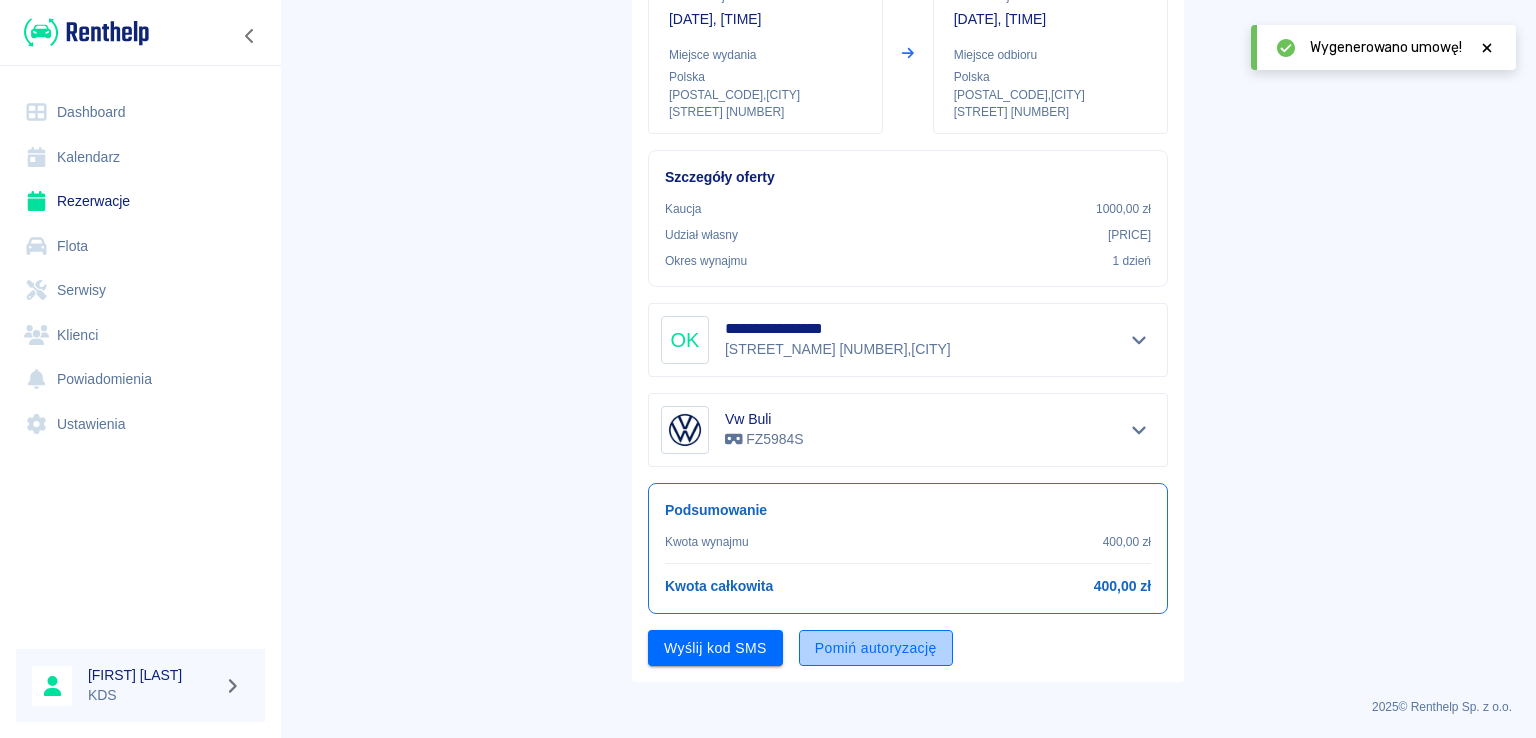 click on "Pomiń autoryzację" at bounding box center [876, 648] 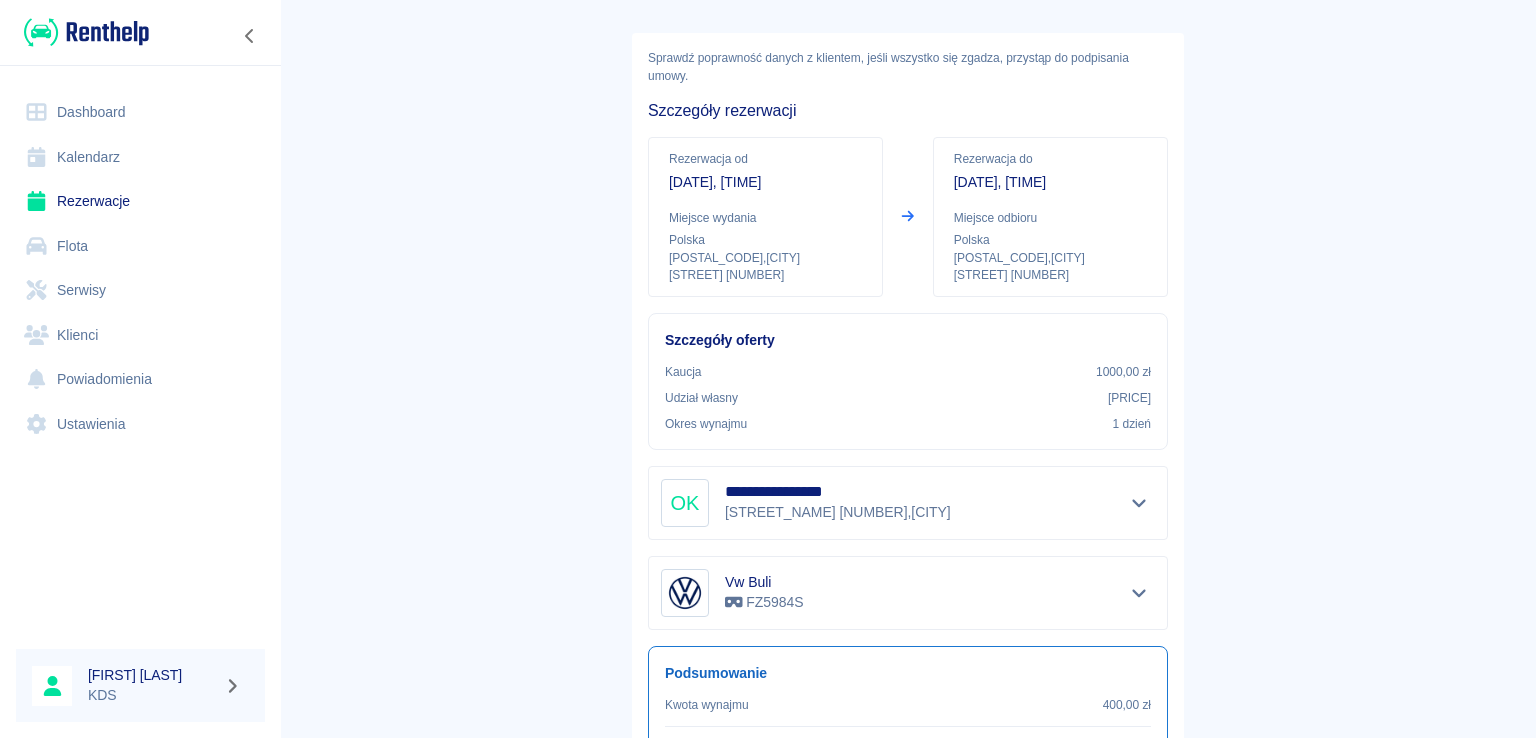 scroll, scrollTop: 0, scrollLeft: 0, axis: both 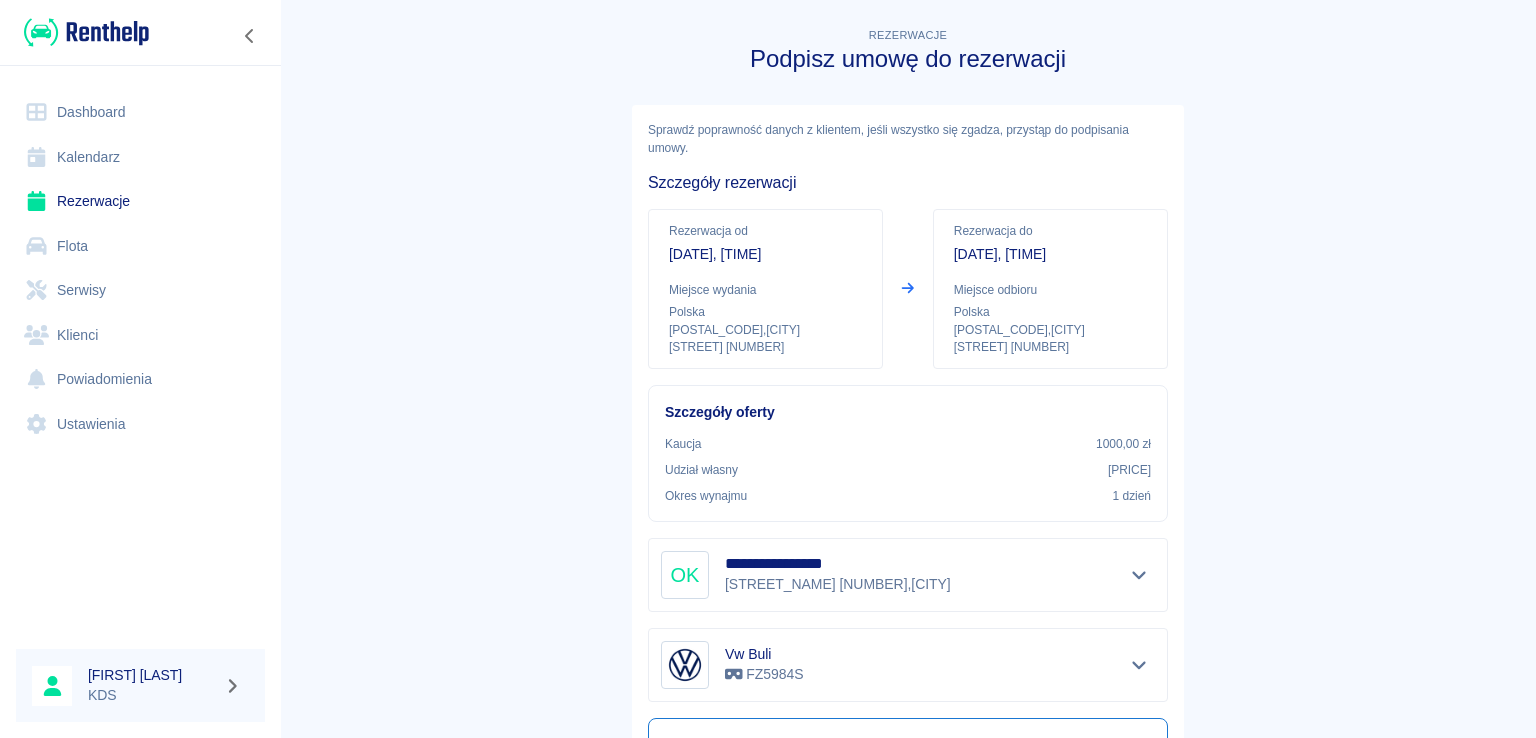 click on "Kalendarz" at bounding box center (140, 157) 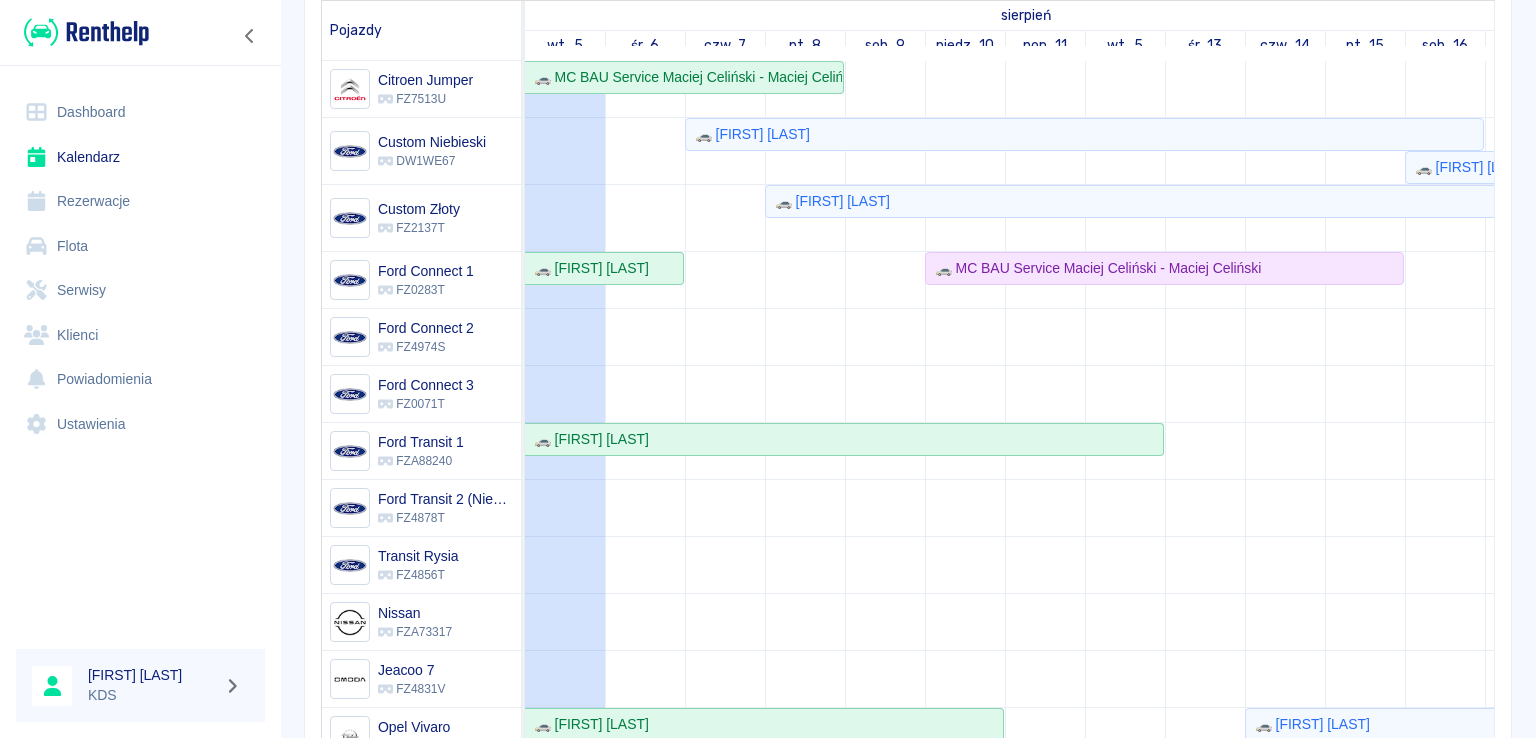 scroll, scrollTop: 374, scrollLeft: 0, axis: vertical 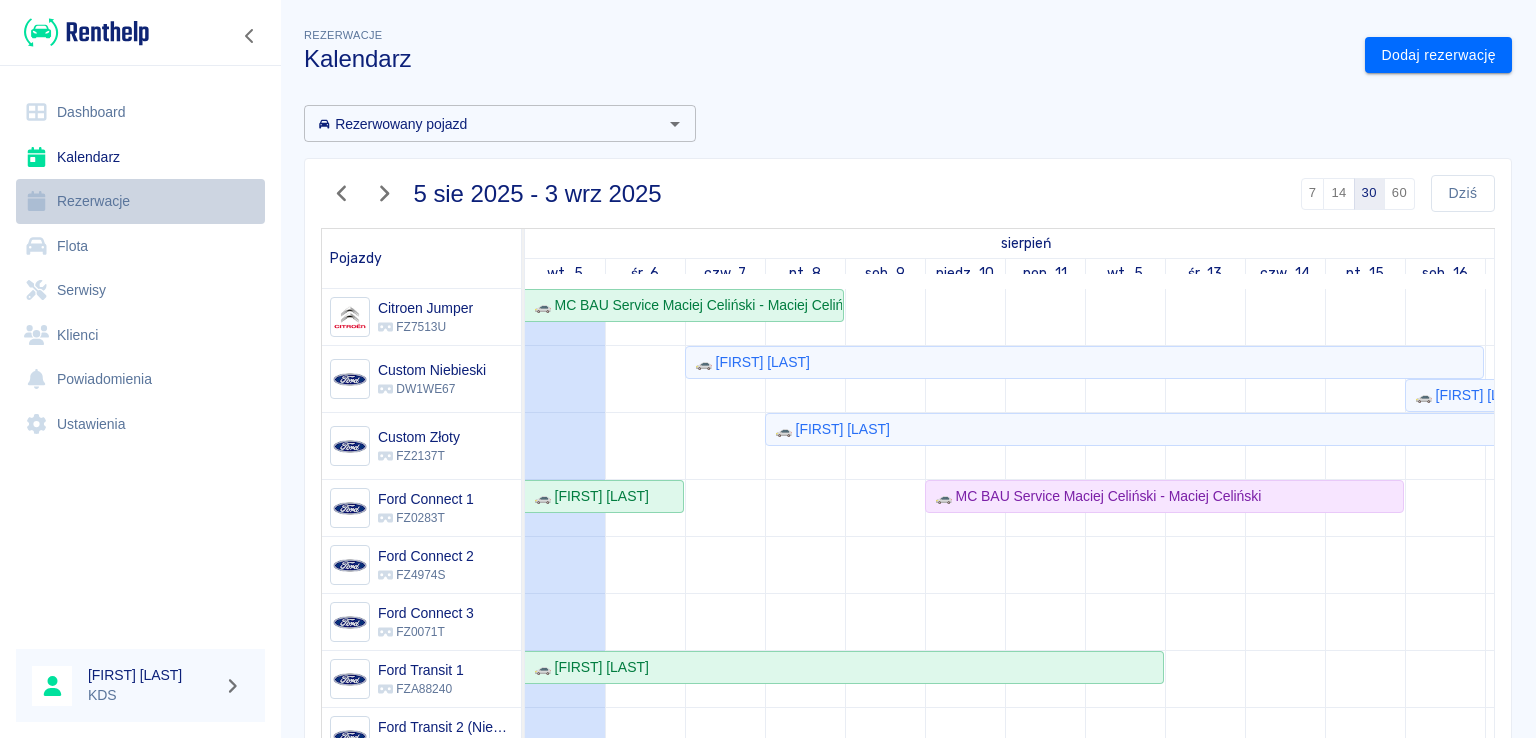 click on "Rezerwacje" at bounding box center (140, 201) 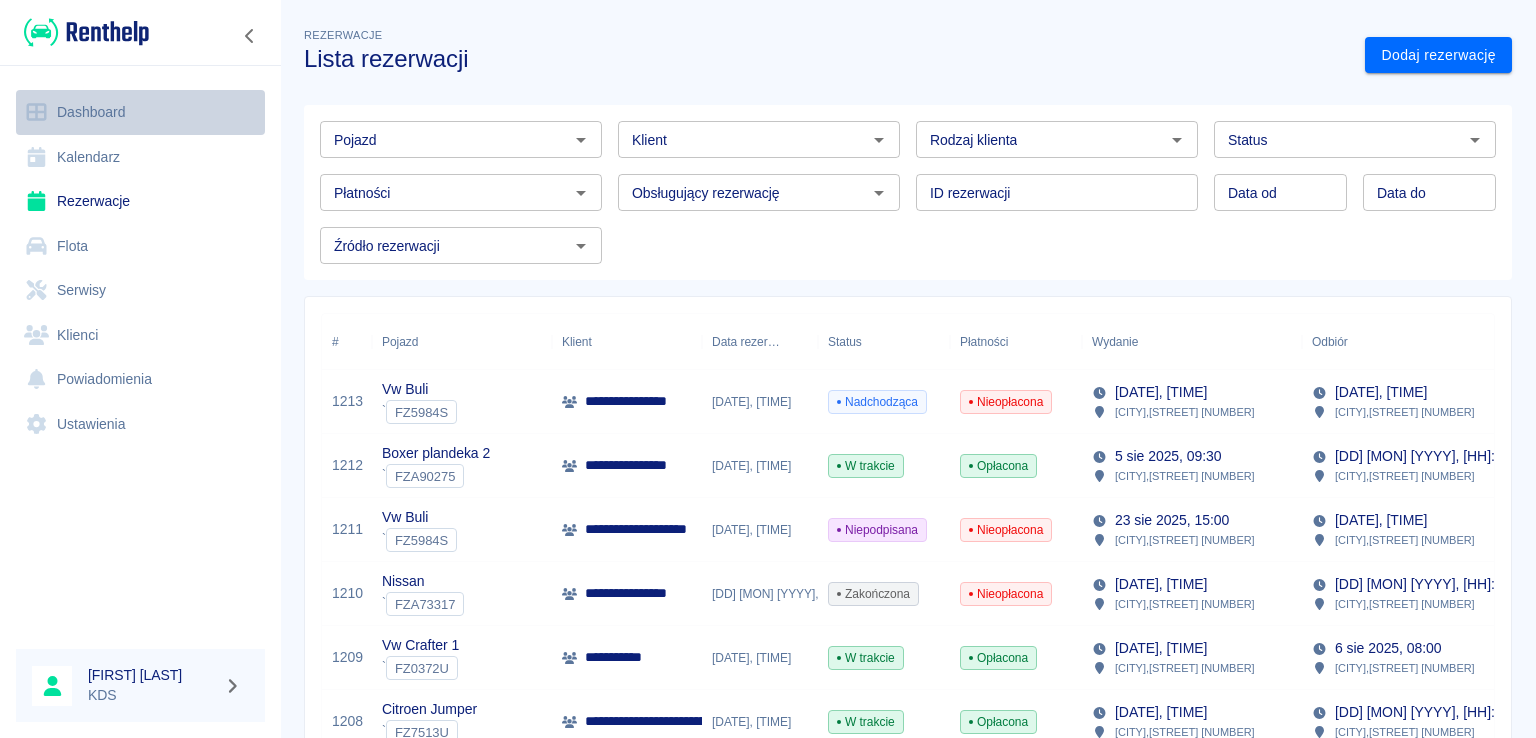click on "Dashboard" at bounding box center [140, 112] 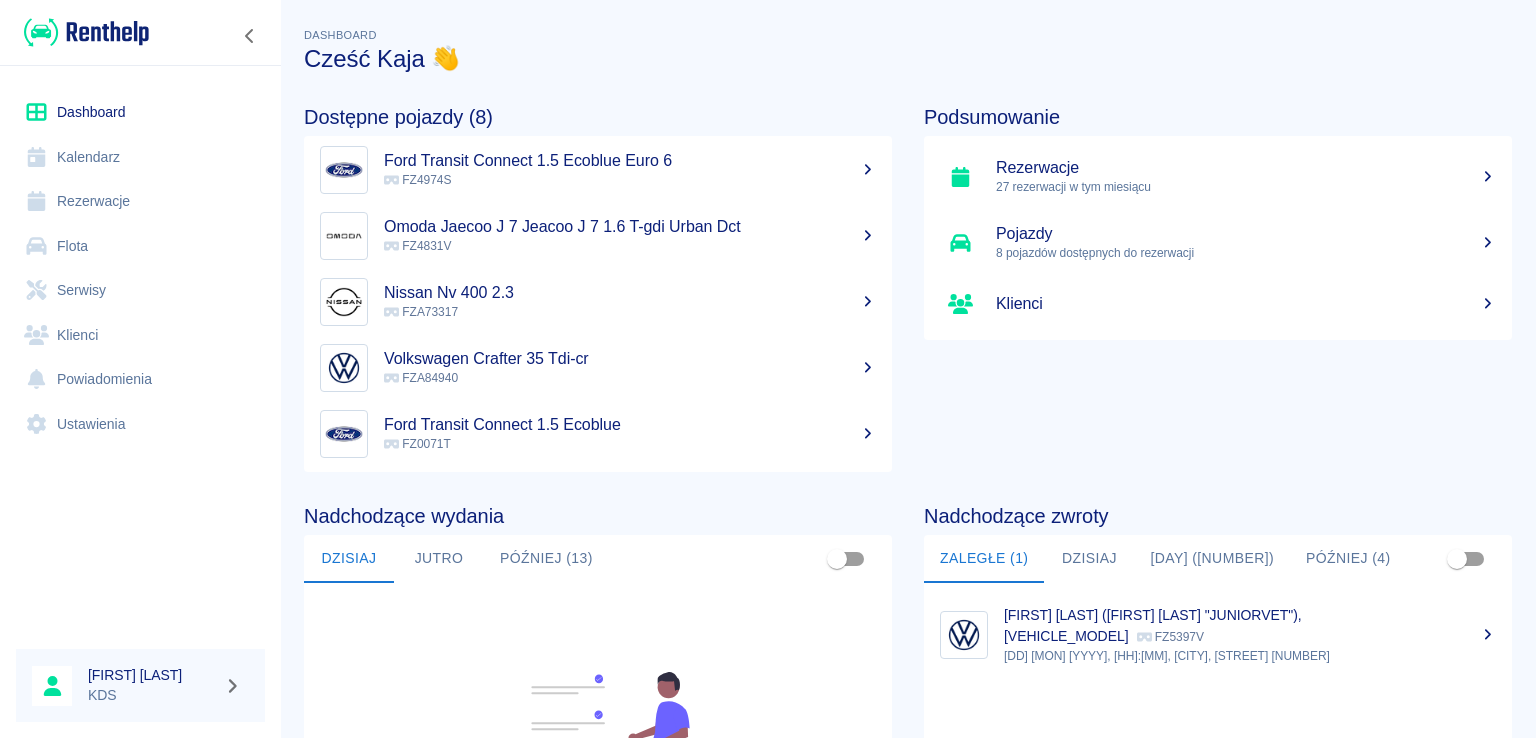 scroll, scrollTop: 208, scrollLeft: 0, axis: vertical 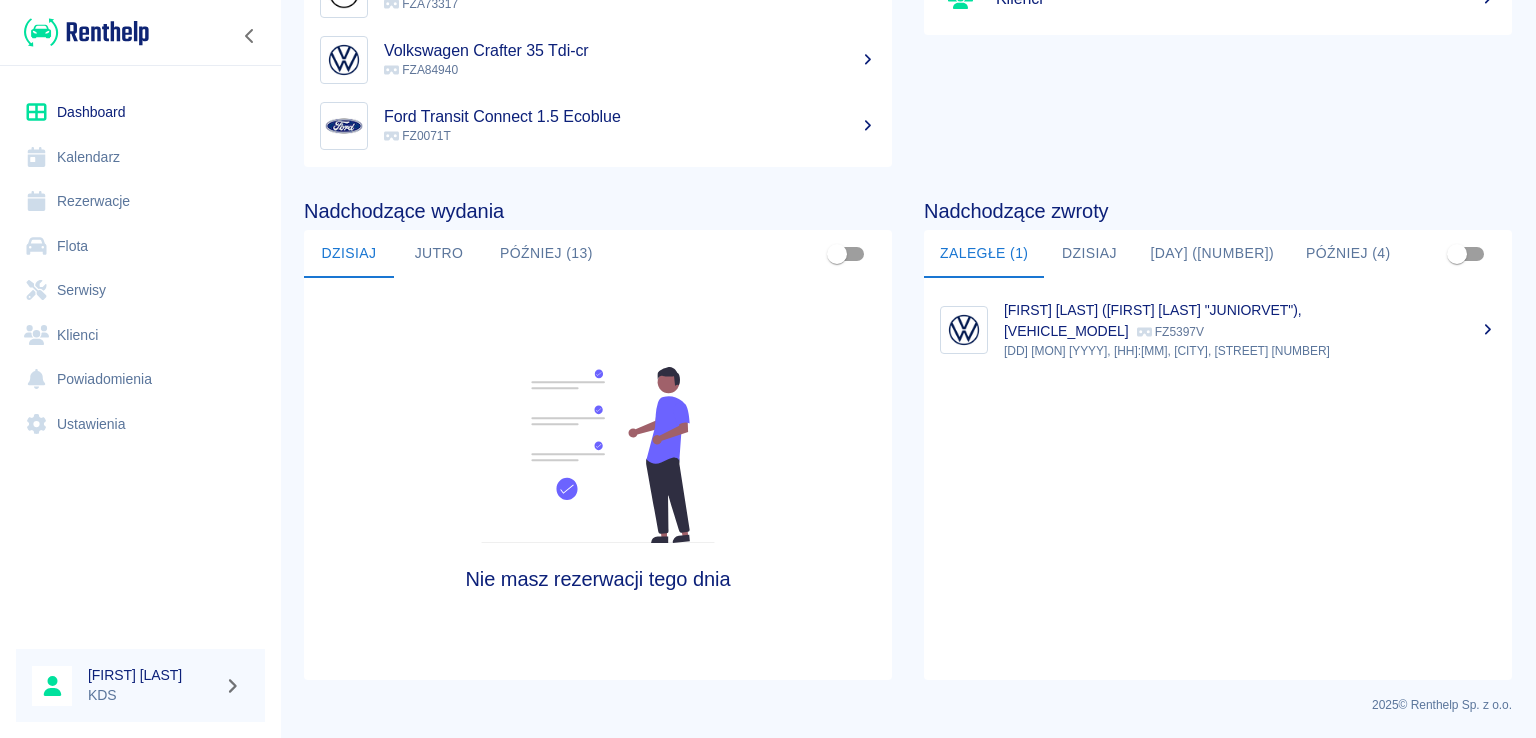 click on "Kalendarz" at bounding box center [140, 157] 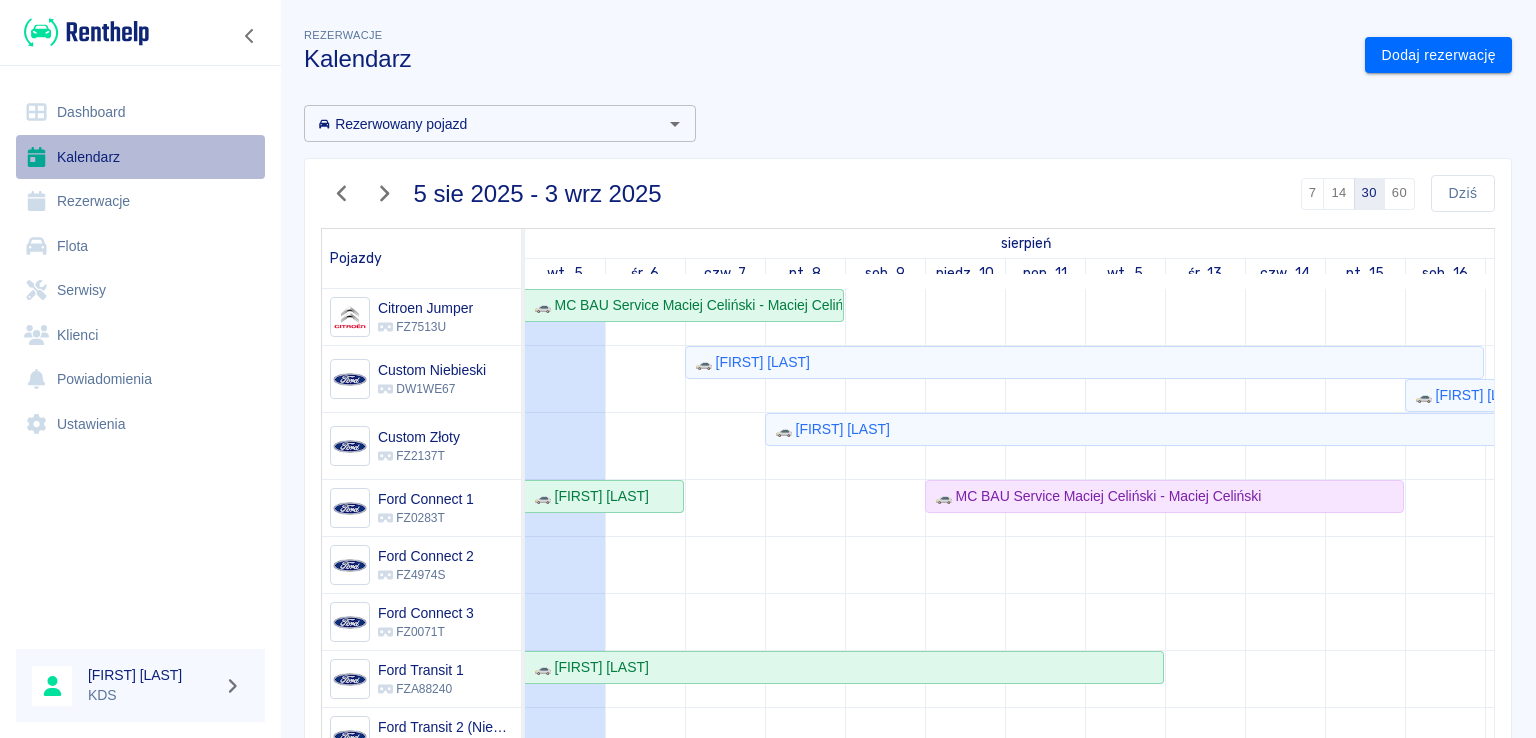 click on "Kalendarz" at bounding box center (140, 157) 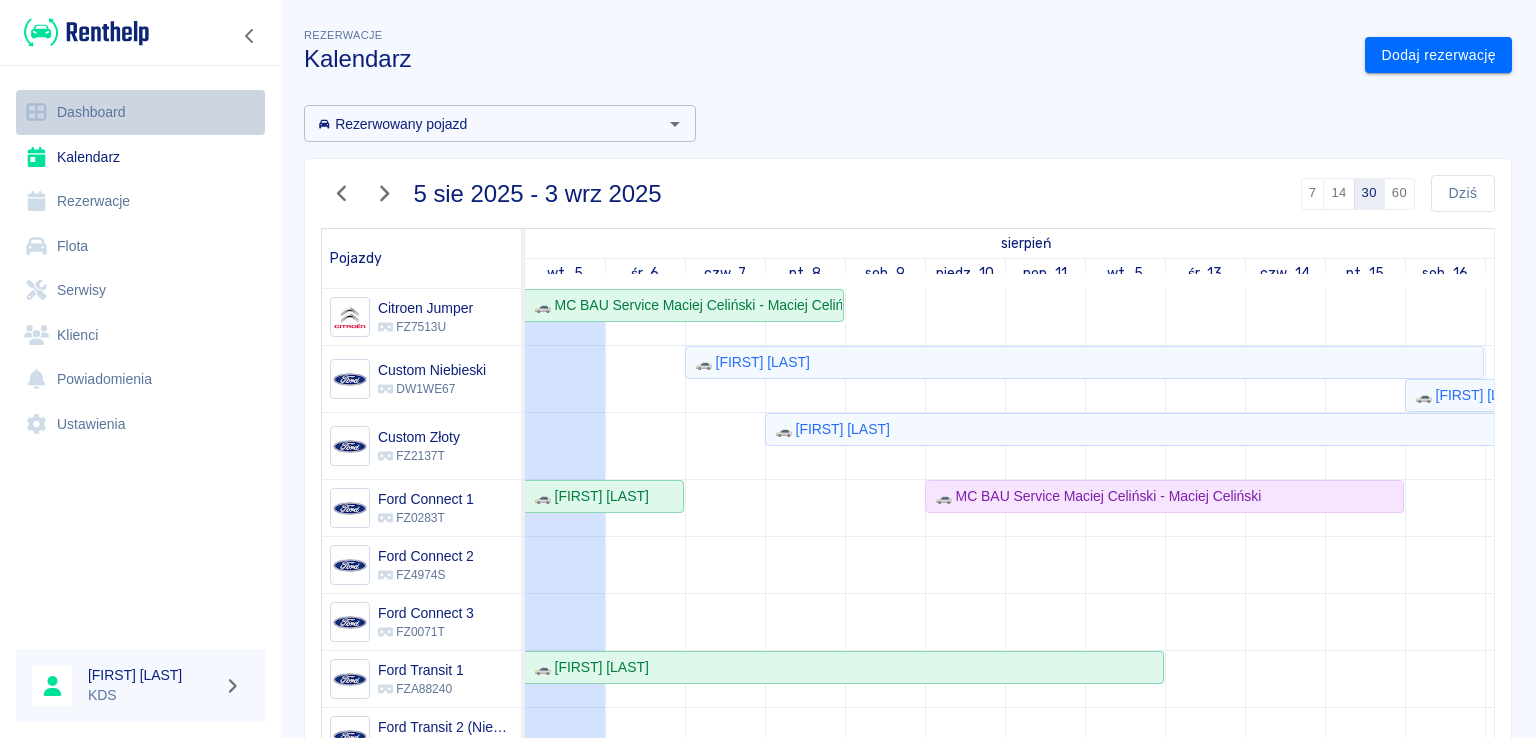 click on "Dashboard" at bounding box center [140, 112] 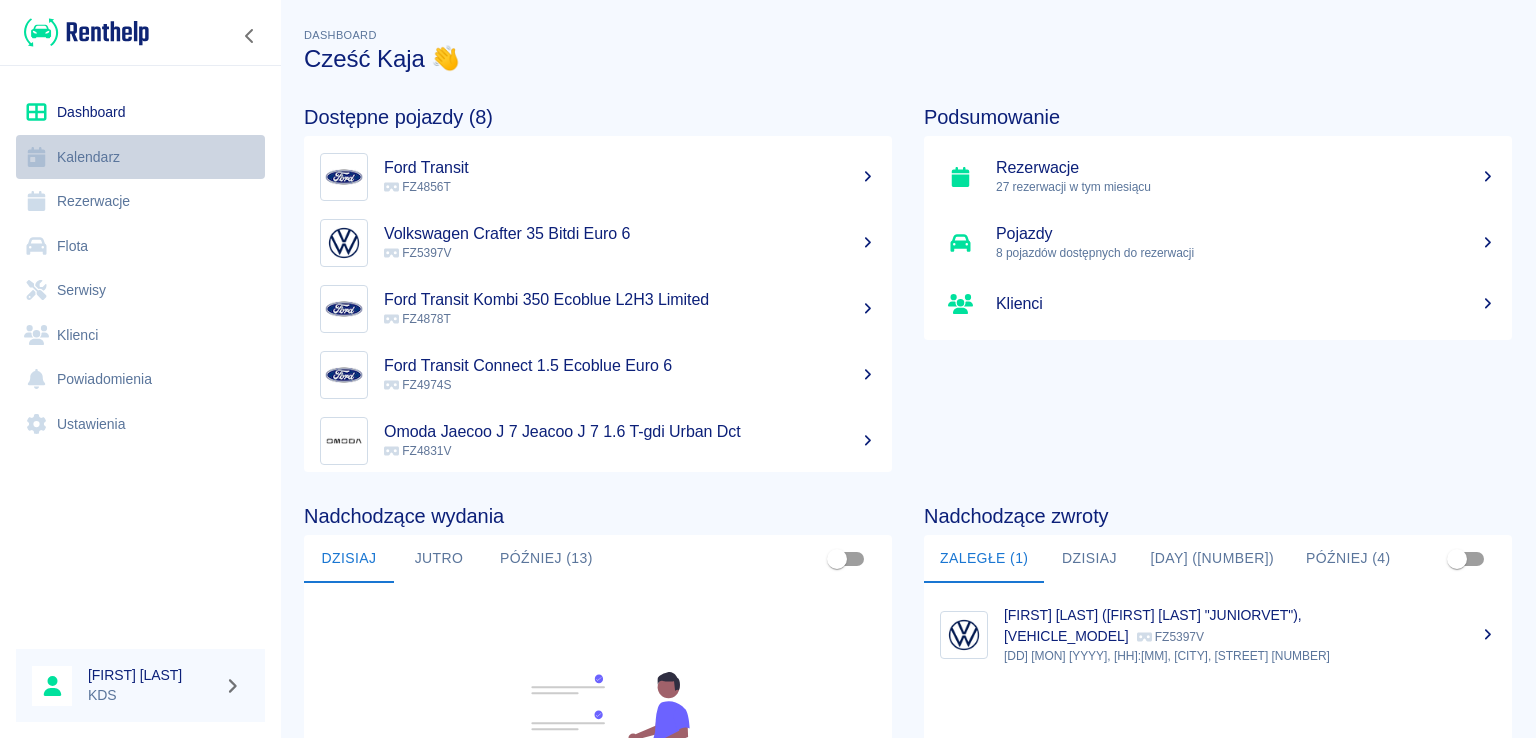click on "Kalendarz" at bounding box center (140, 157) 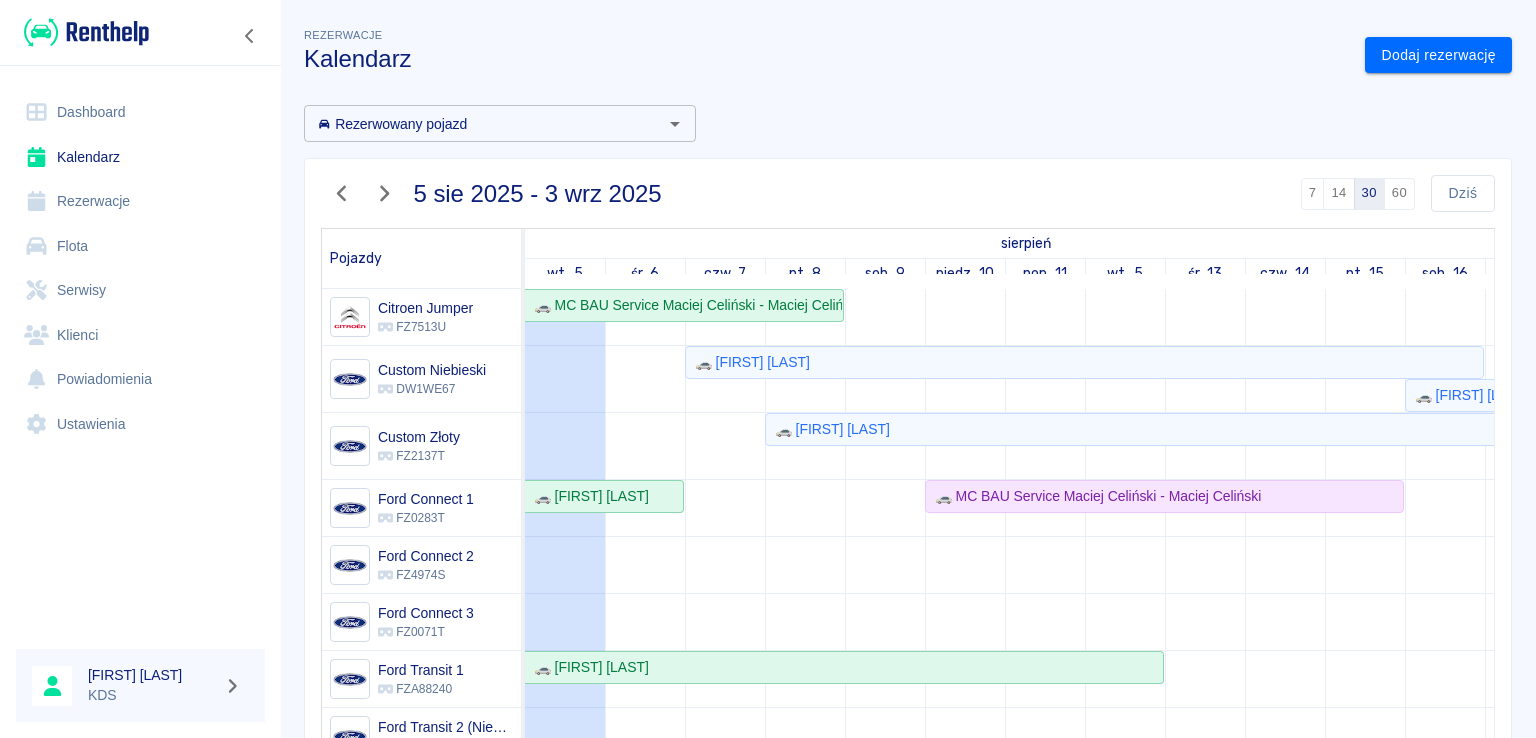 scroll, scrollTop: 220, scrollLeft: 0, axis: vertical 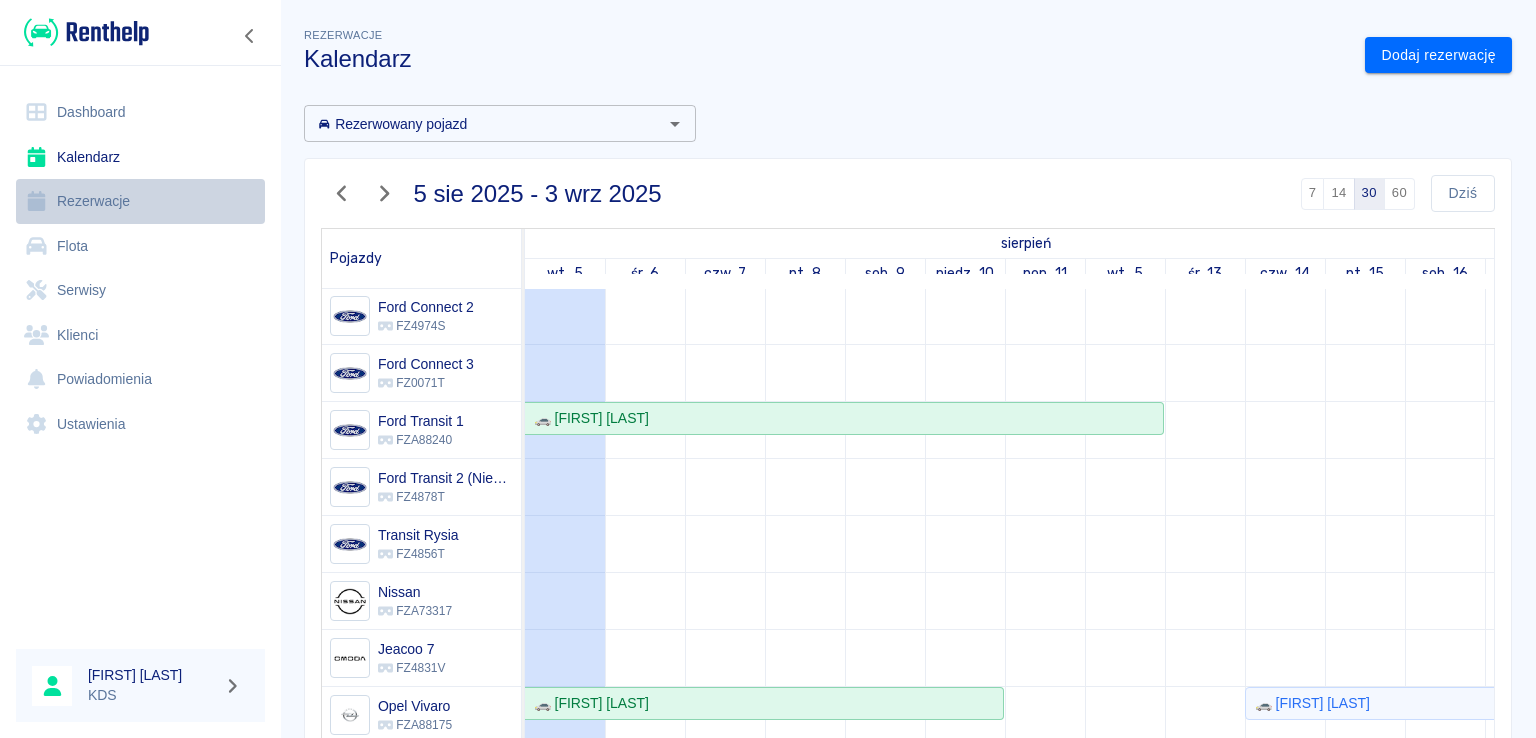 click on "Rezerwacje" at bounding box center (140, 201) 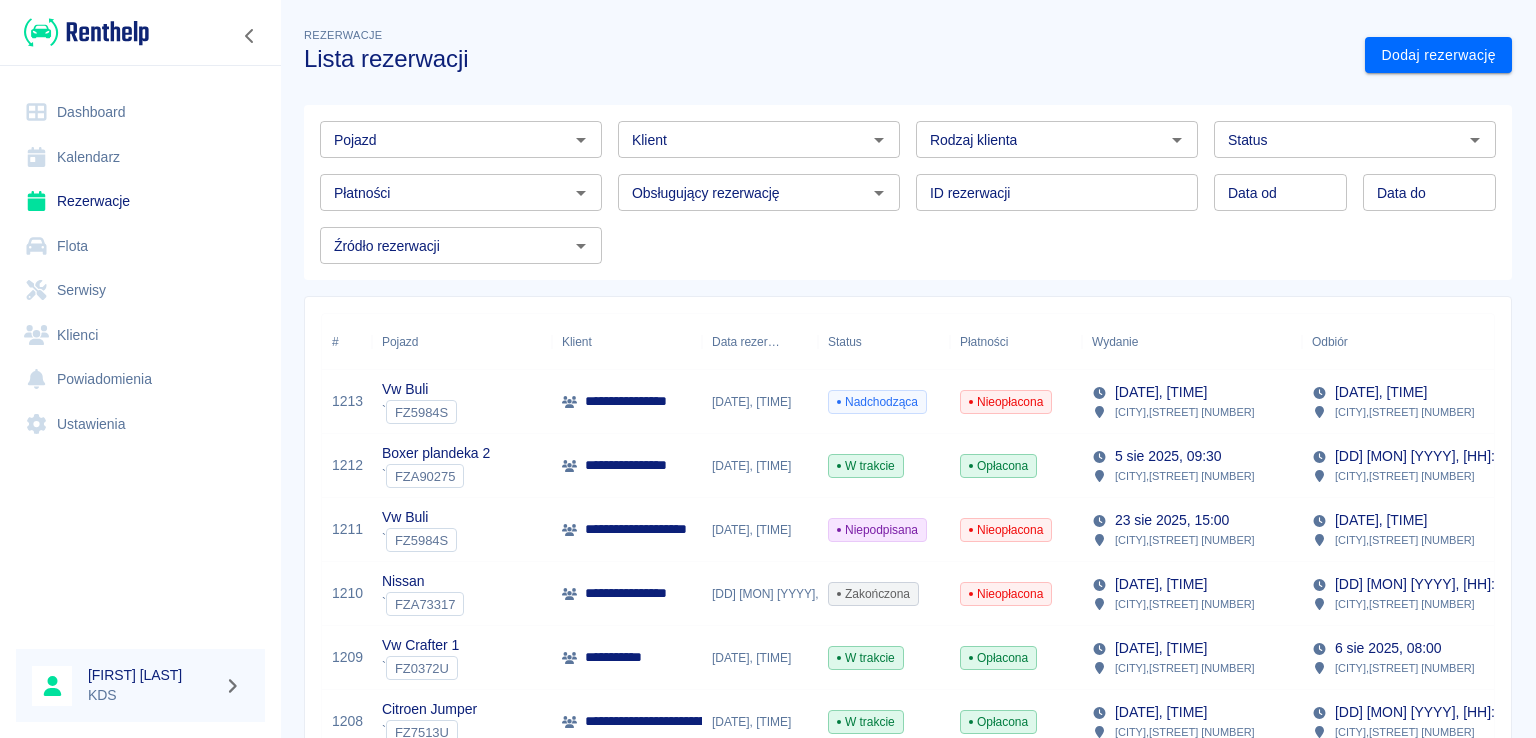 click on "Nieopłacona" at bounding box center [1006, 402] 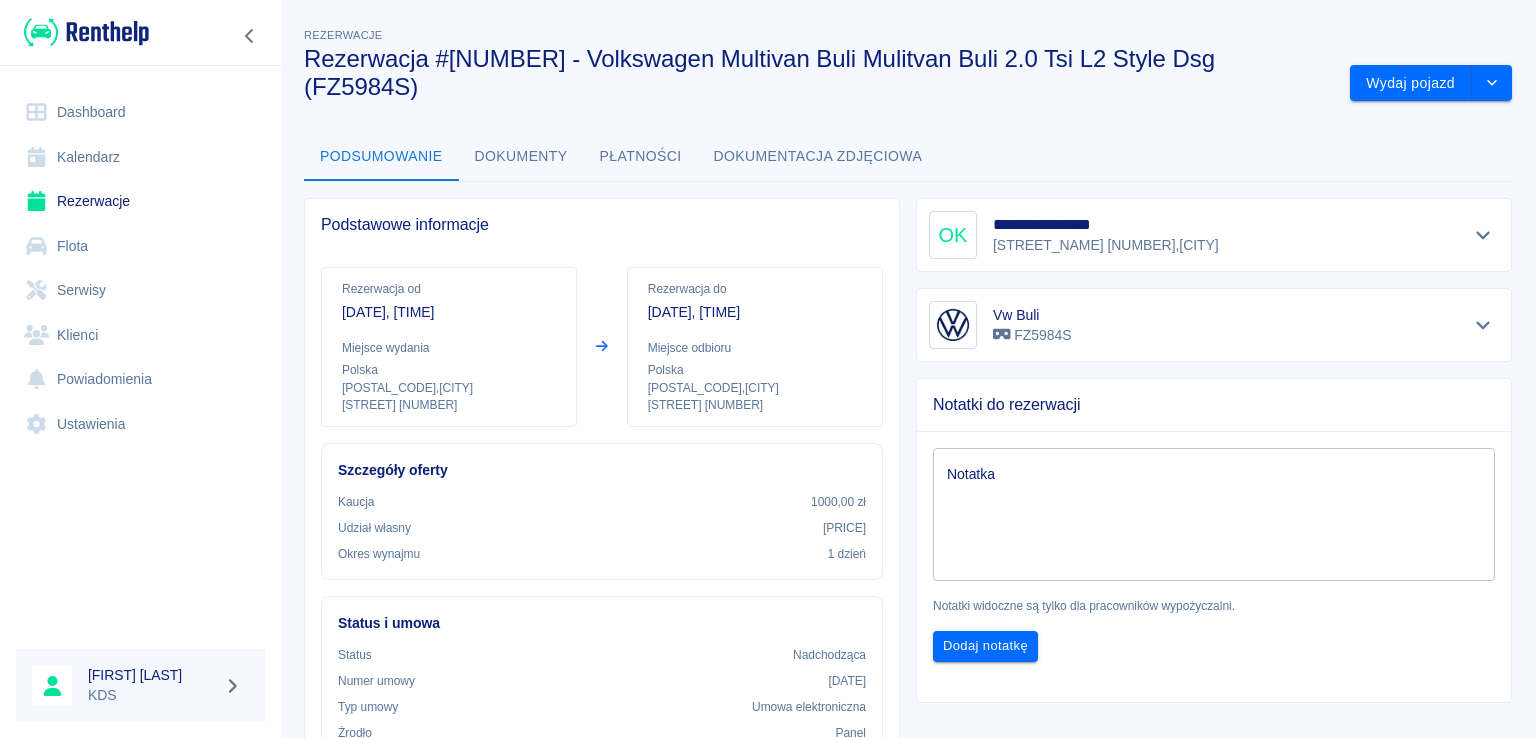 click on "Płatności" at bounding box center (641, 157) 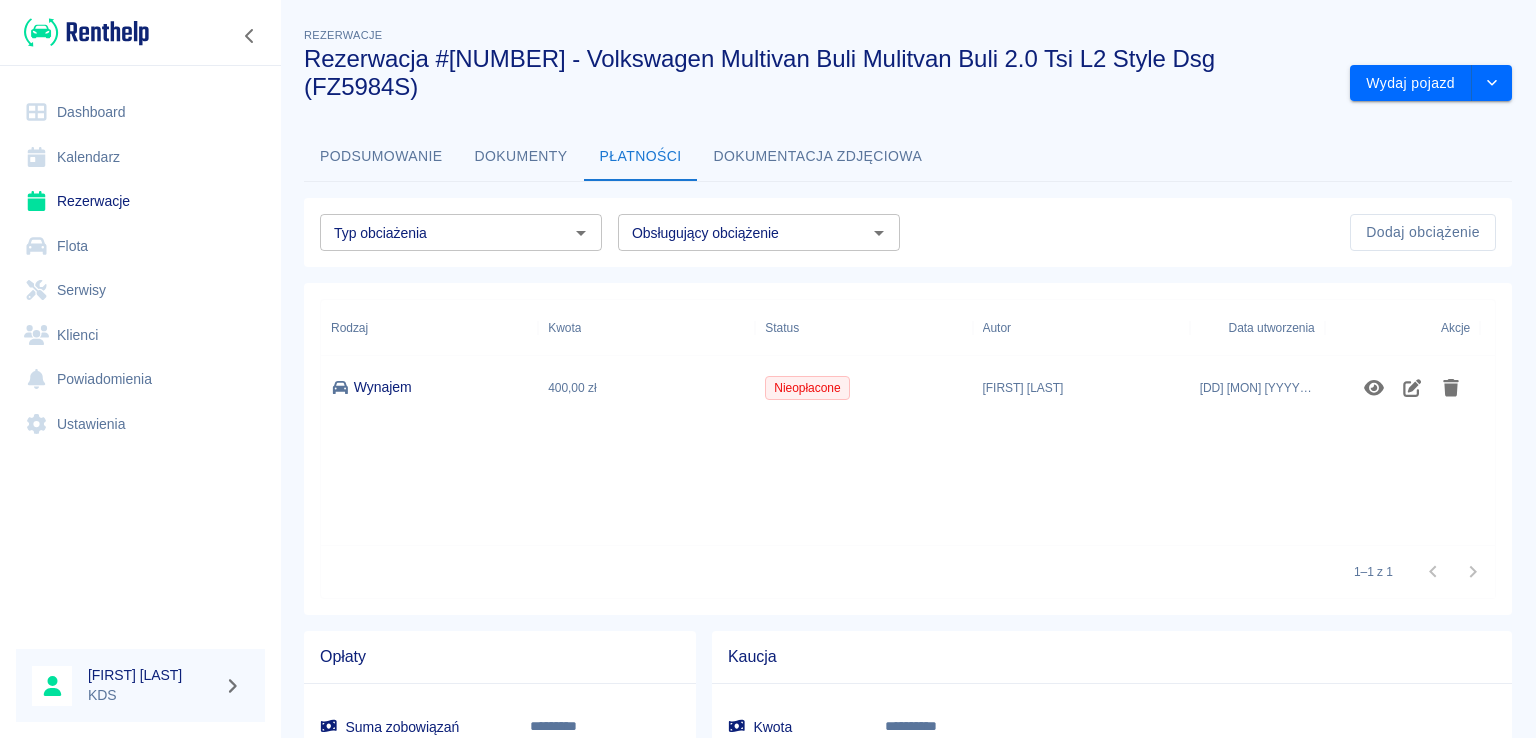 drag, startPoint x: 544, startPoint y: 116, endPoint x: 593, endPoint y: 117, distance: 49.010204 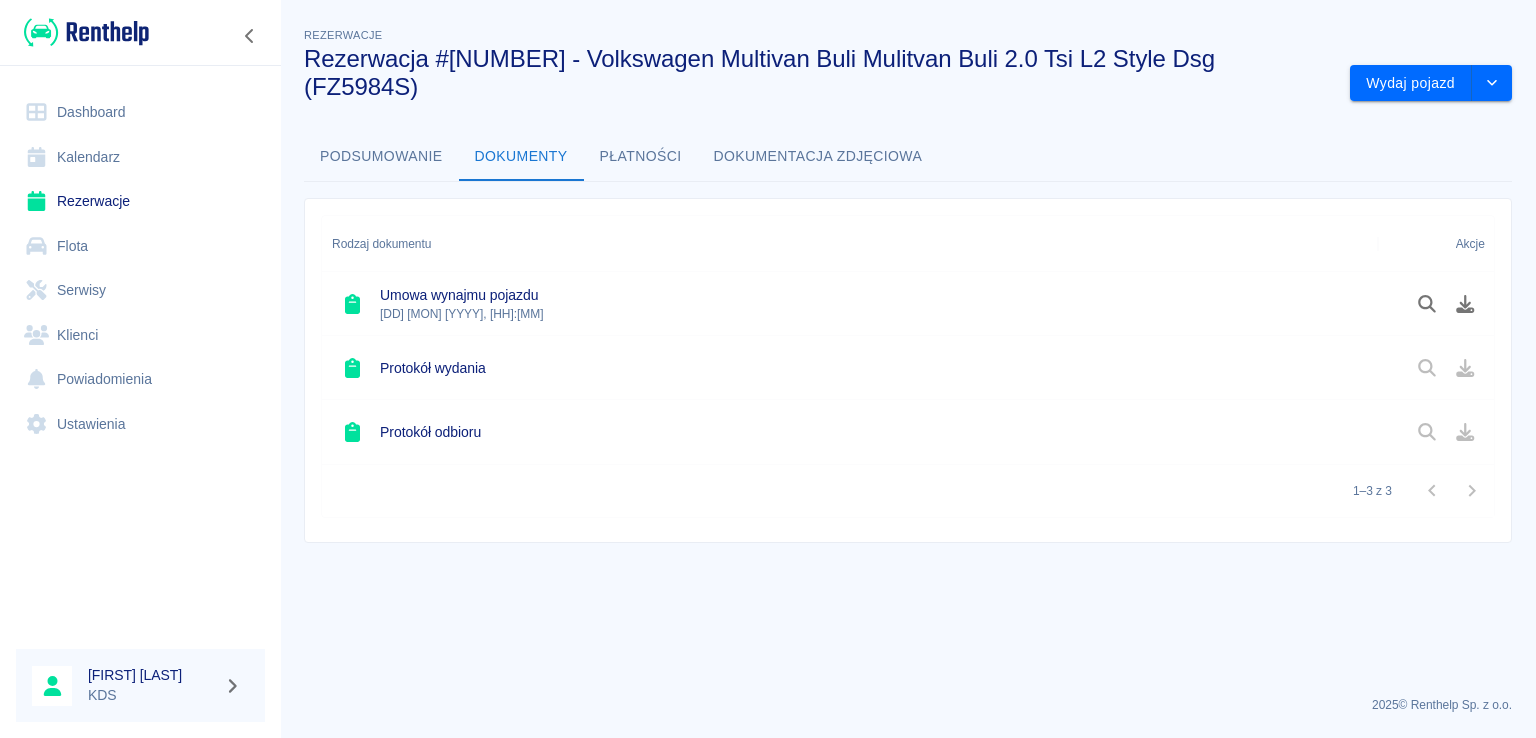 click on "Płatności" at bounding box center (641, 157) 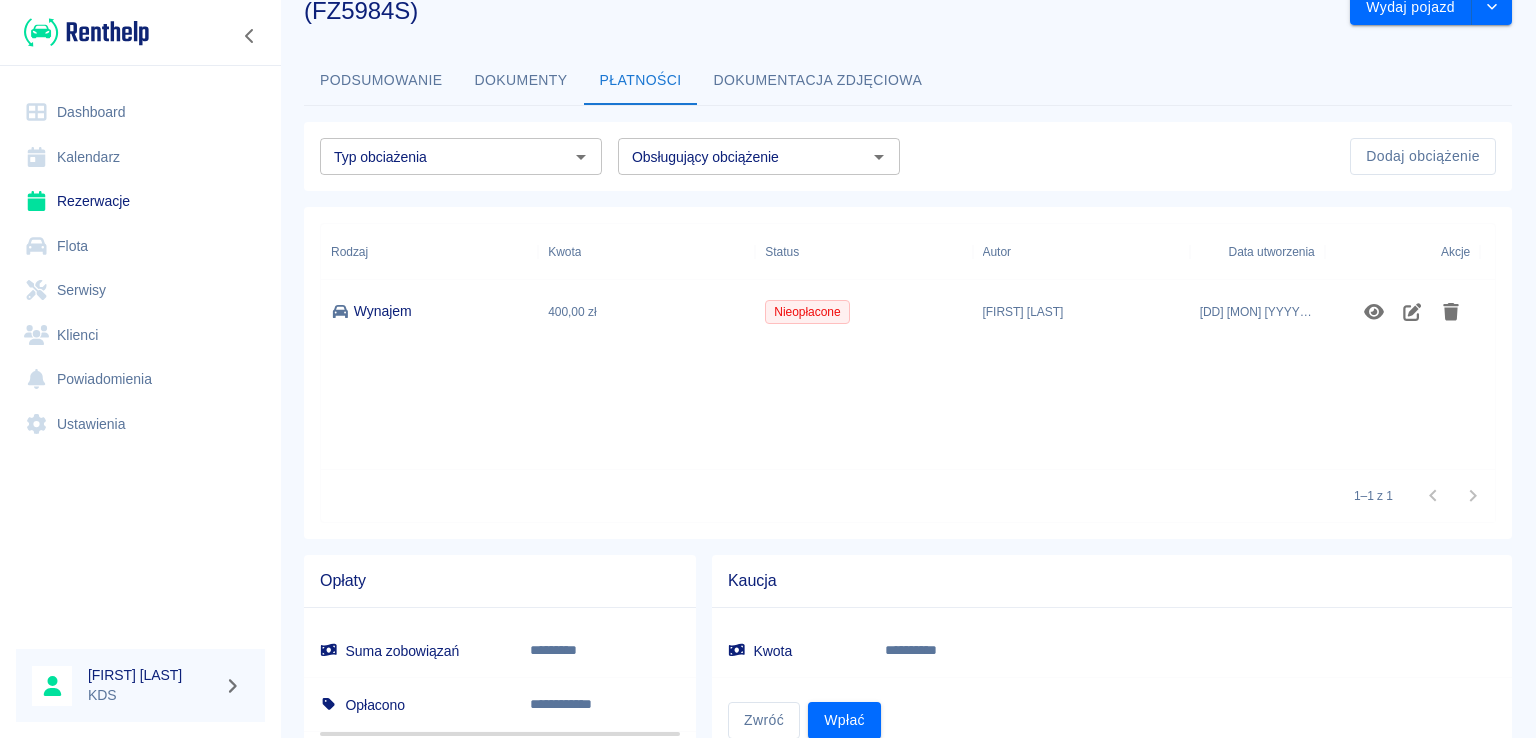 scroll, scrollTop: 128, scrollLeft: 0, axis: vertical 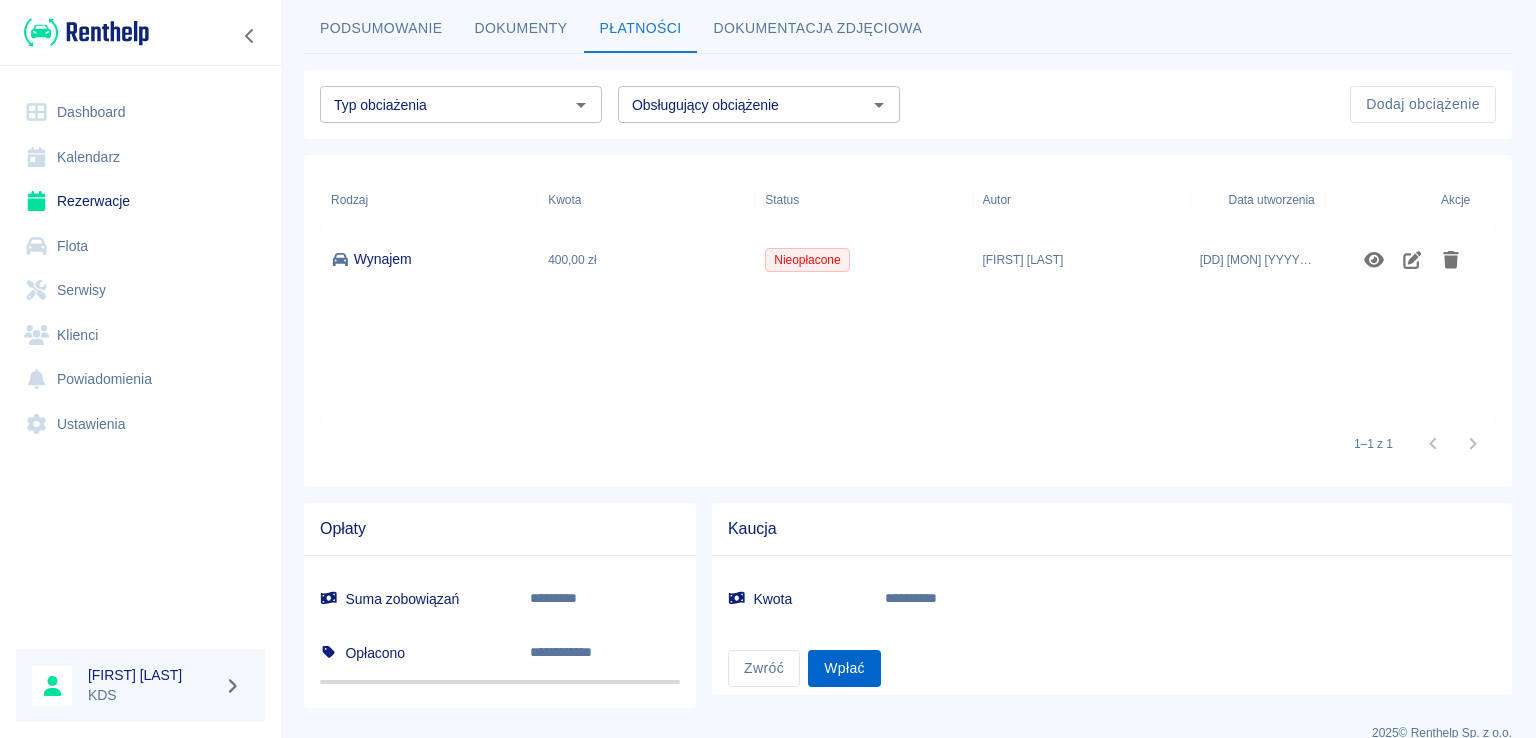 click on "Wpłać" at bounding box center [844, 668] 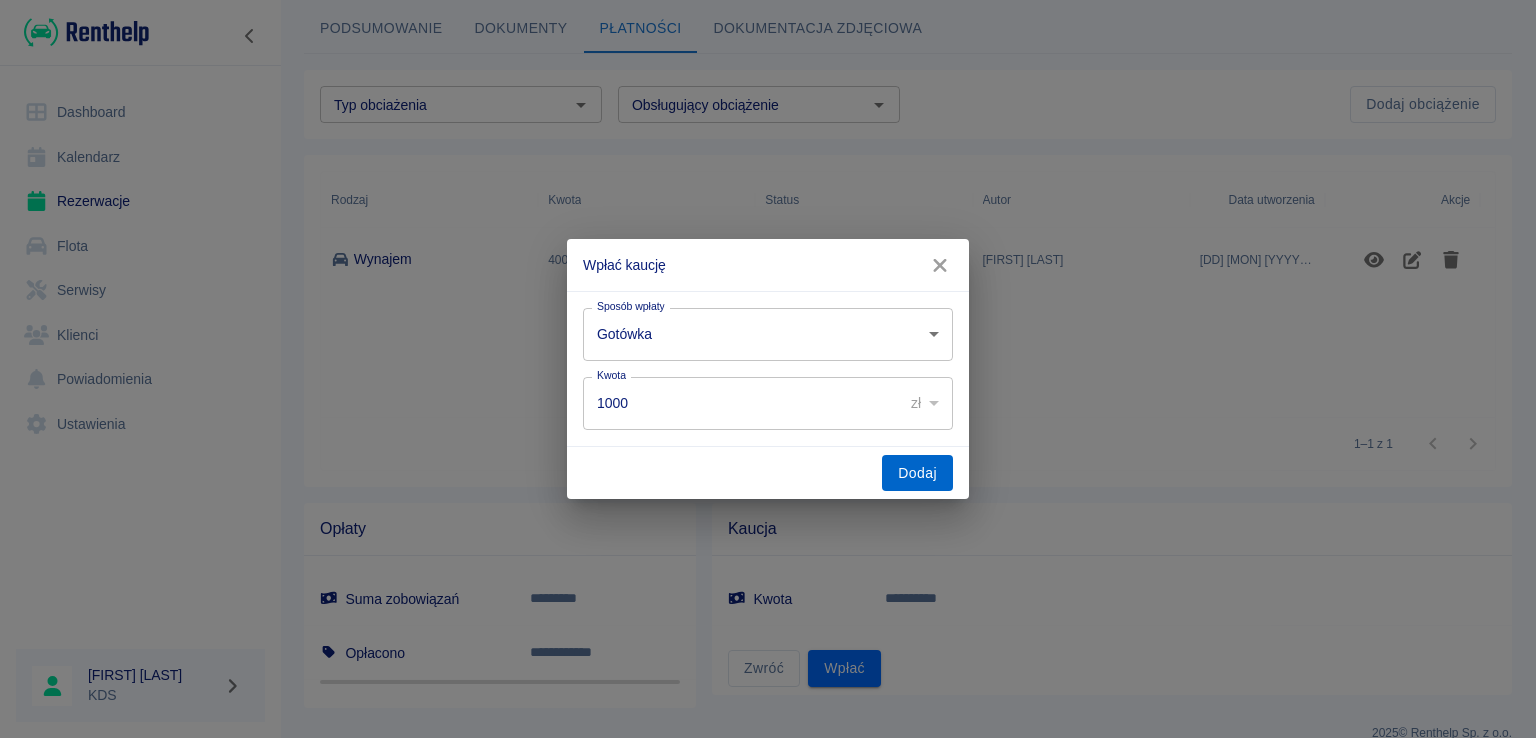 click on "Dodaj" at bounding box center (917, 473) 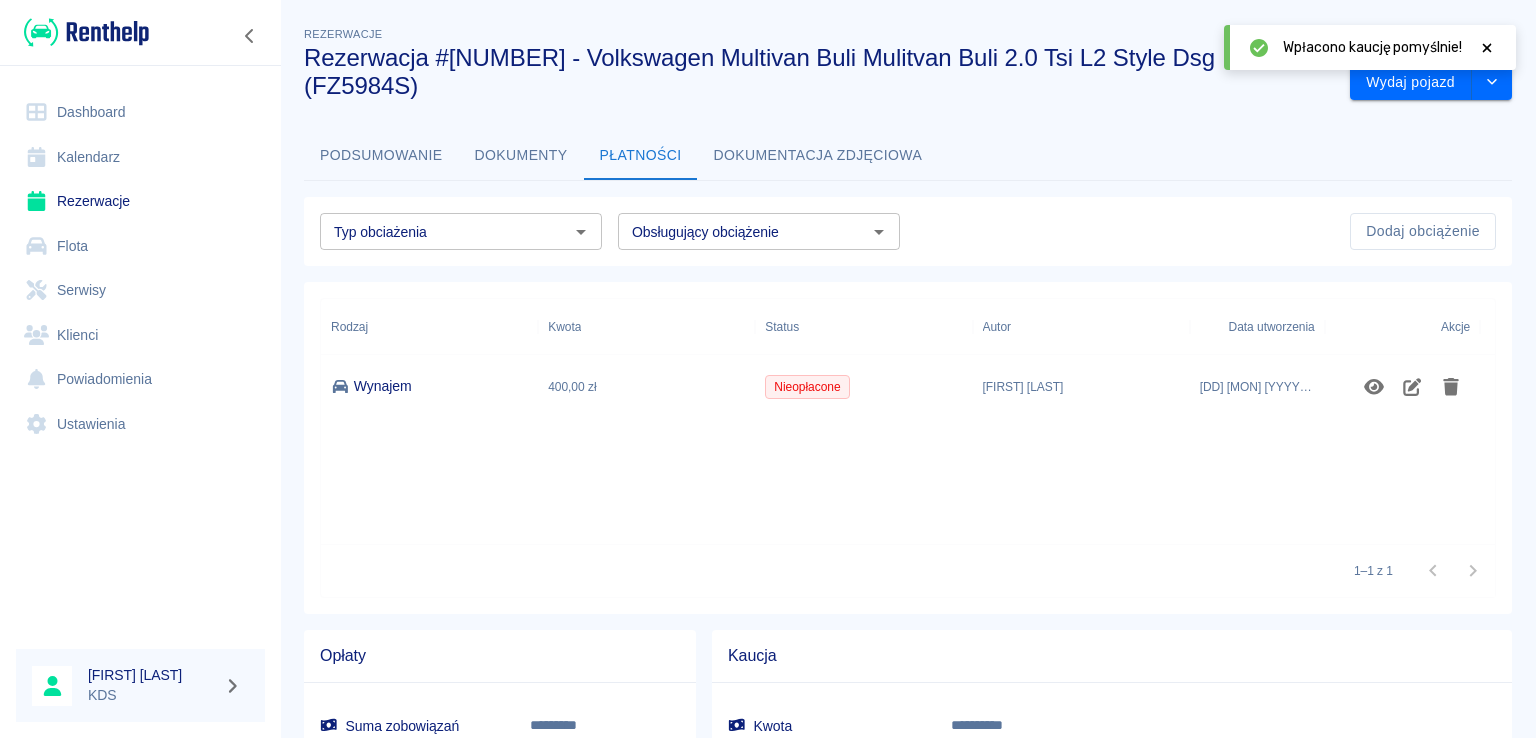 scroll, scrollTop: 0, scrollLeft: 0, axis: both 